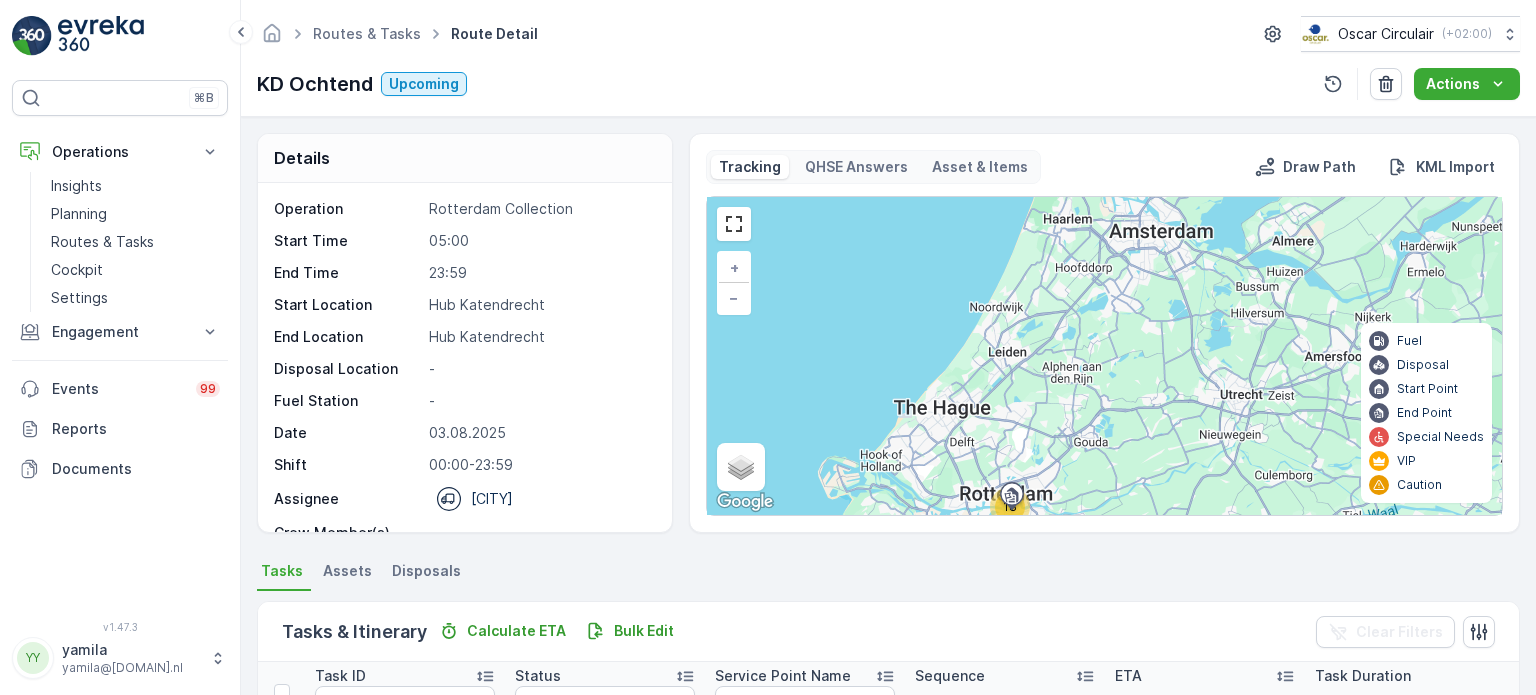 scroll, scrollTop: 0, scrollLeft: 0, axis: both 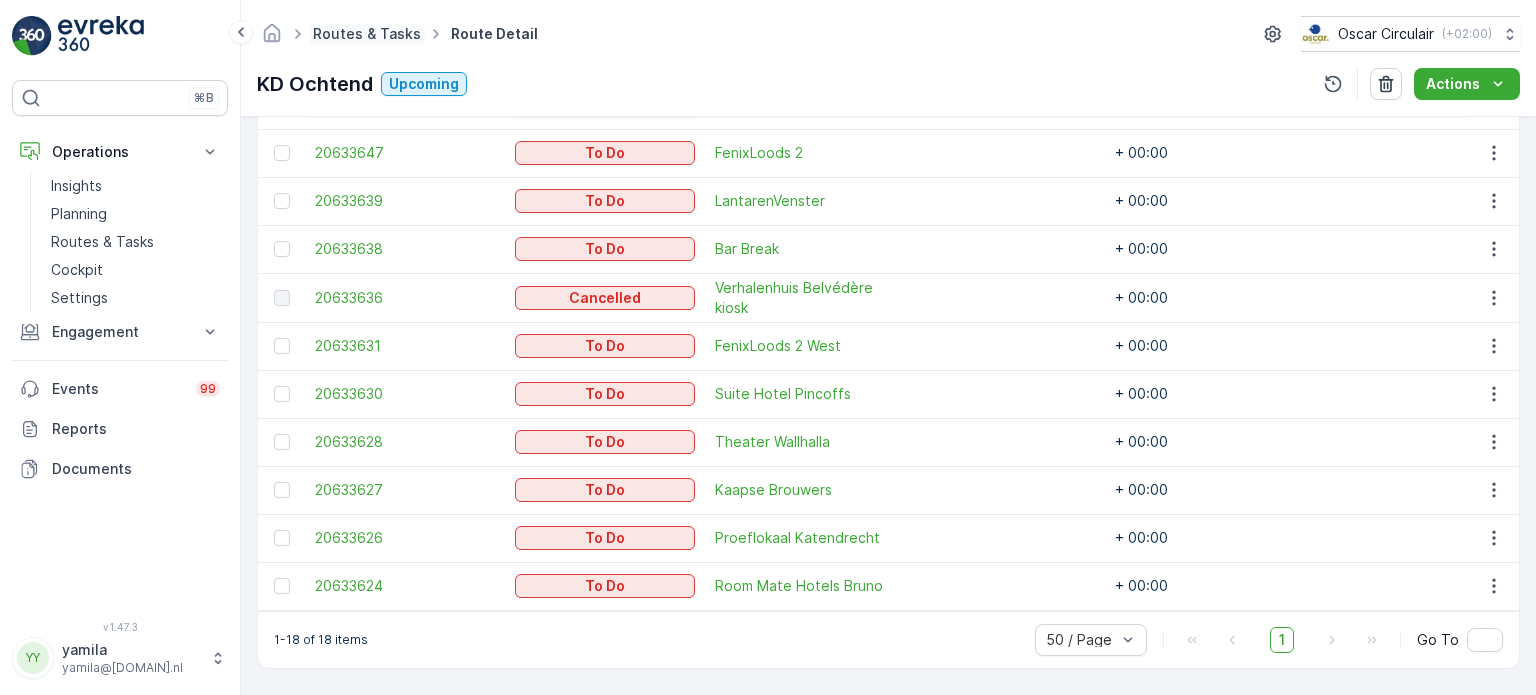 click on "Routes & Tasks" at bounding box center [367, 33] 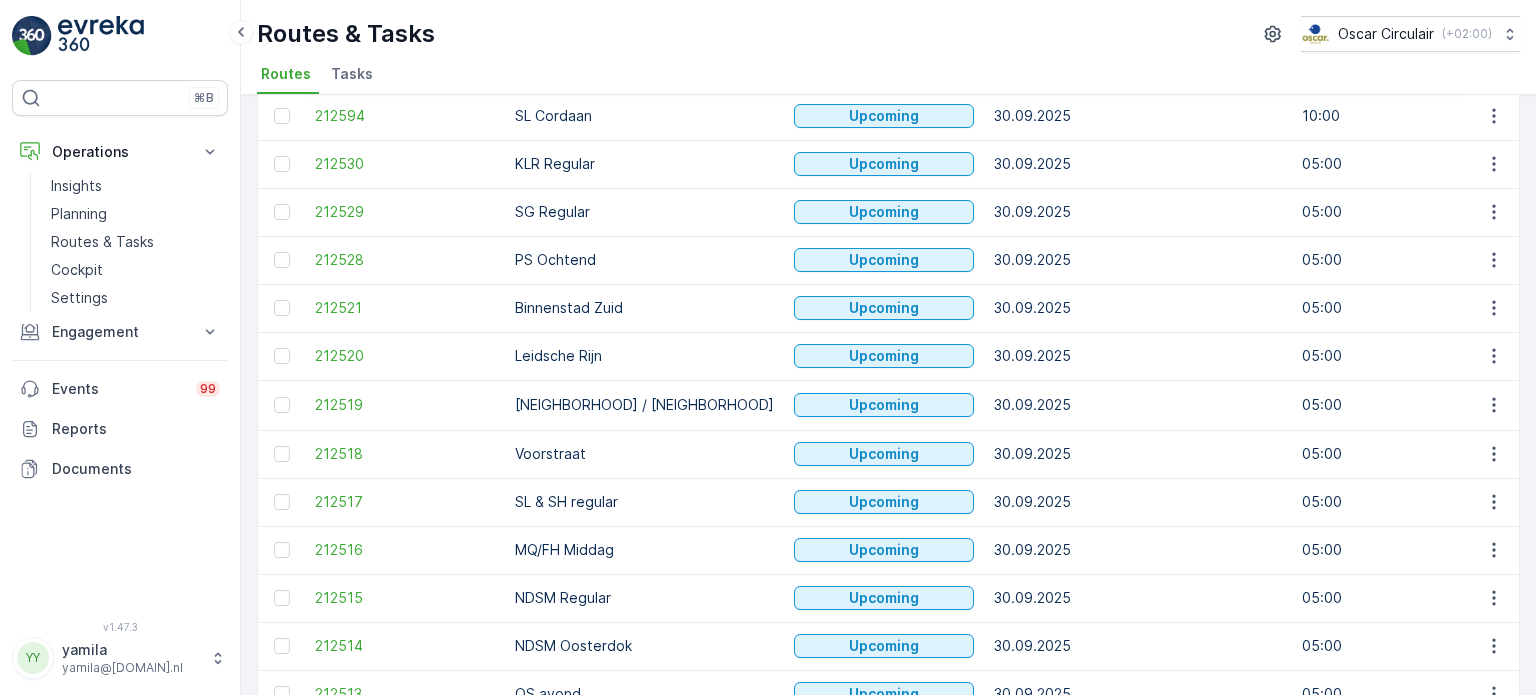 scroll, scrollTop: 0, scrollLeft: 0, axis: both 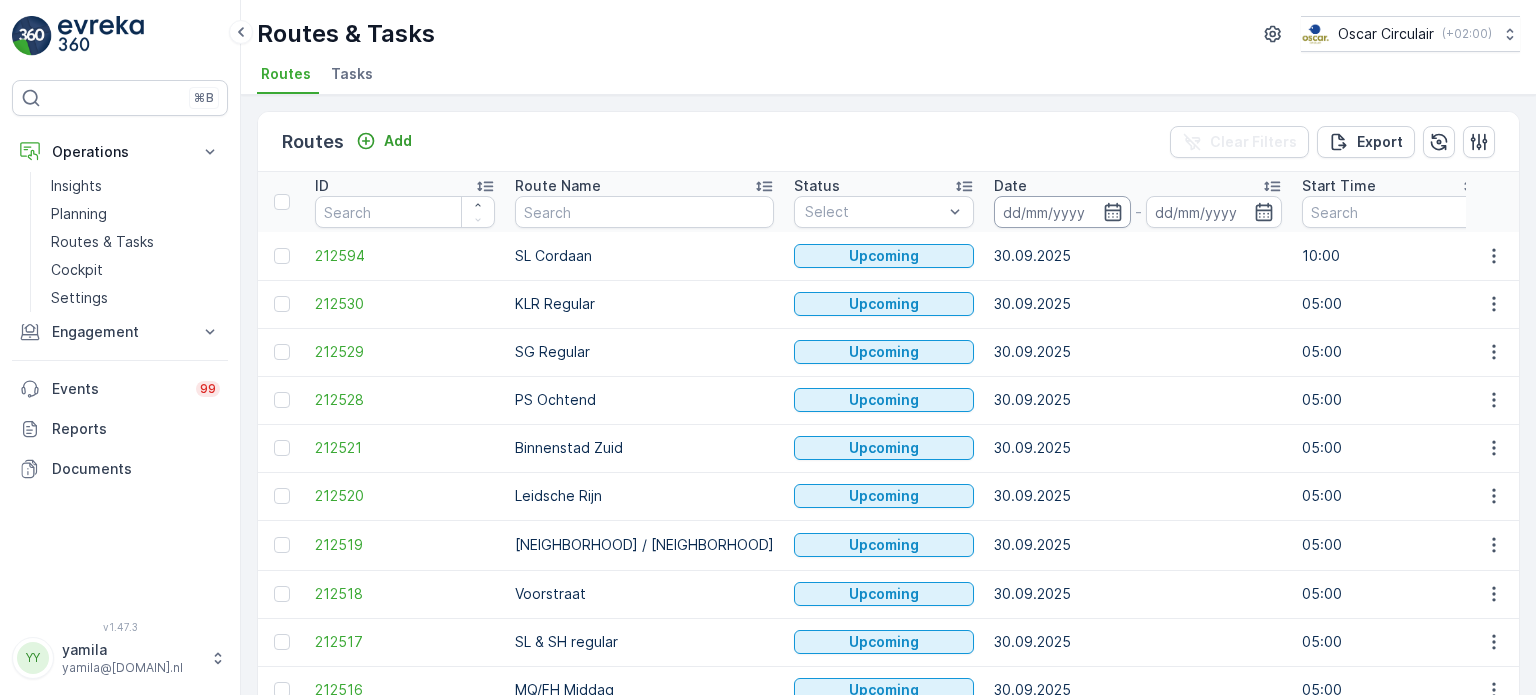 click at bounding box center [1062, 212] 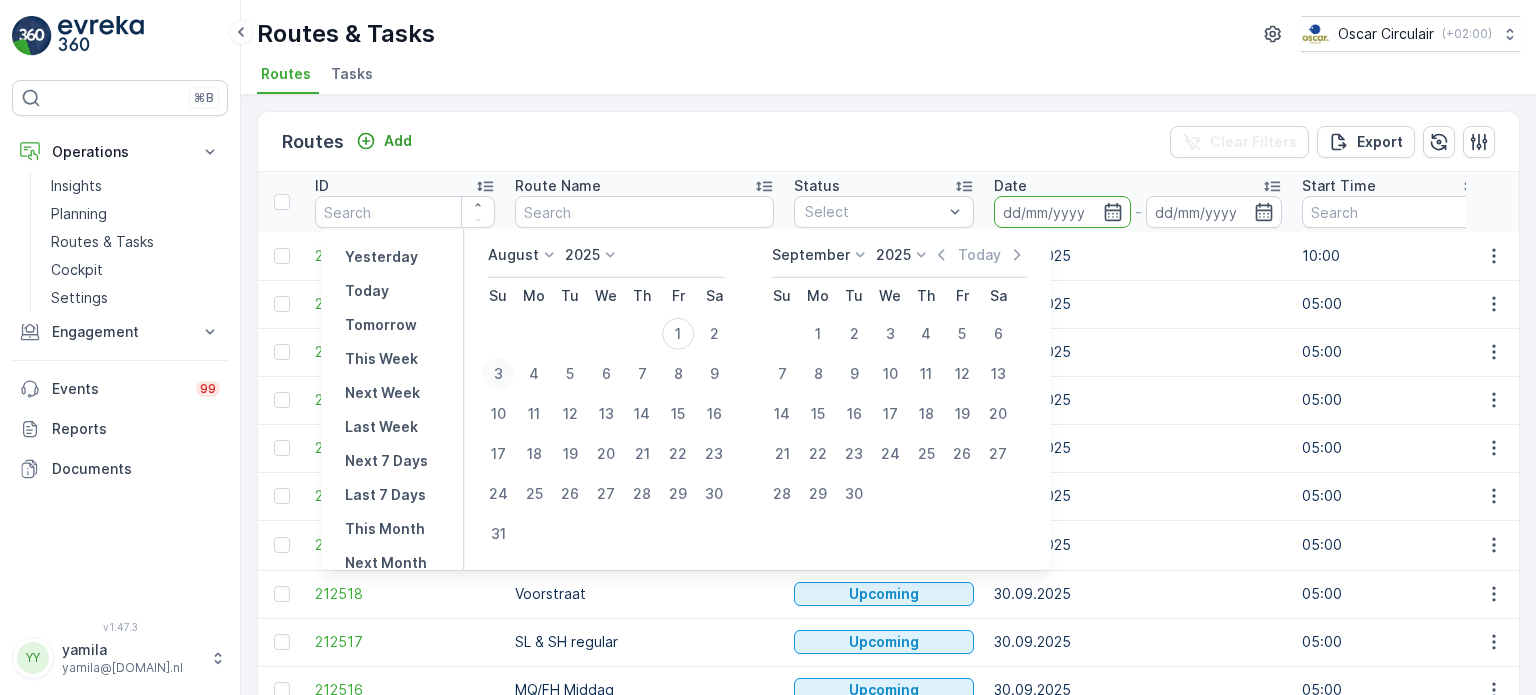 click on "3" at bounding box center (498, 374) 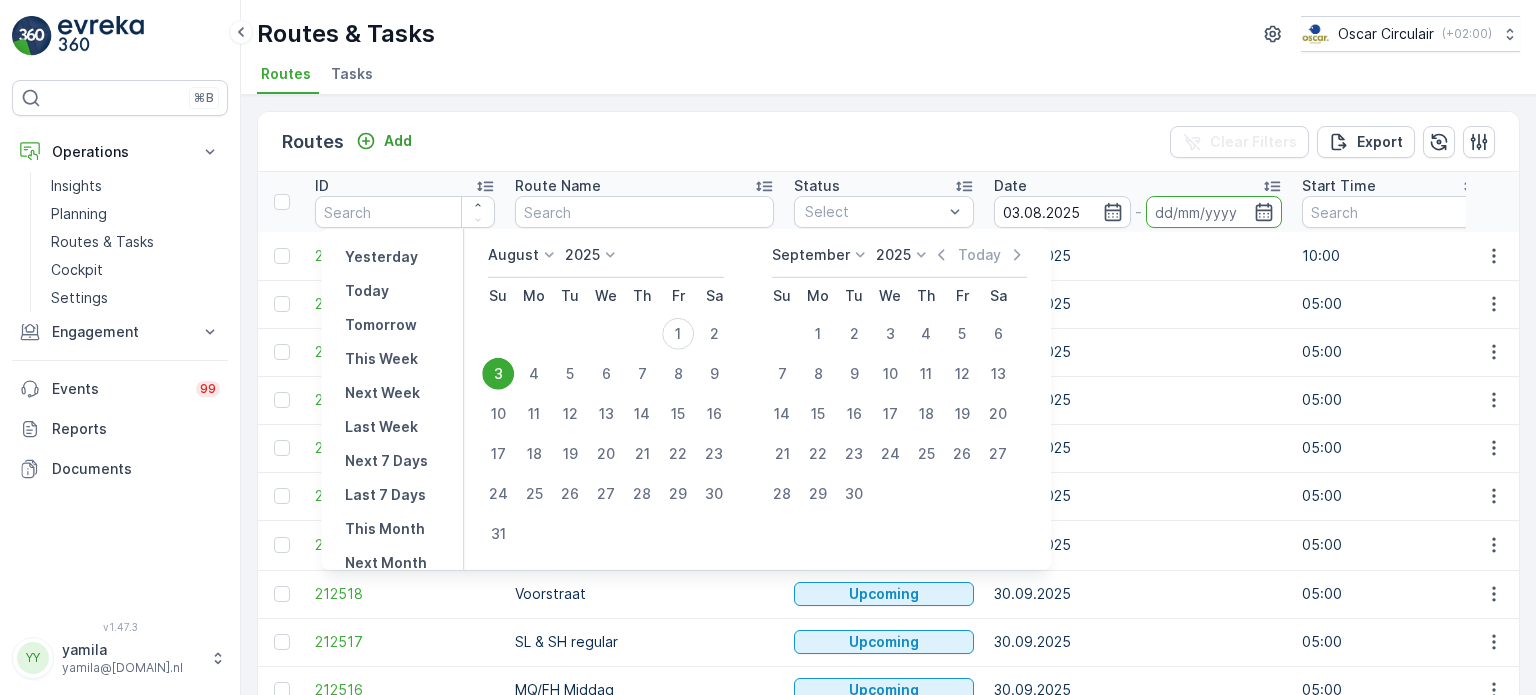 click on "3" at bounding box center (498, 374) 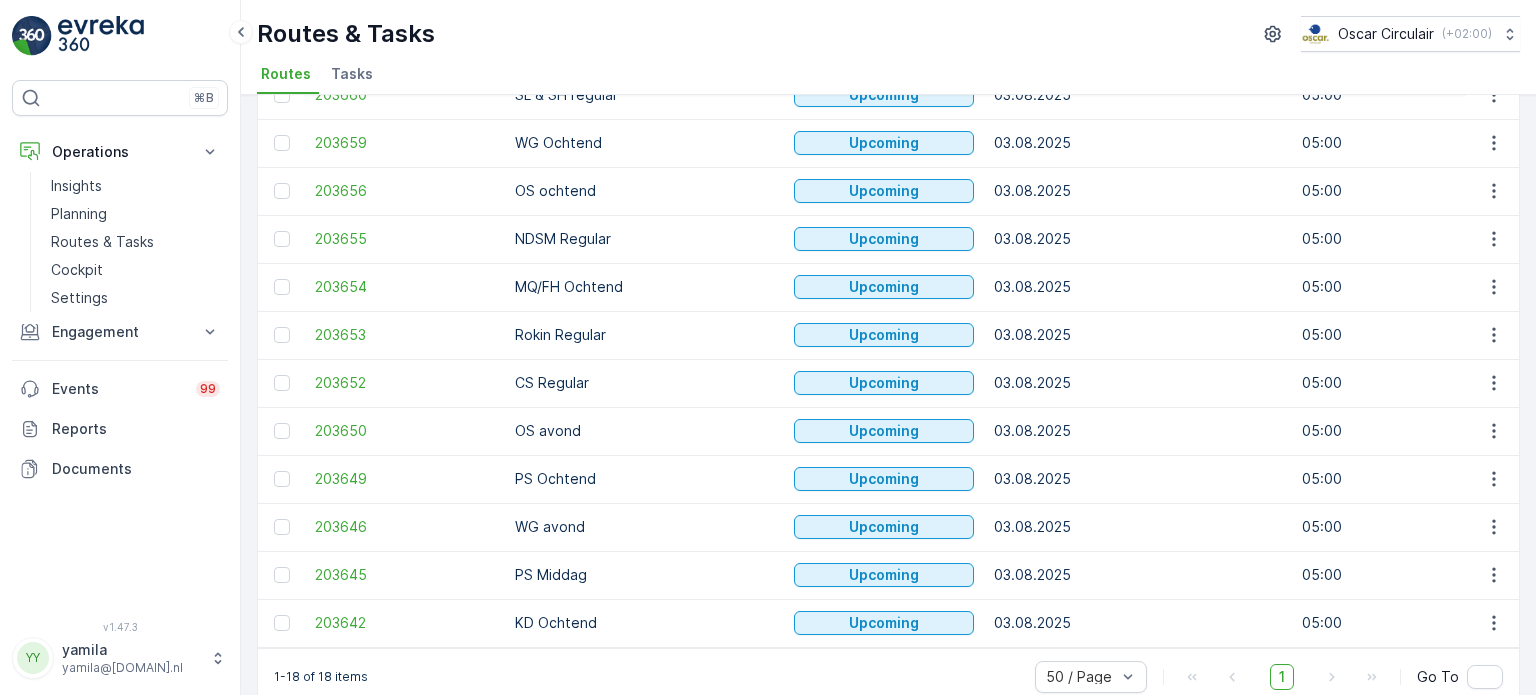 scroll, scrollTop: 484, scrollLeft: 0, axis: vertical 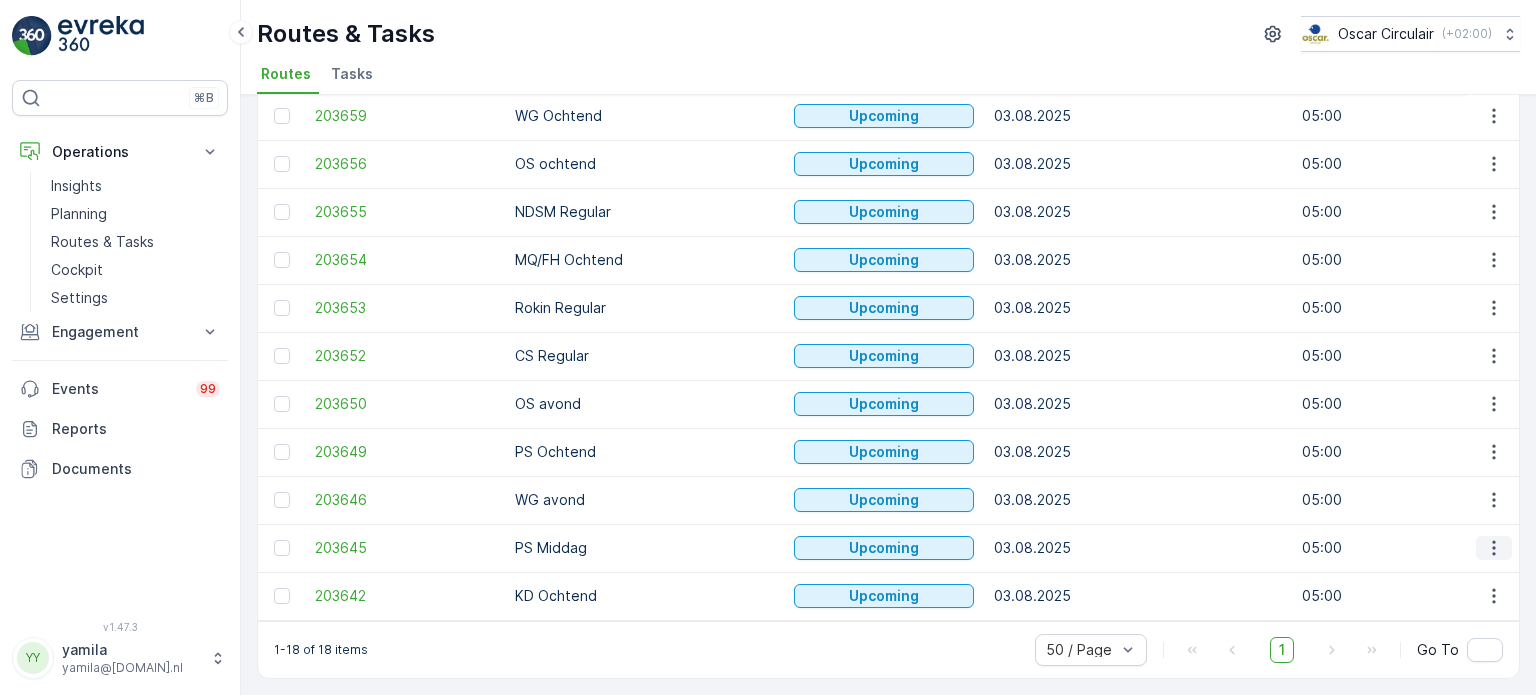 click 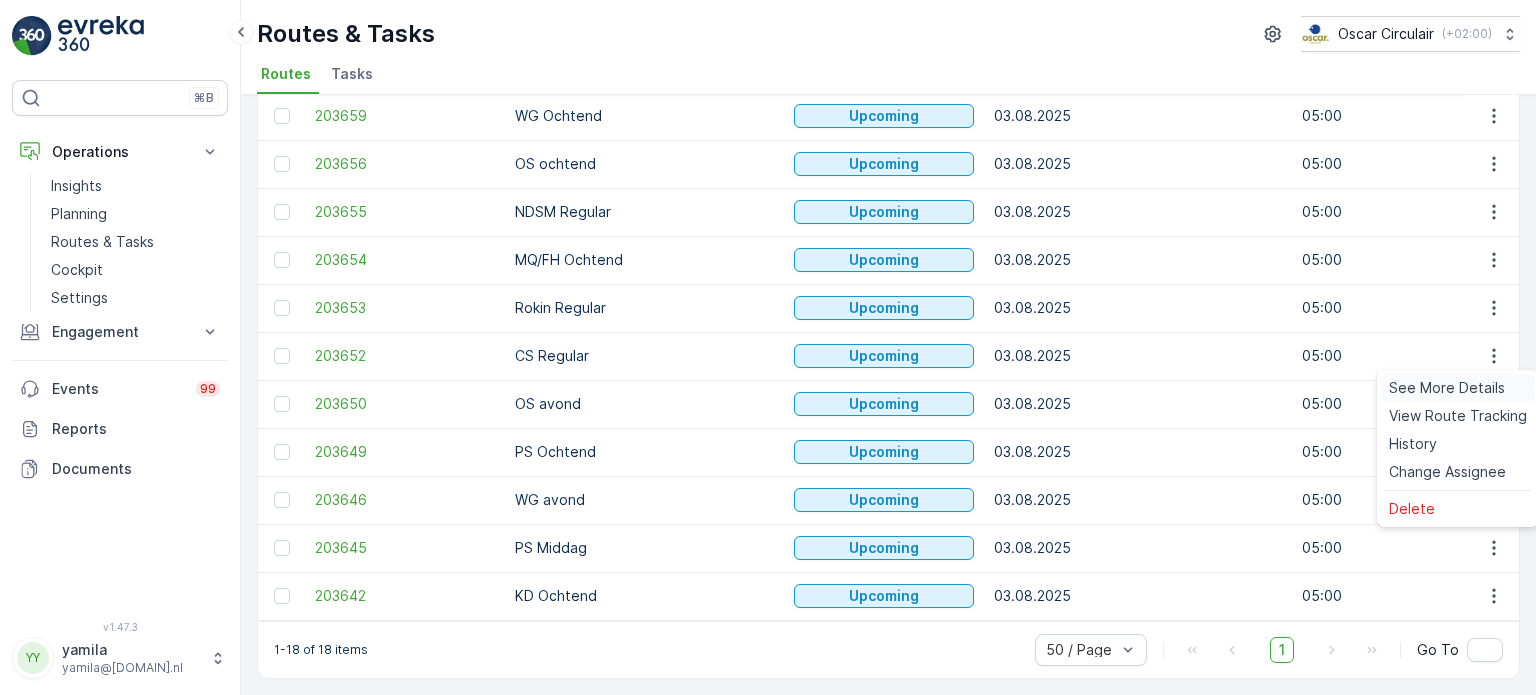 click on "See More Details" at bounding box center [1447, 388] 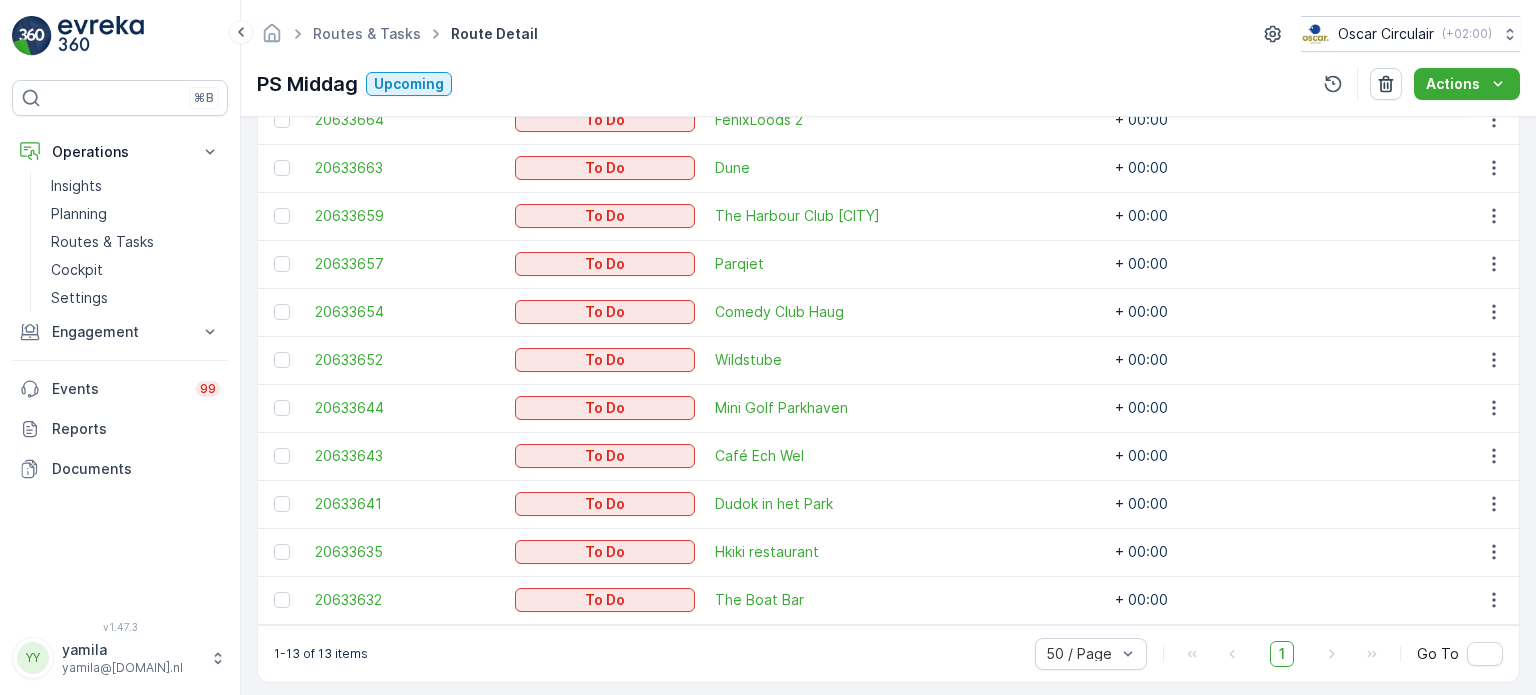 scroll, scrollTop: 0, scrollLeft: 0, axis: both 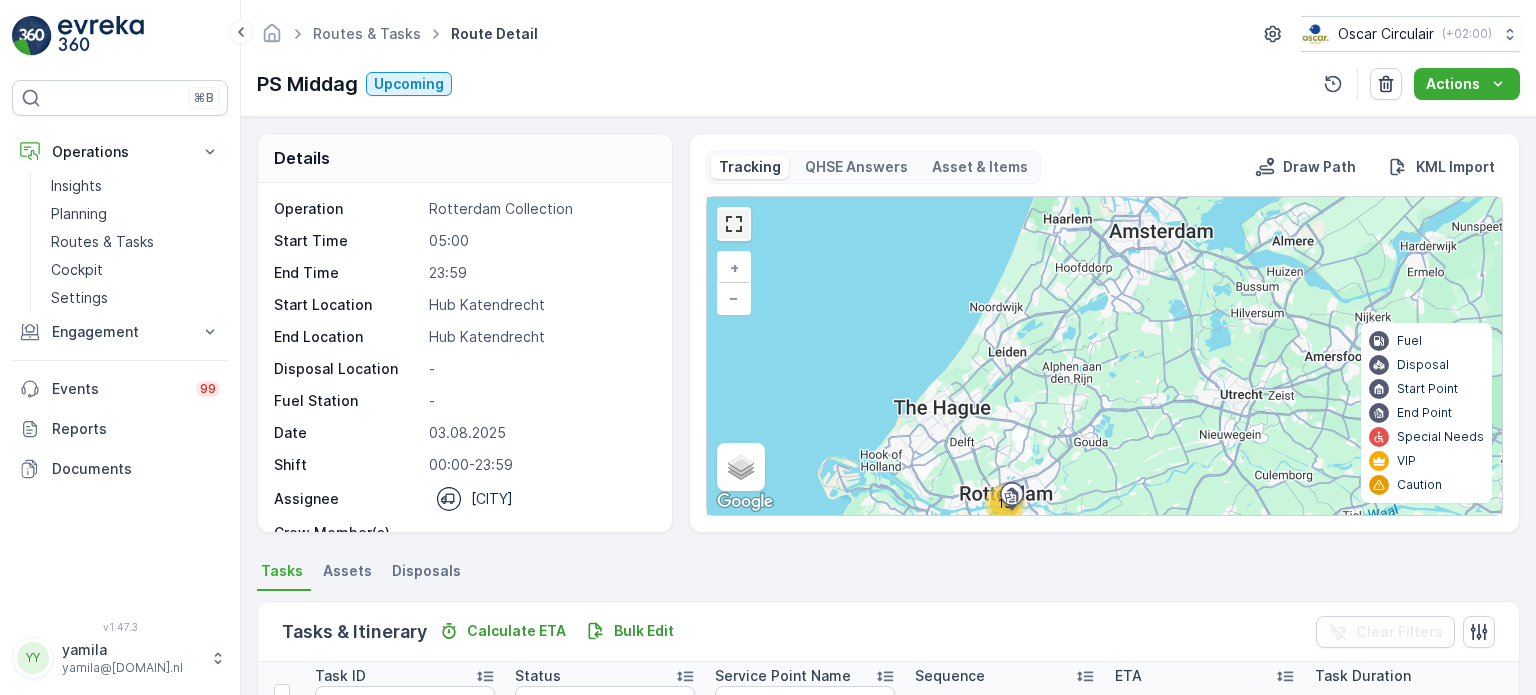 click at bounding box center [734, 224] 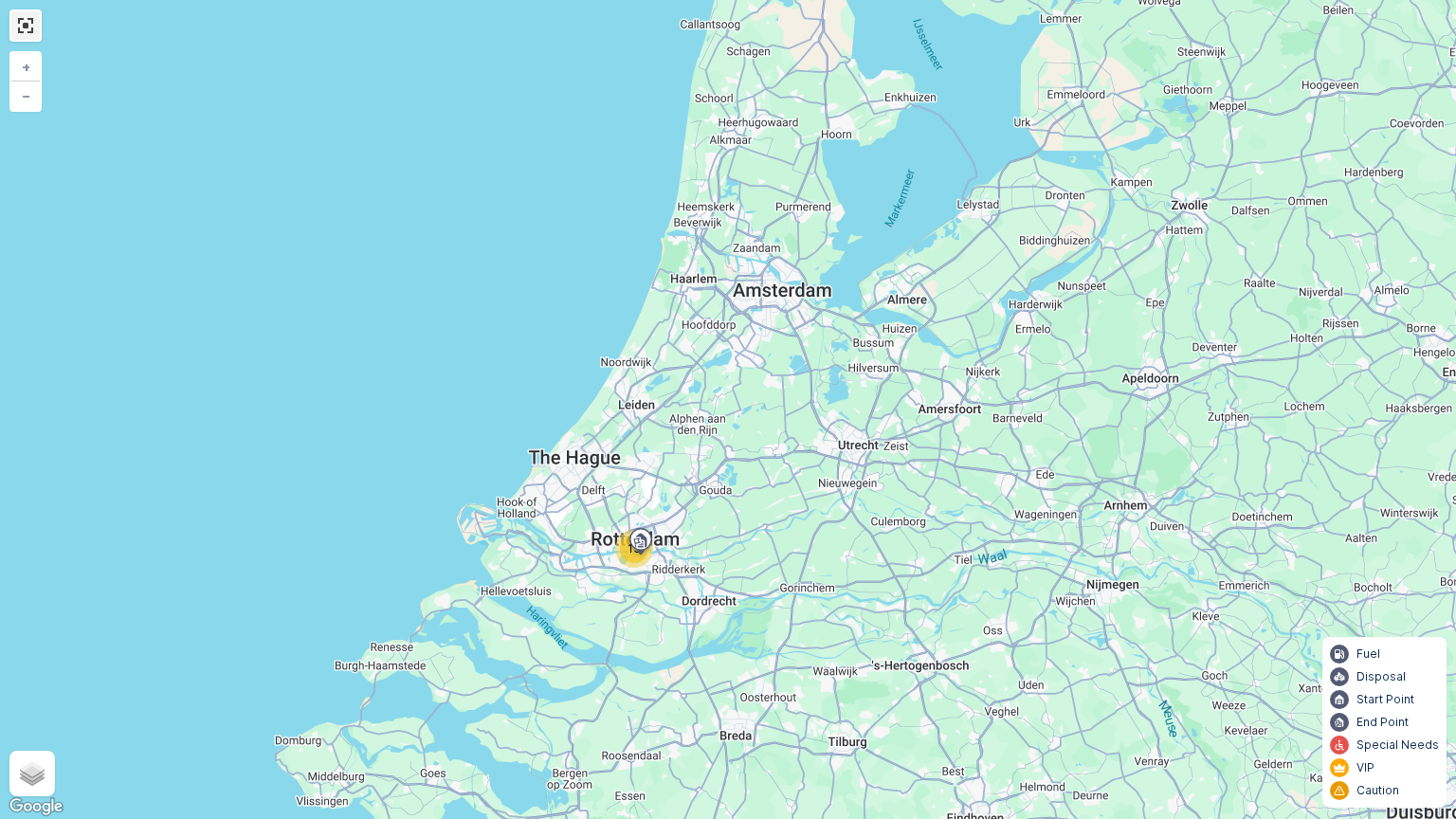 click at bounding box center [26, 26] 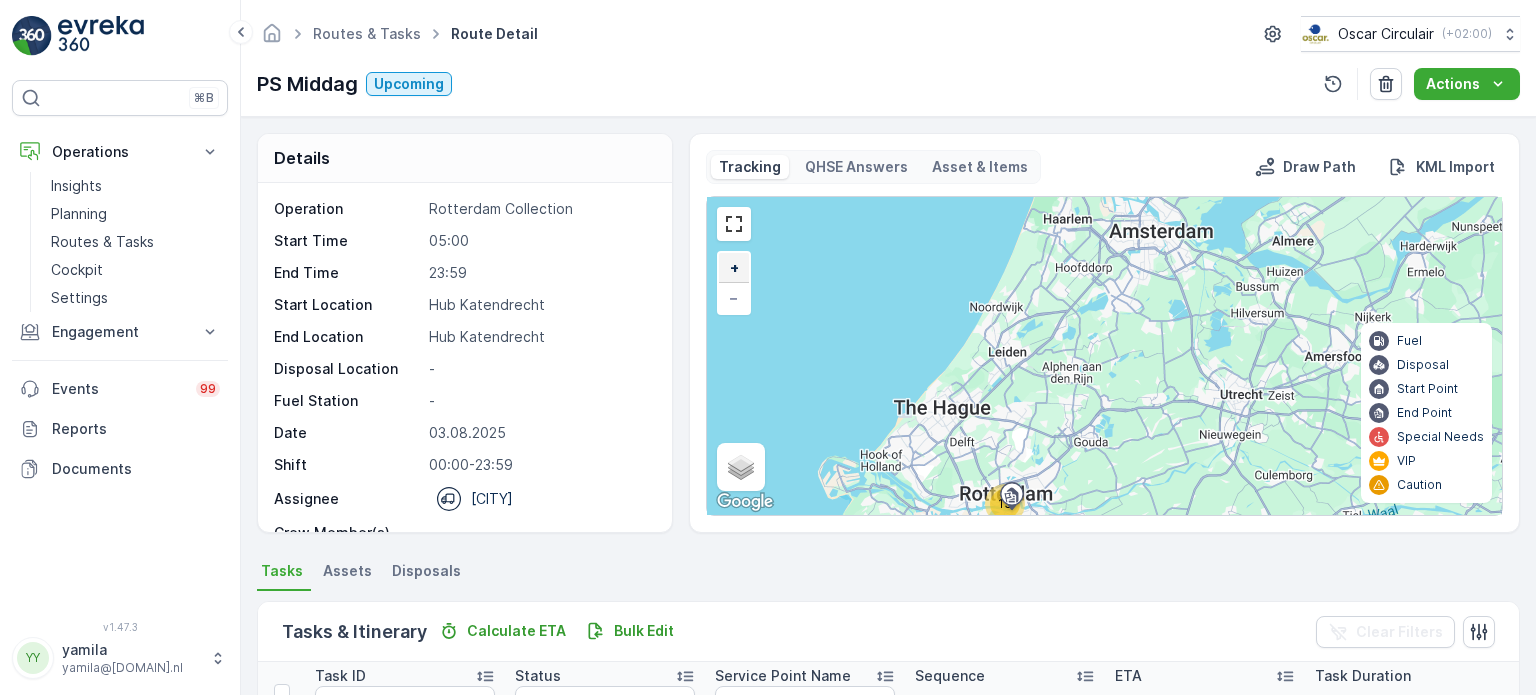 click on "+" at bounding box center (734, 267) 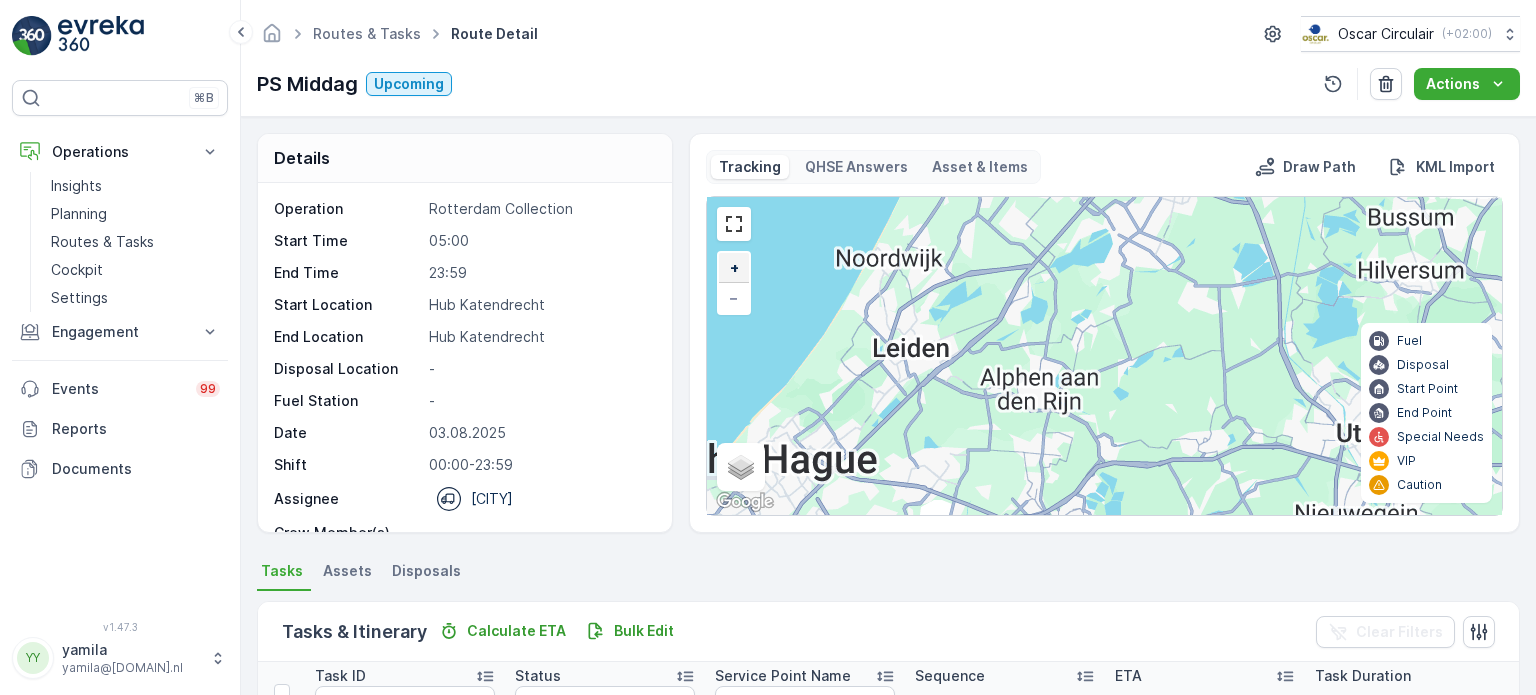click on "+" at bounding box center [734, 267] 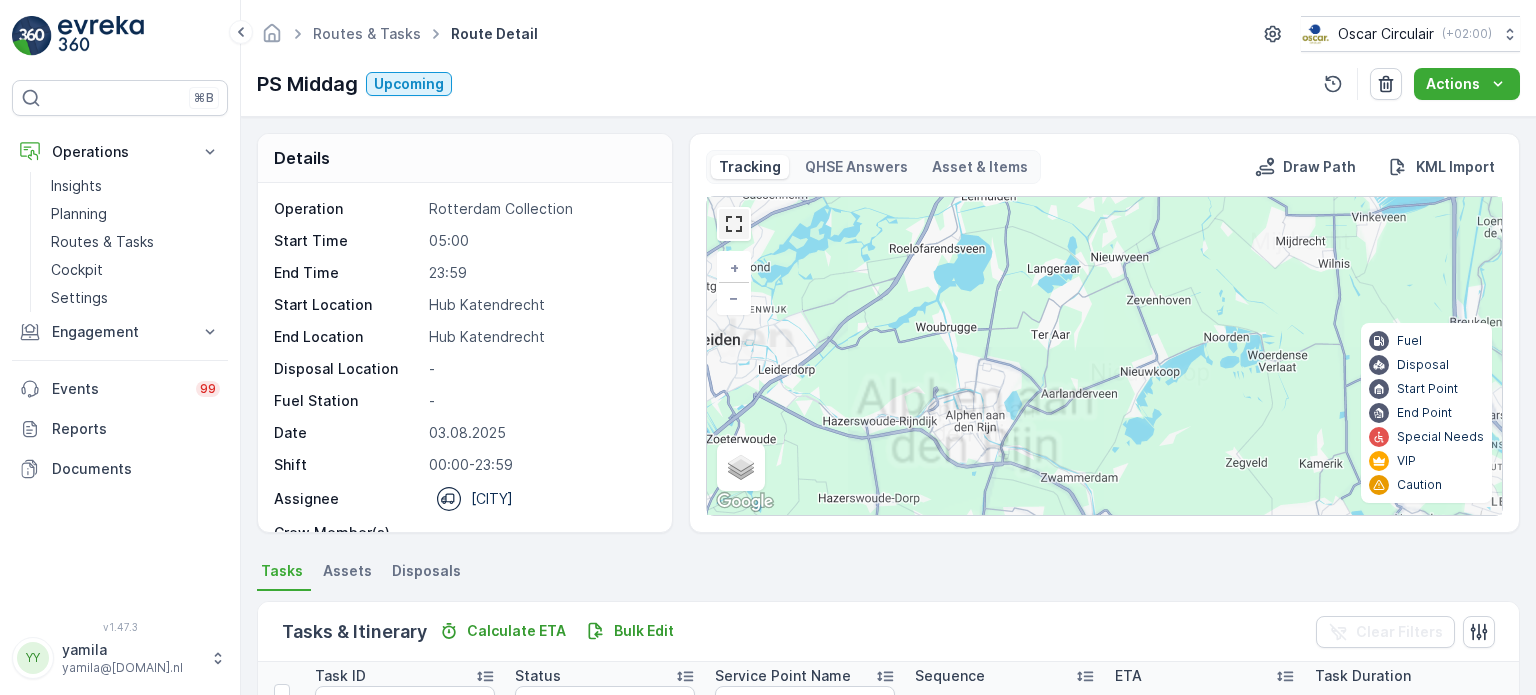 click at bounding box center [734, 224] 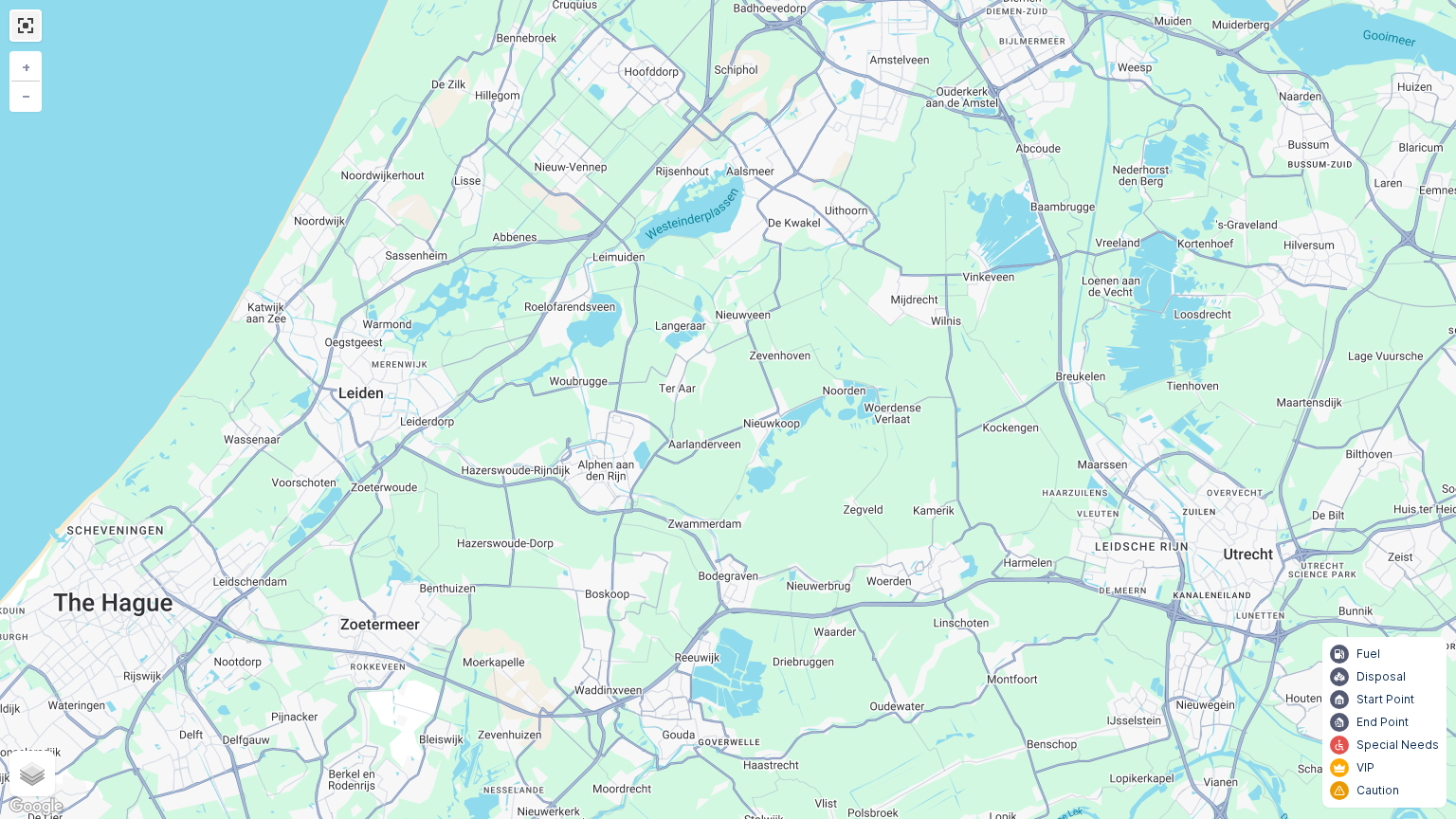 click at bounding box center [26, 26] 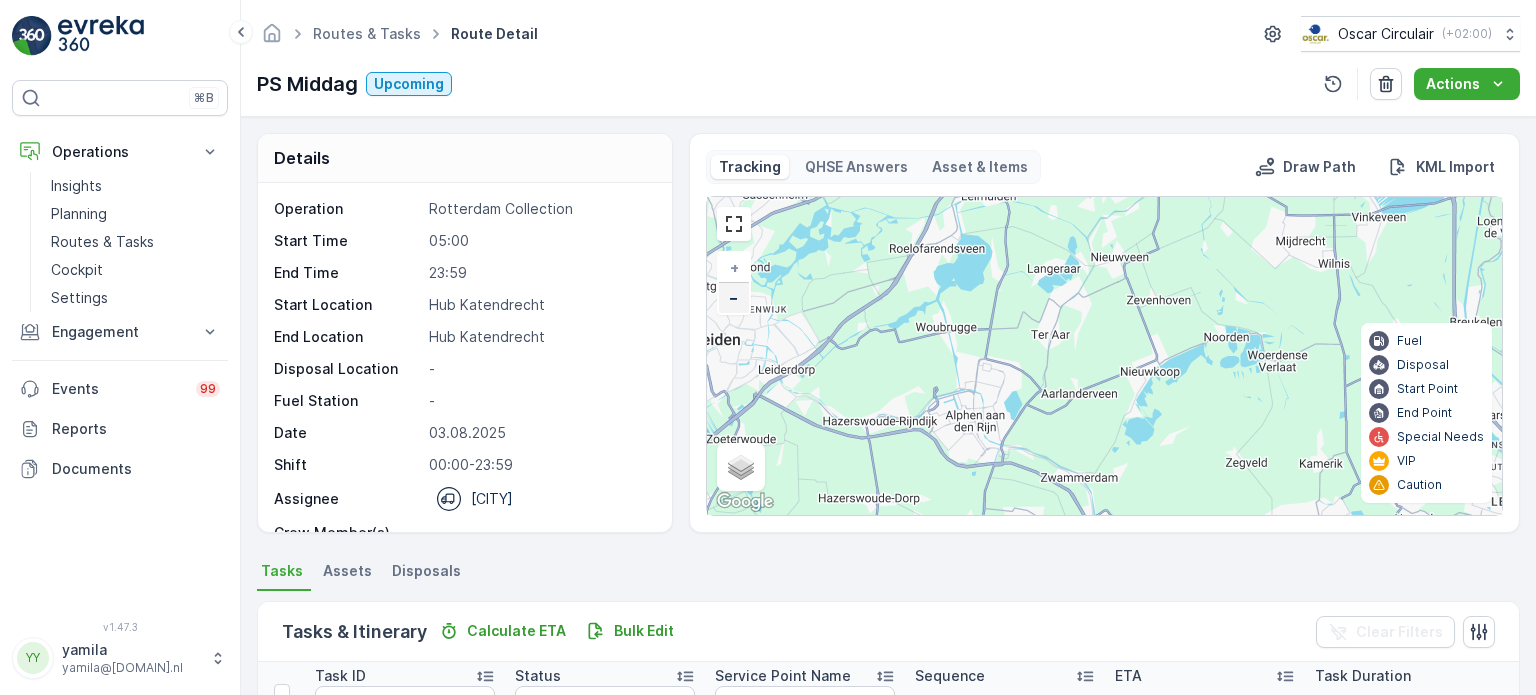 click on "−" at bounding box center (734, 298) 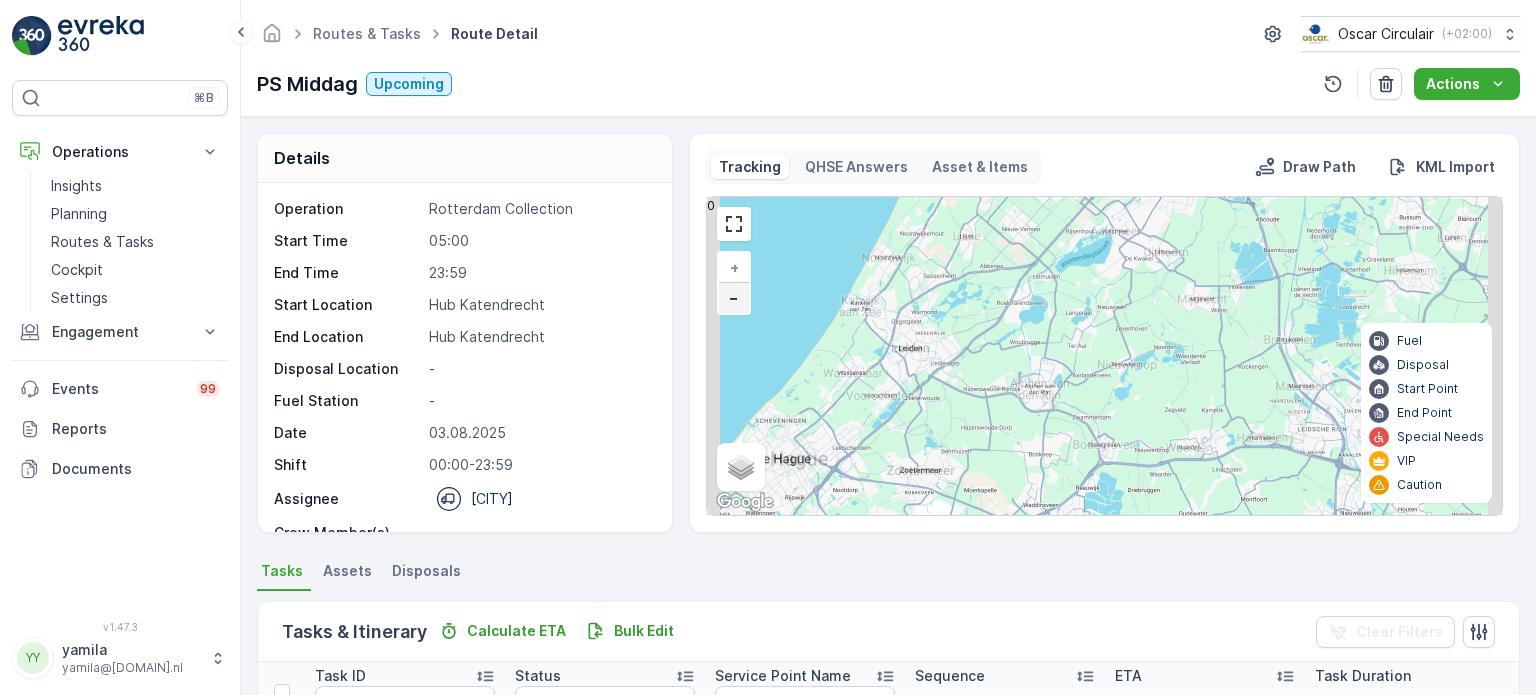click on "−" at bounding box center [734, 298] 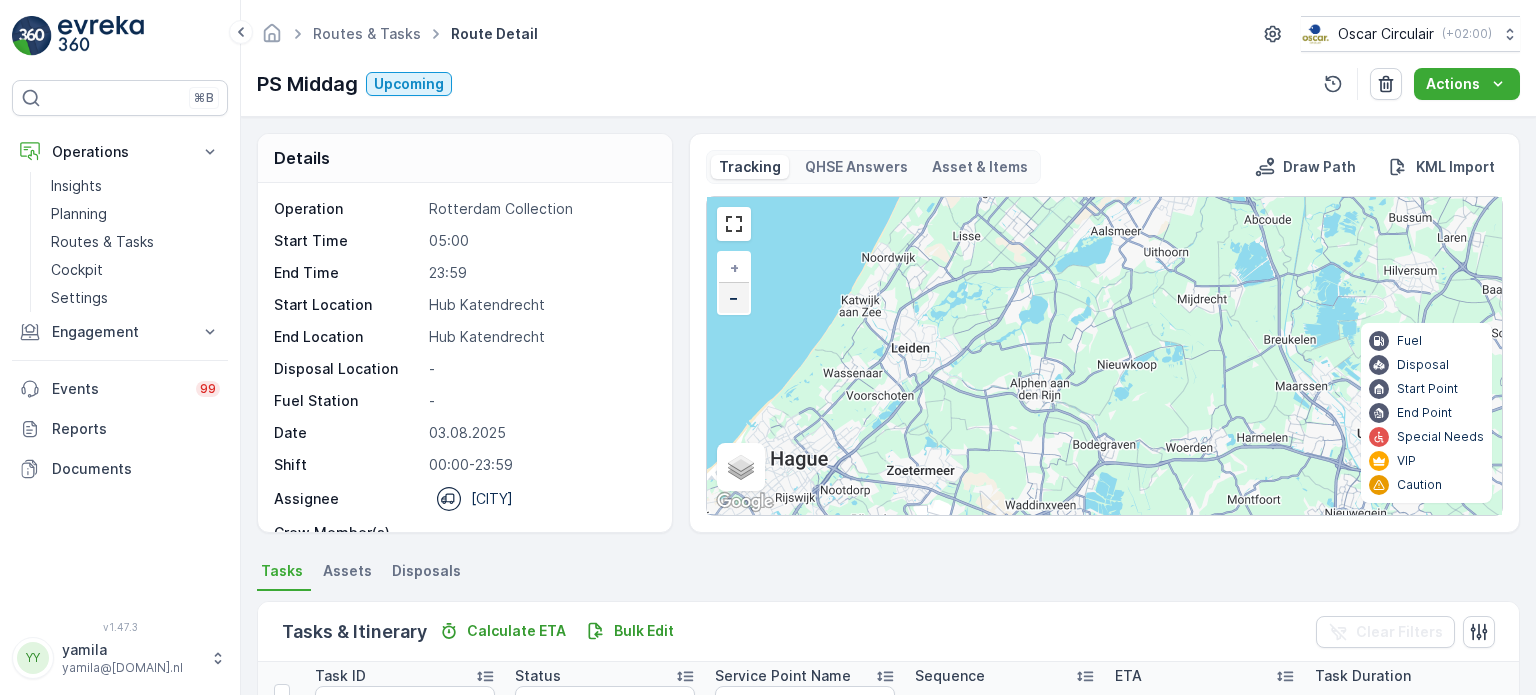 click on "−" at bounding box center [734, 298] 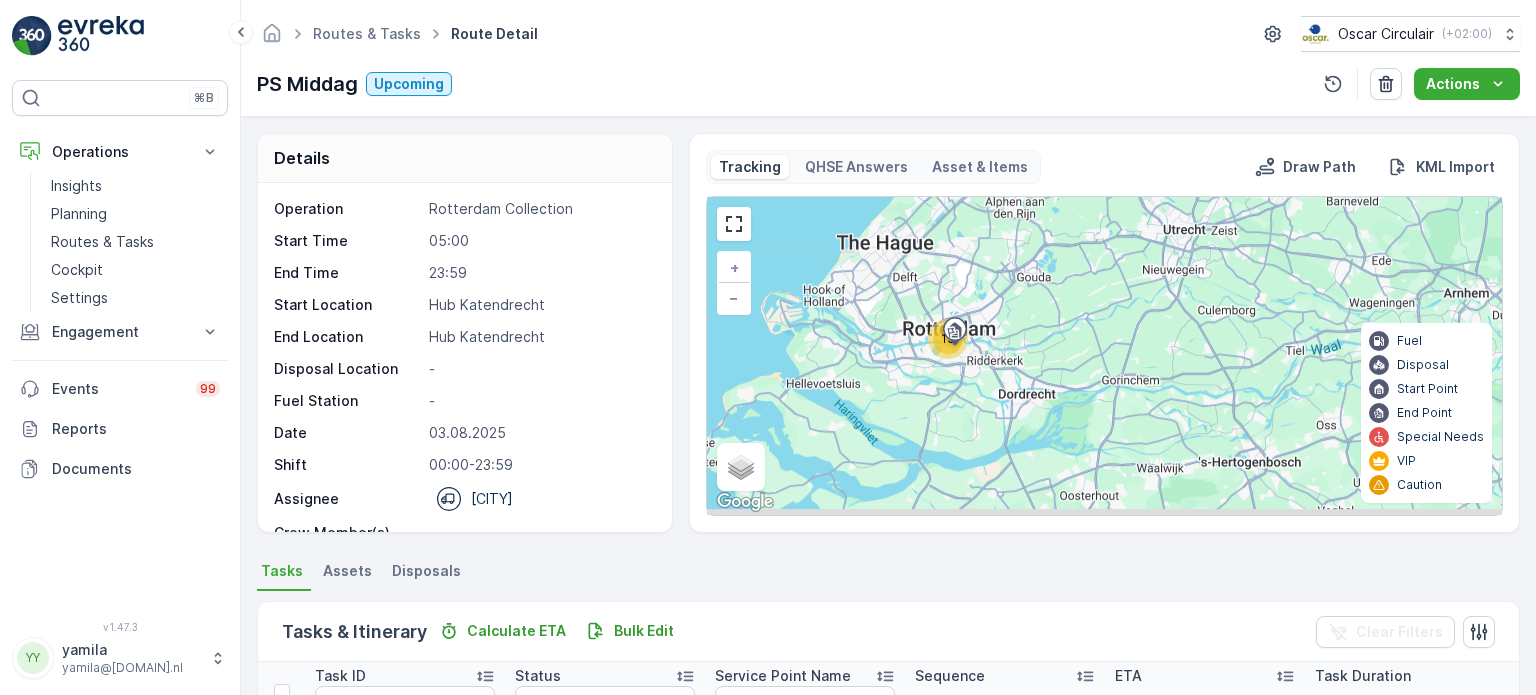 drag, startPoint x: 961, startPoint y: 441, endPoint x: 880, endPoint y: 227, distance: 228.81651 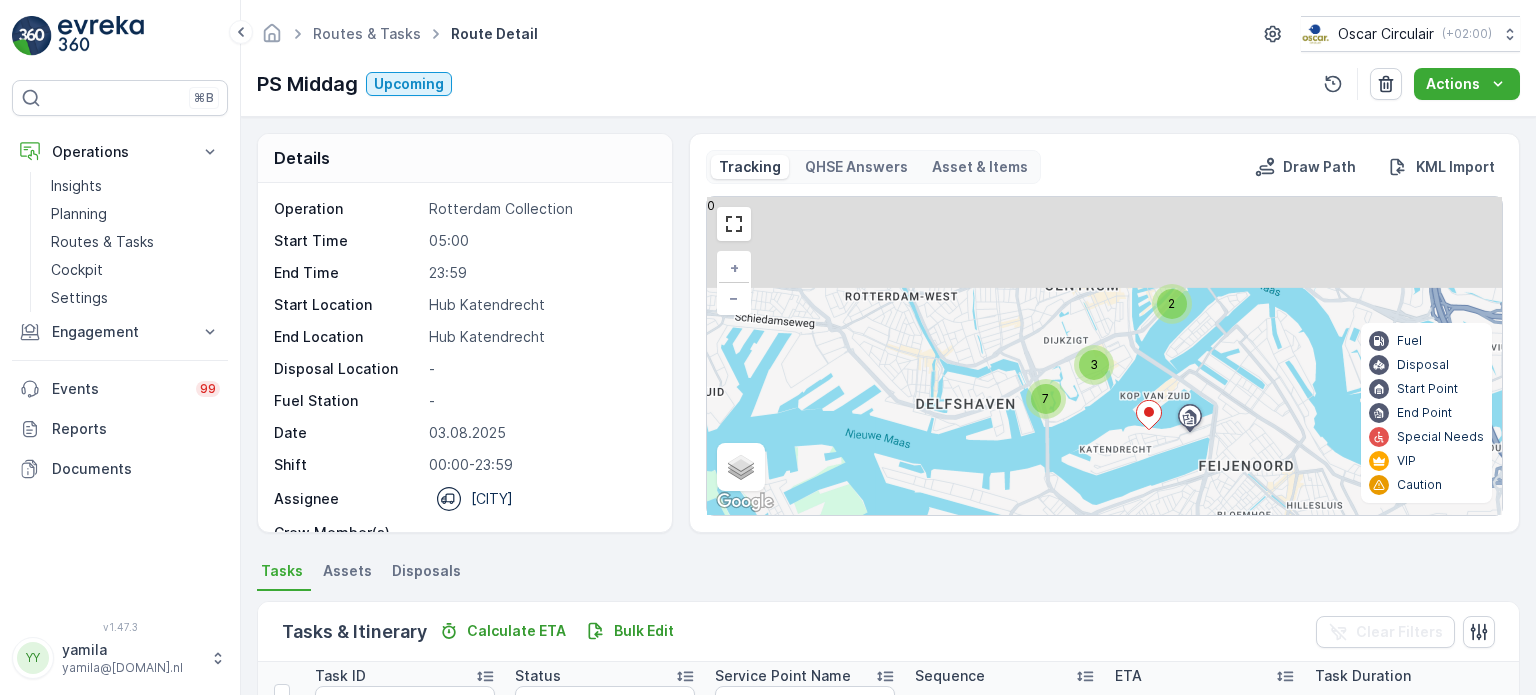 drag, startPoint x: 1060, startPoint y: 265, endPoint x: 1169, endPoint y: 444, distance: 209.57576 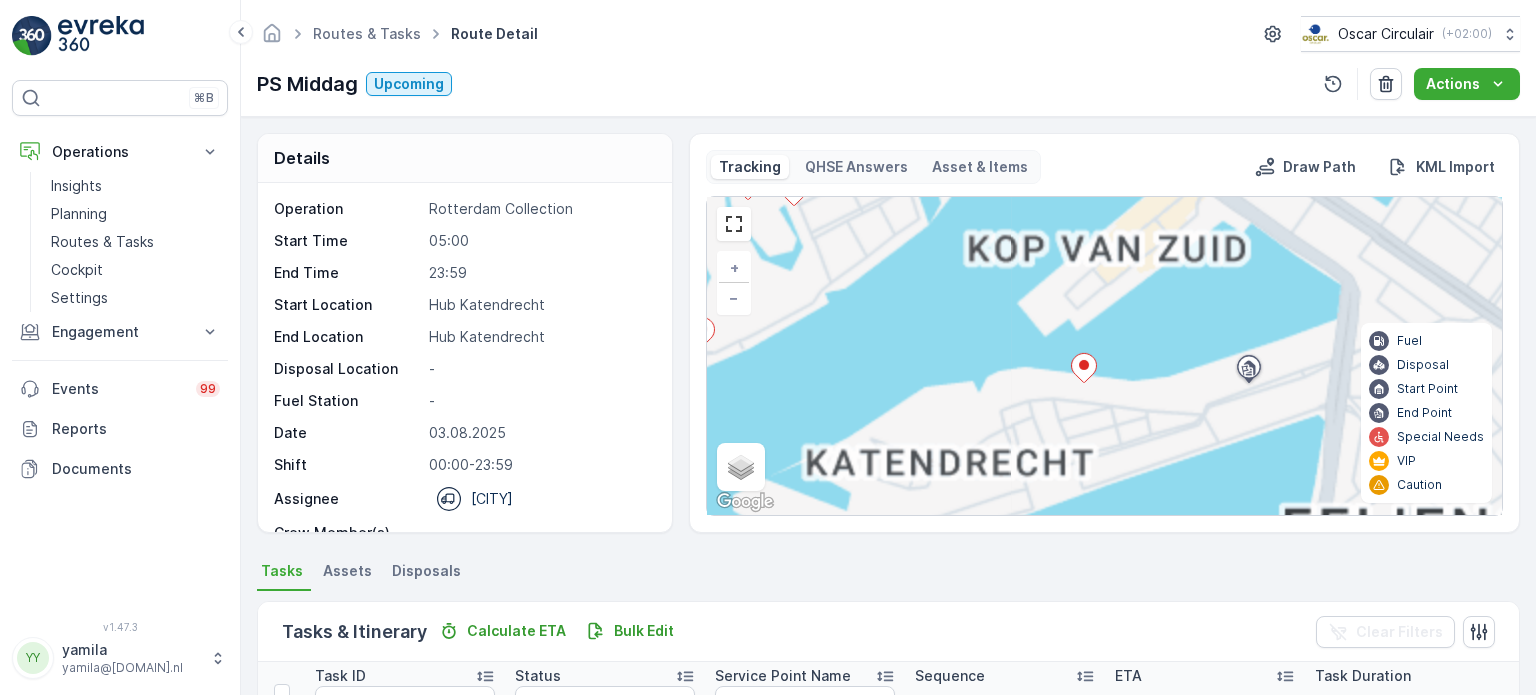 drag, startPoint x: 1161, startPoint y: 403, endPoint x: 1112, endPoint y: 480, distance: 91.26884 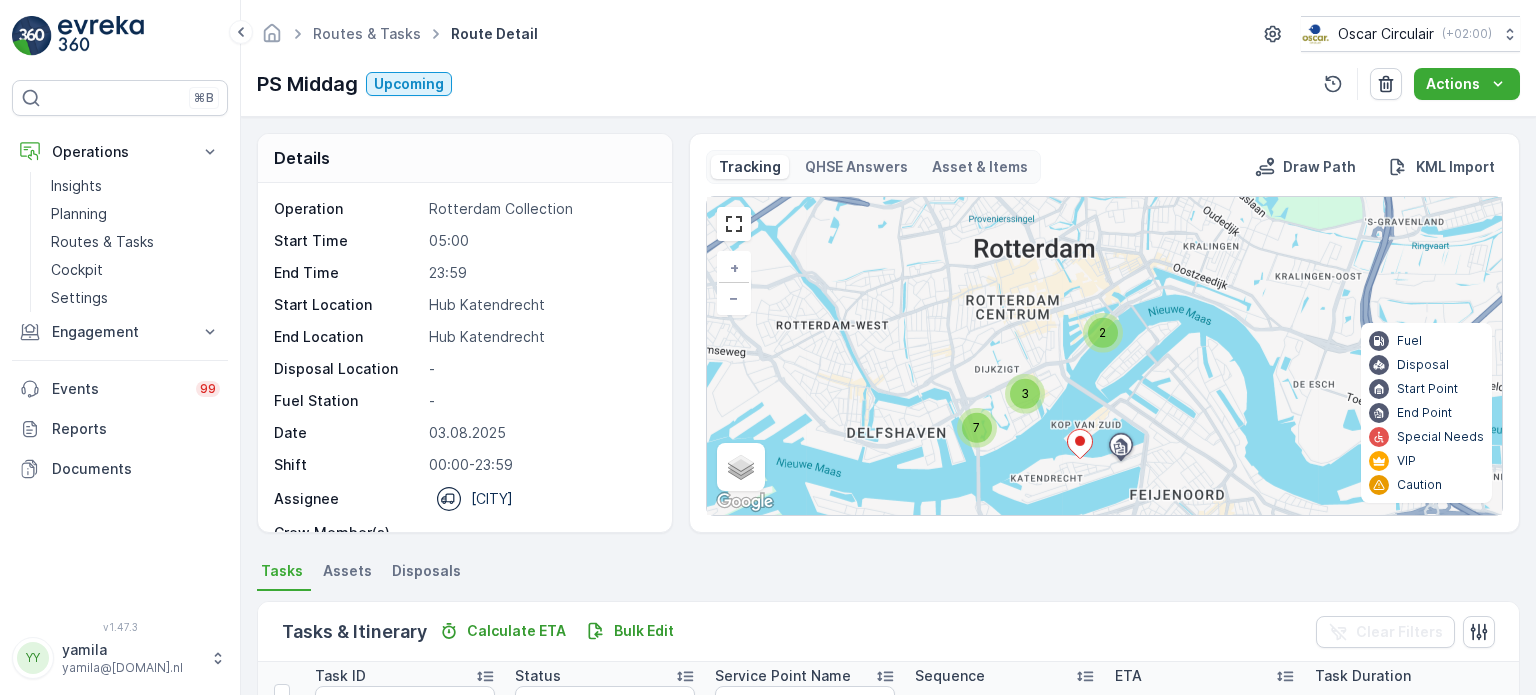 drag, startPoint x: 1091, startPoint y: 419, endPoint x: 1145, endPoint y: 392, distance: 60.373837 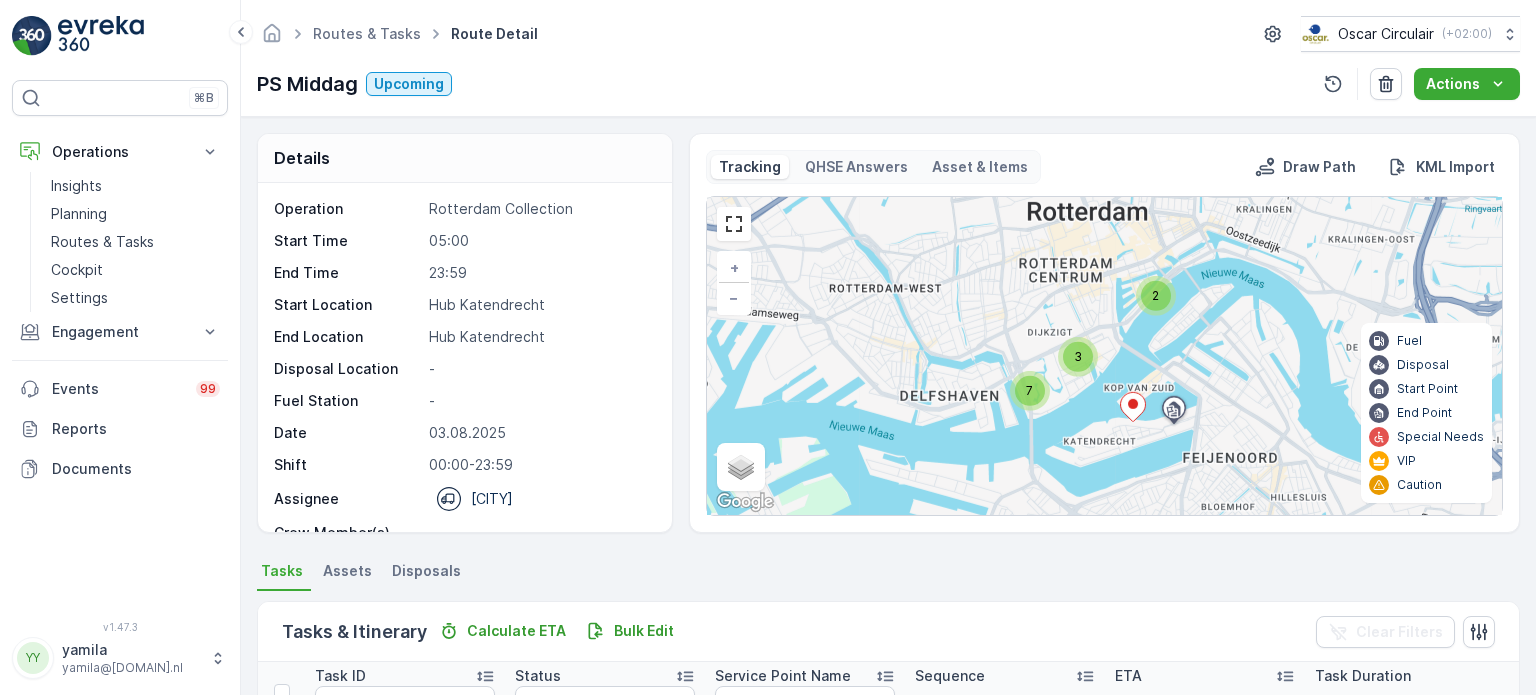 drag, startPoint x: 1169, startPoint y: 358, endPoint x: 1192, endPoint y: 338, distance: 30.479502 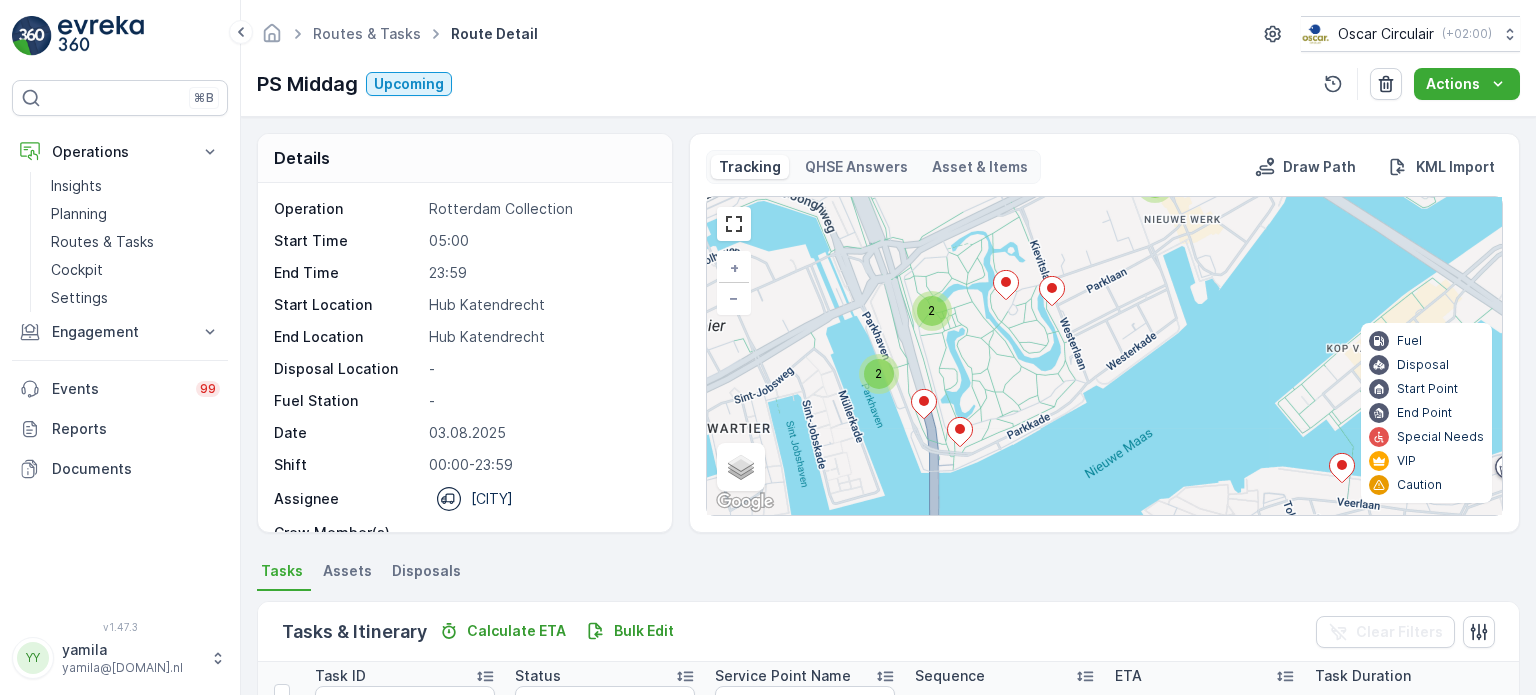 drag, startPoint x: 1041, startPoint y: 423, endPoint x: 1088, endPoint y: 361, distance: 77.801025 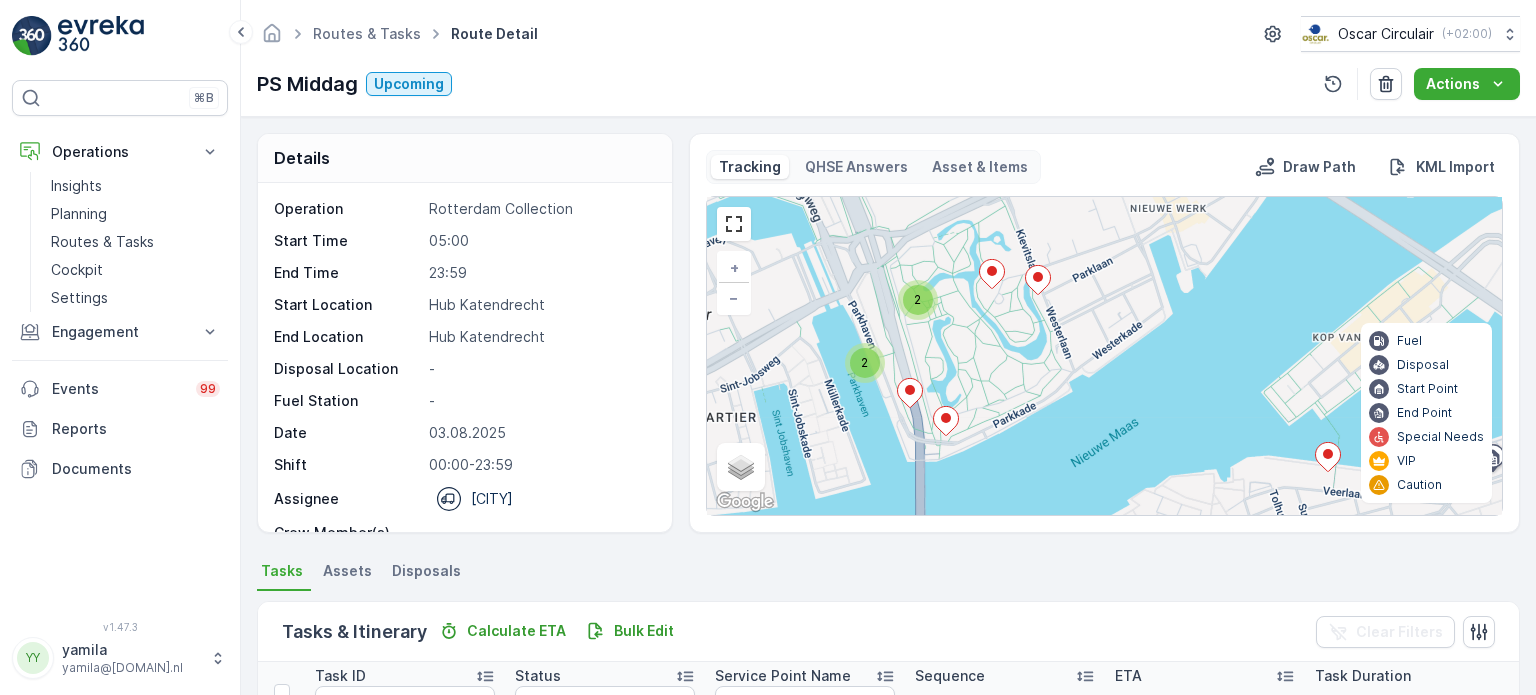 drag, startPoint x: 1013, startPoint y: 347, endPoint x: 999, endPoint y: 336, distance: 17.804493 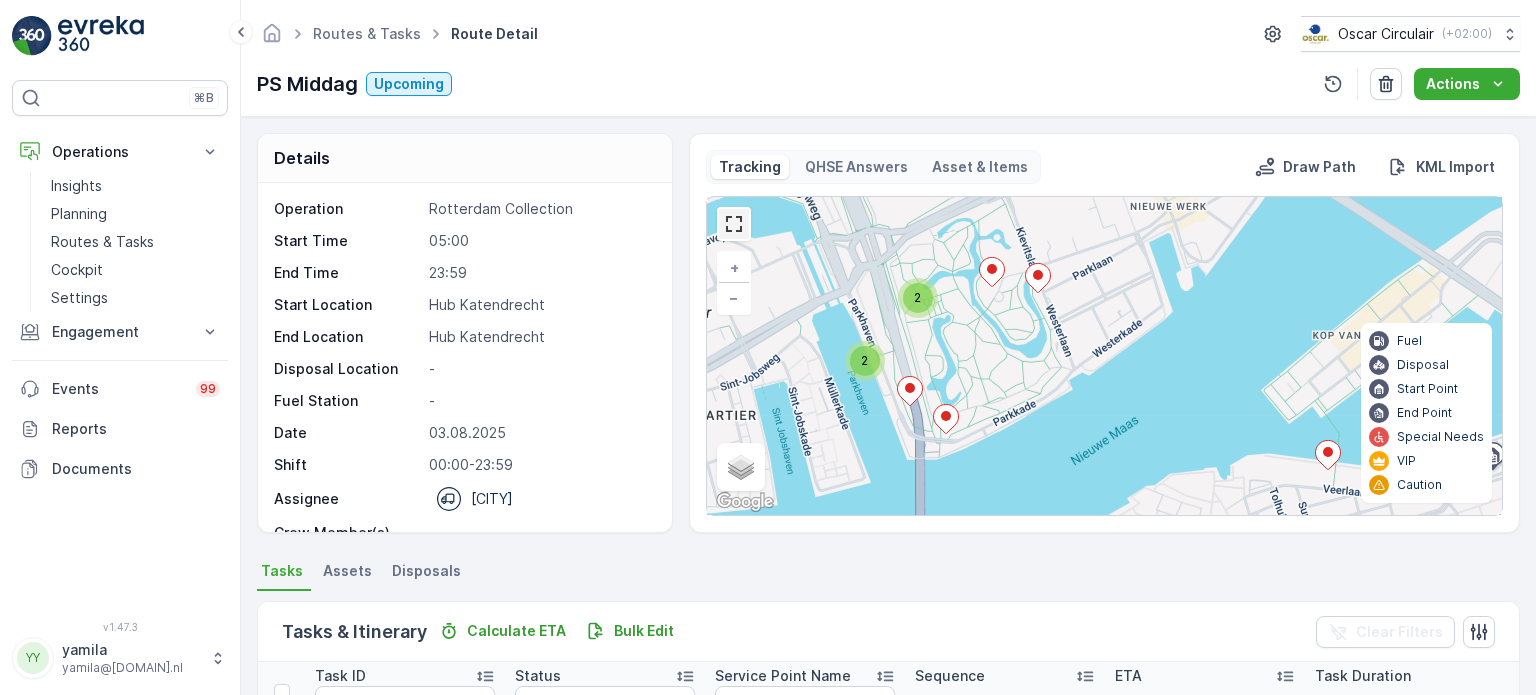 click at bounding box center (734, 224) 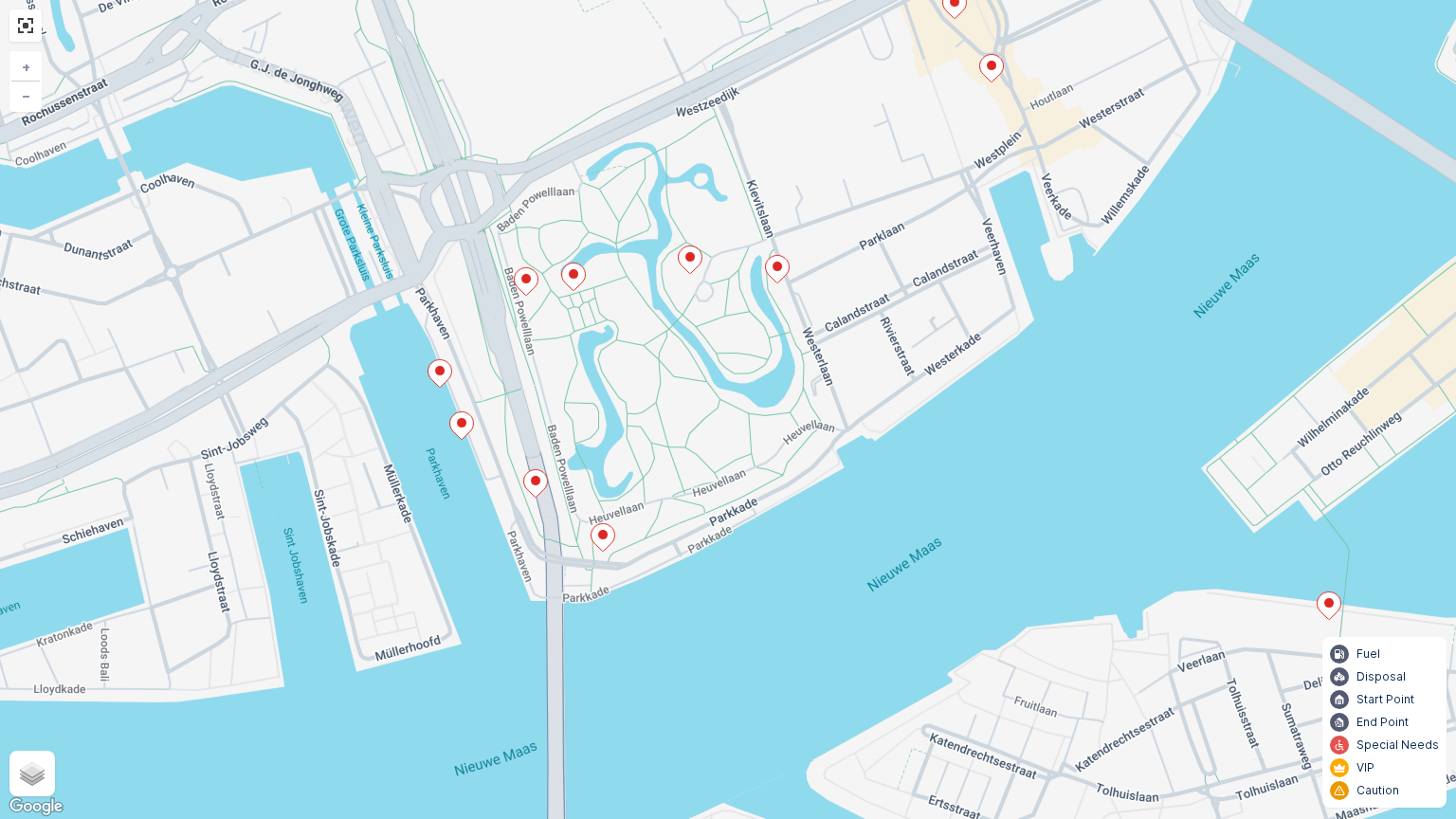 drag, startPoint x: 545, startPoint y: 449, endPoint x: 573, endPoint y: 546, distance: 100.960388 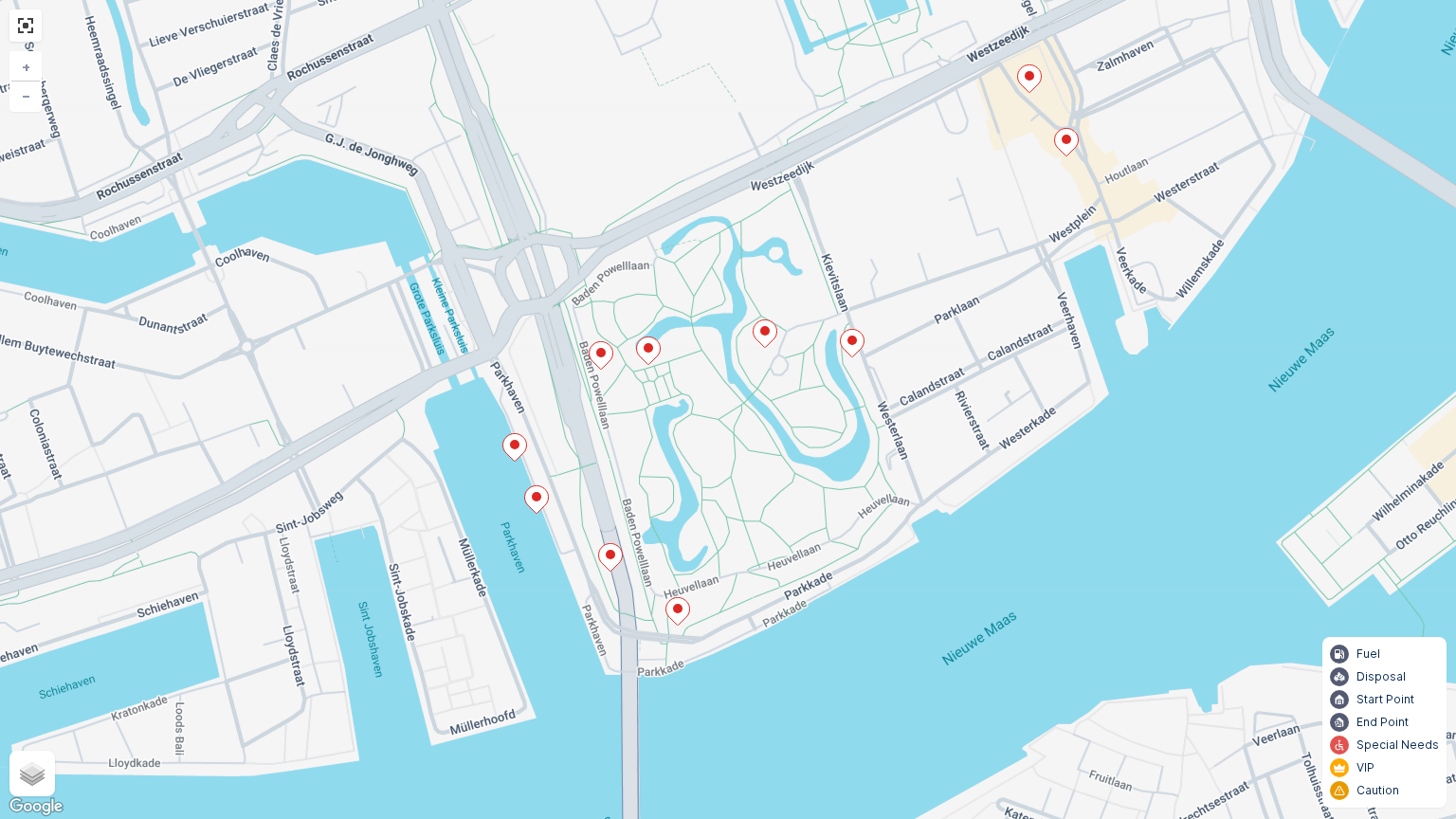 click 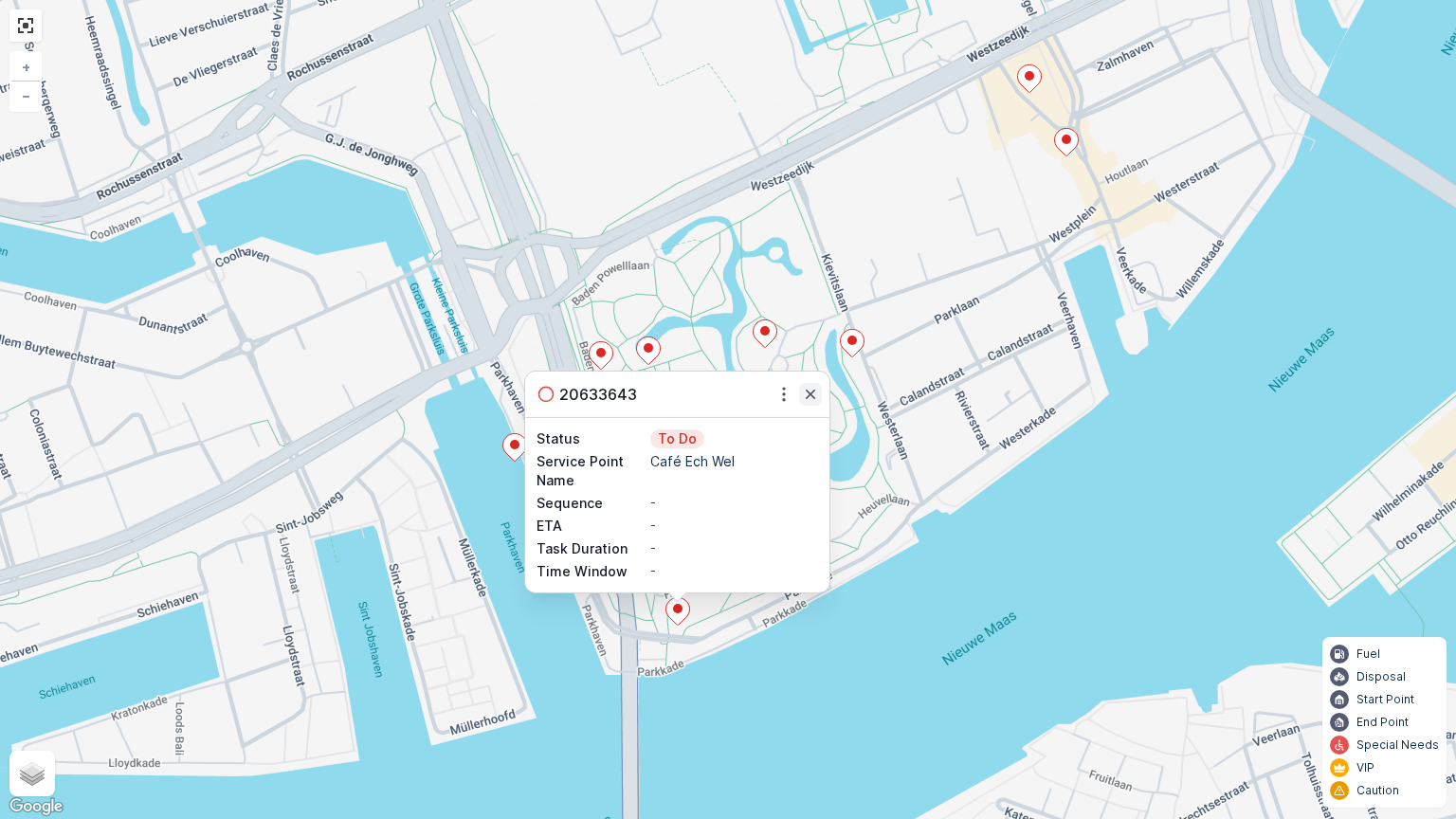 click 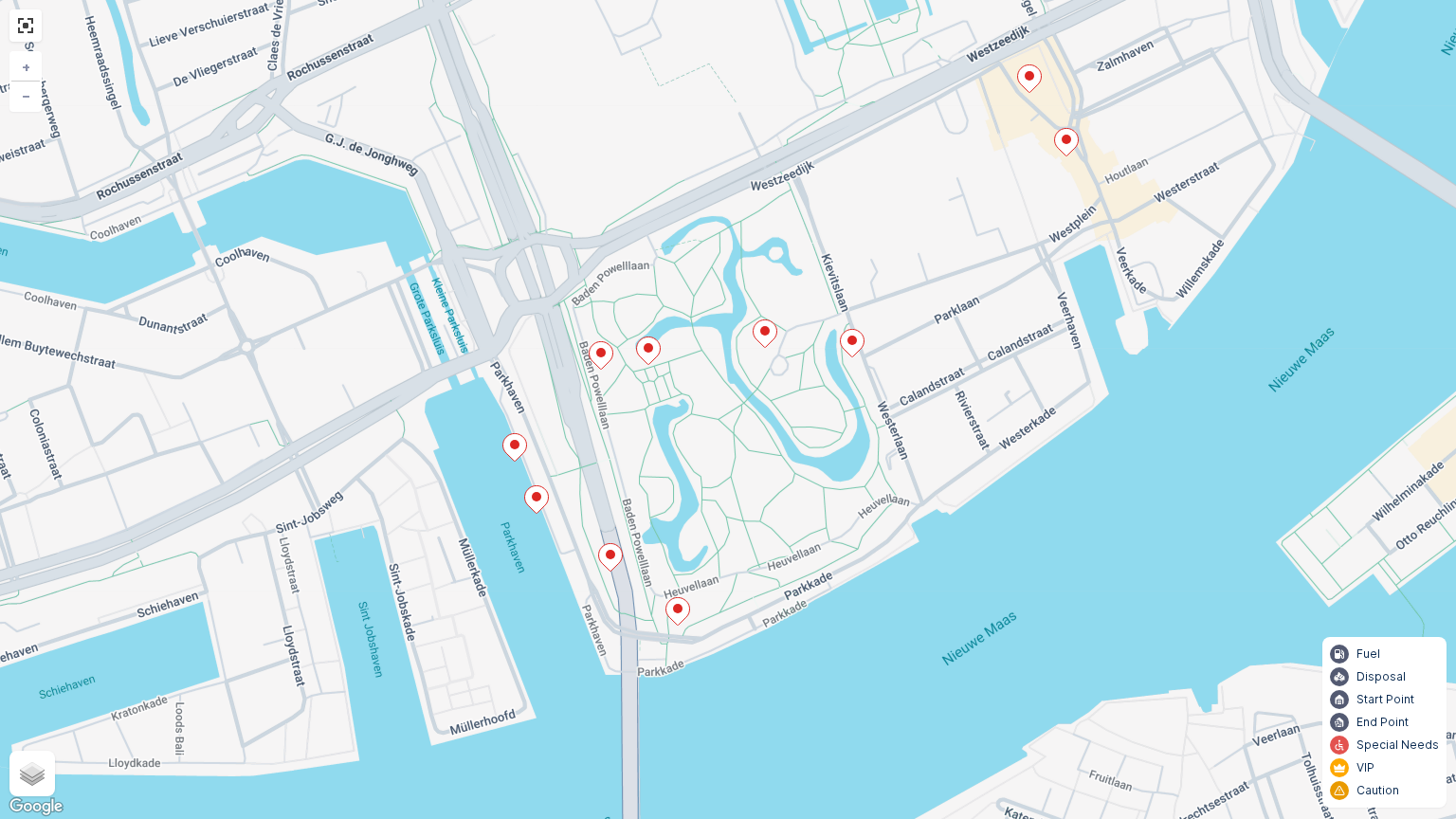 click 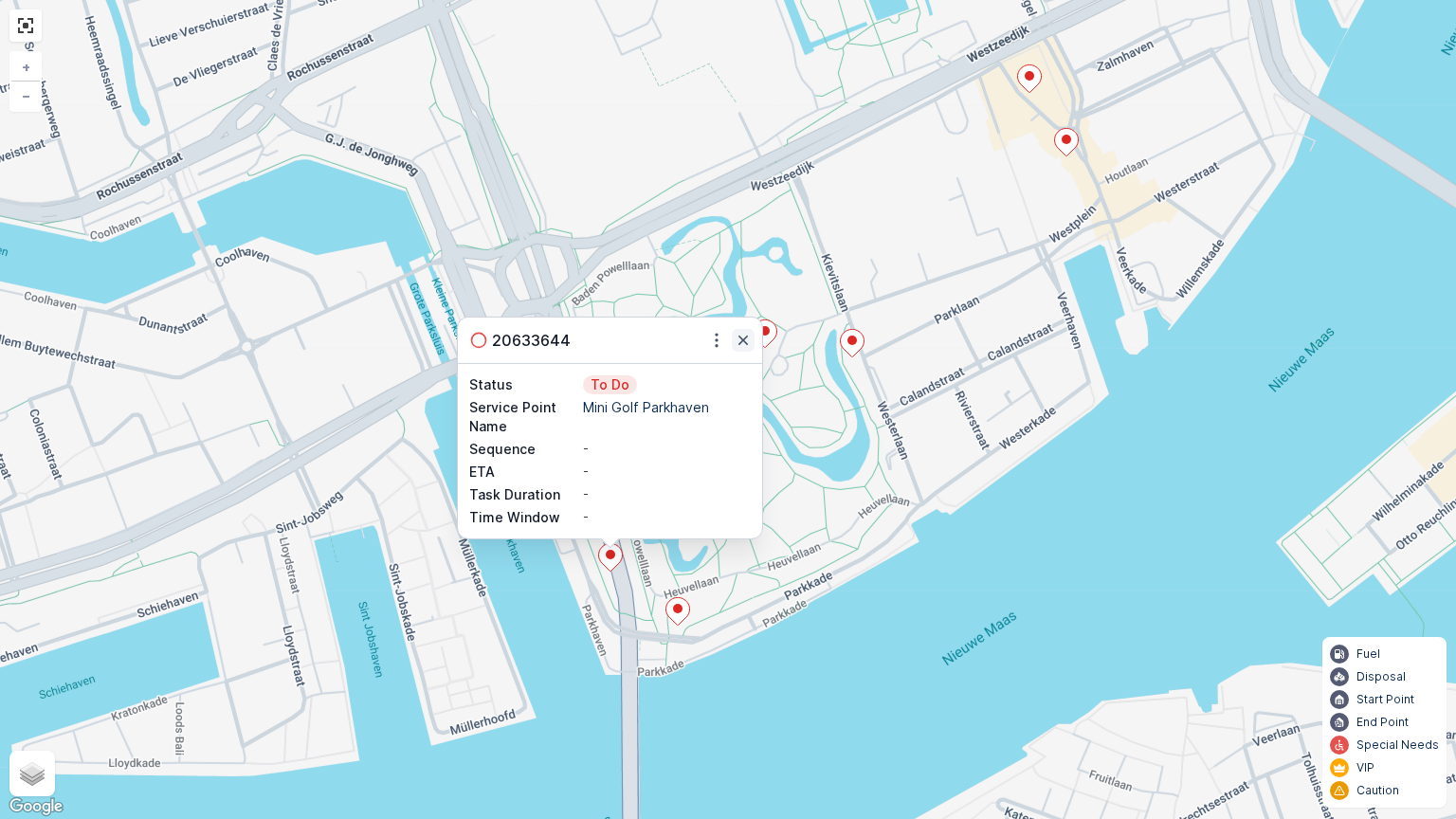 click 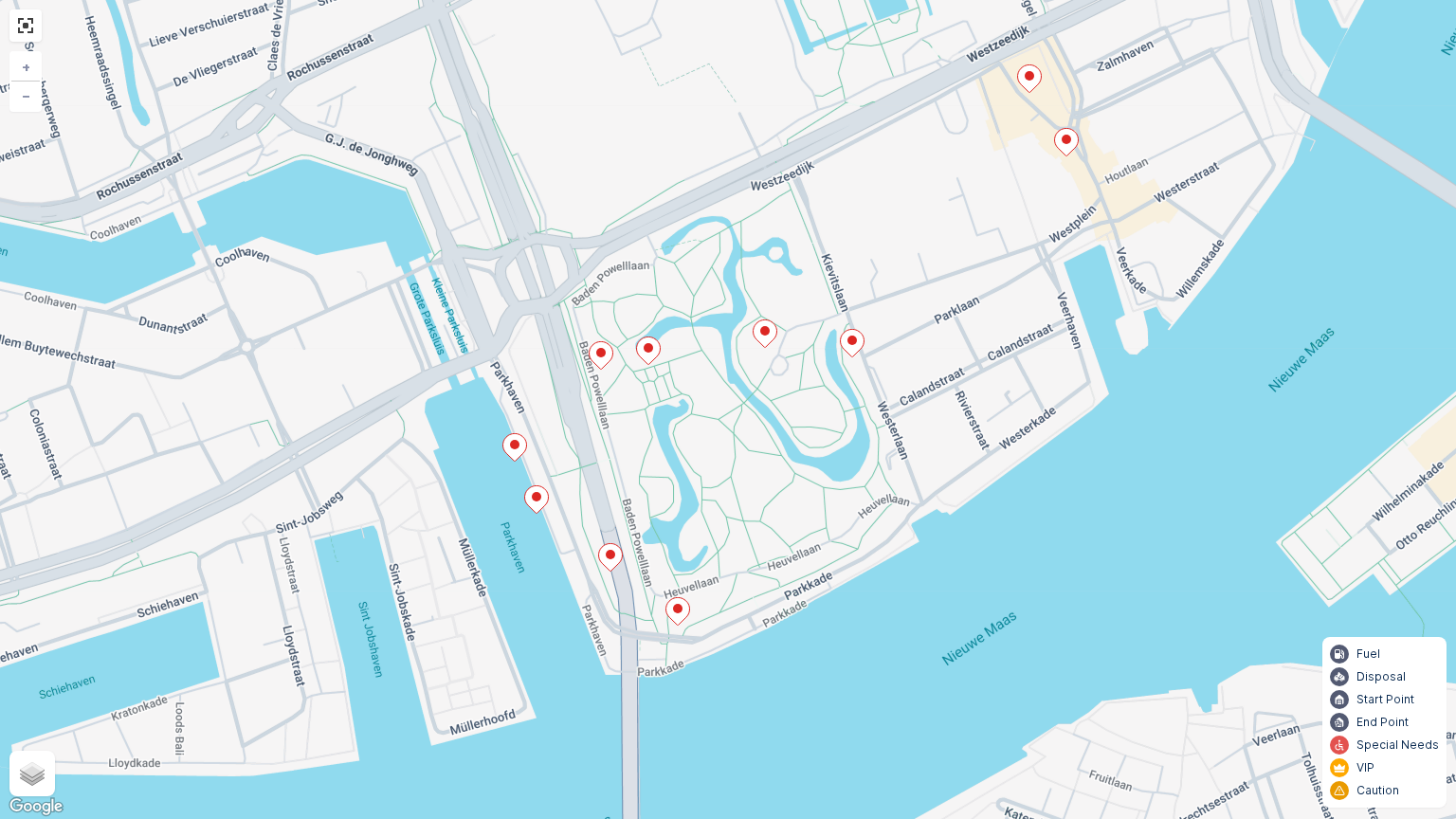 click 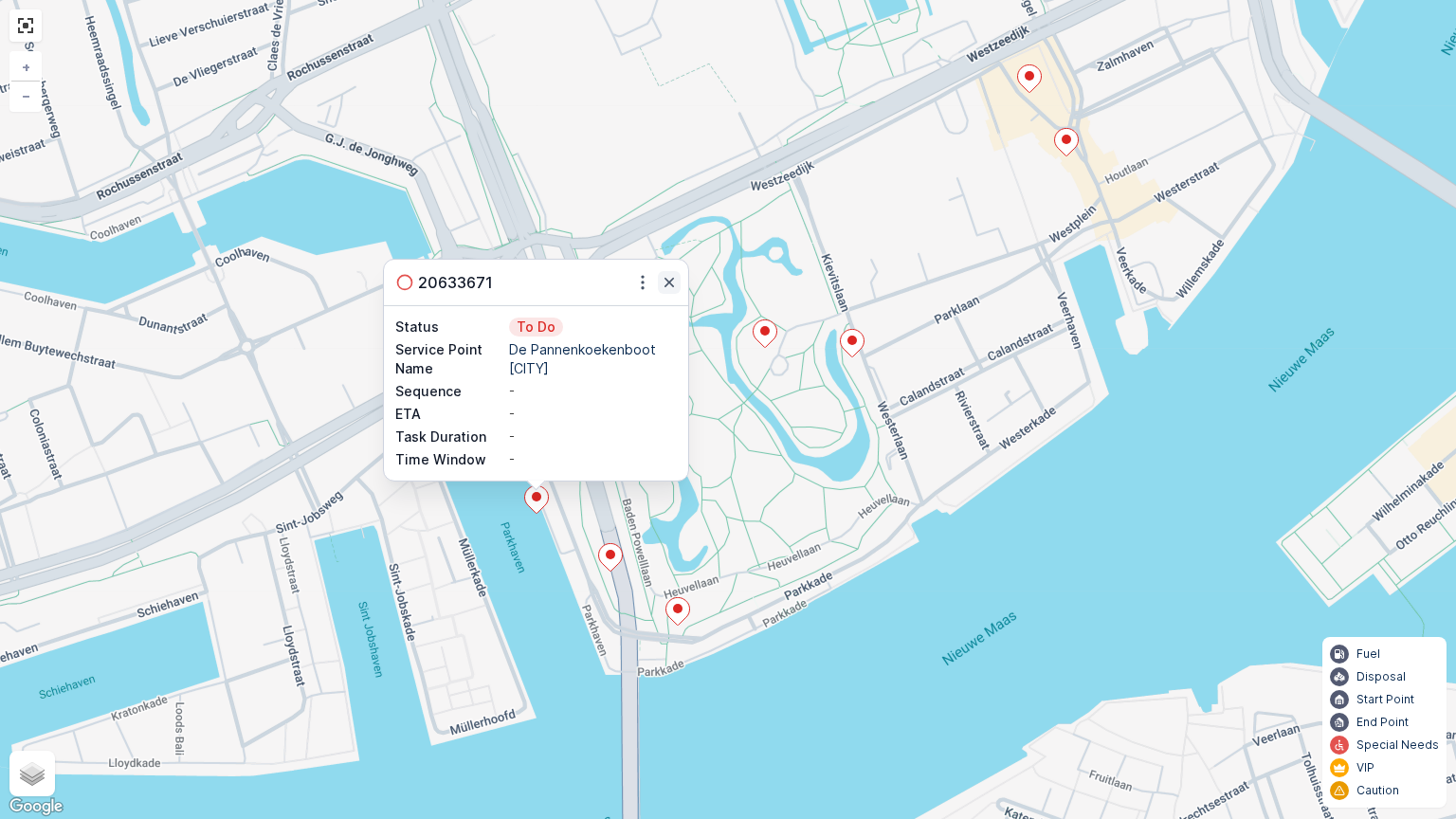 click 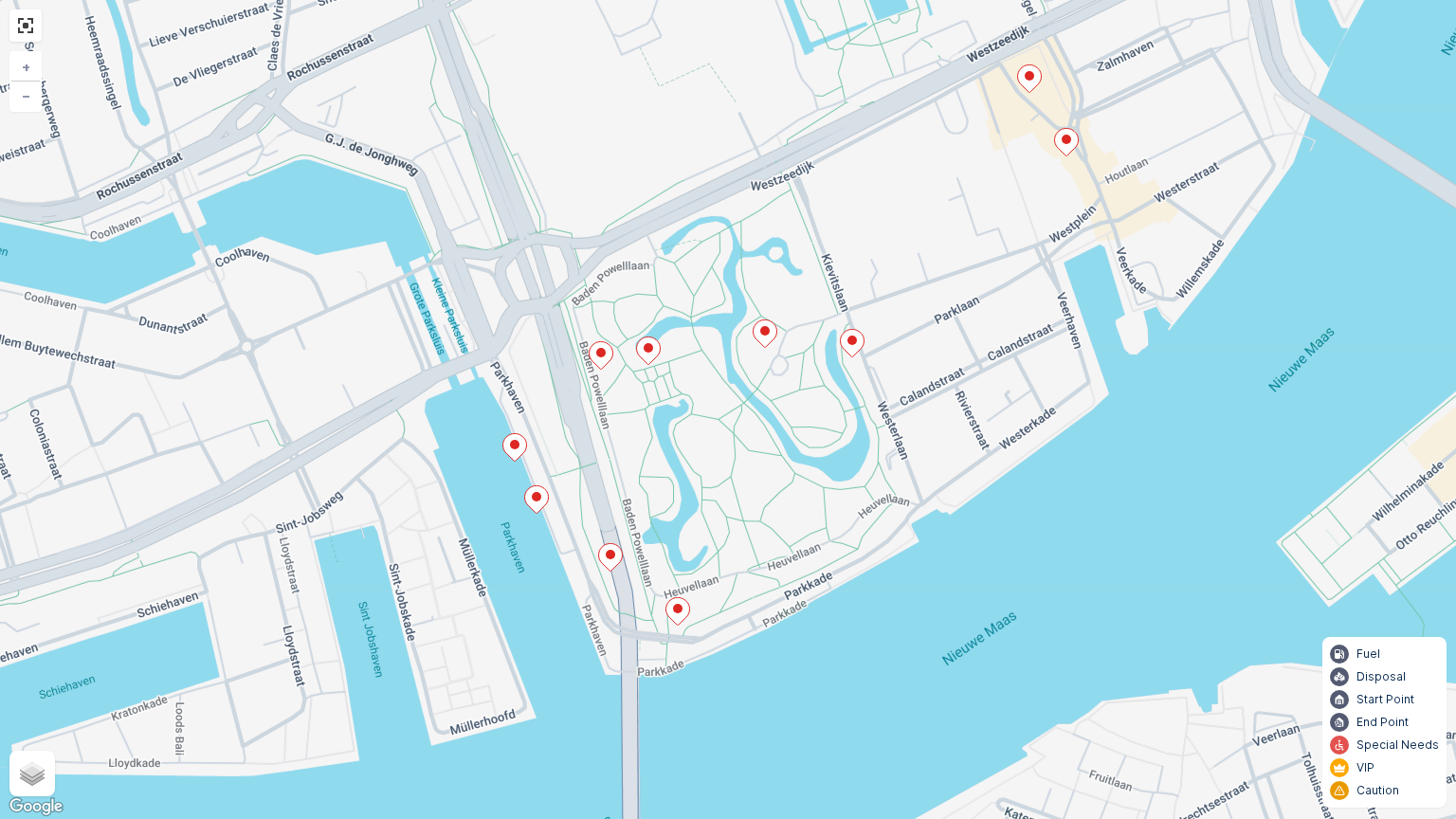 click 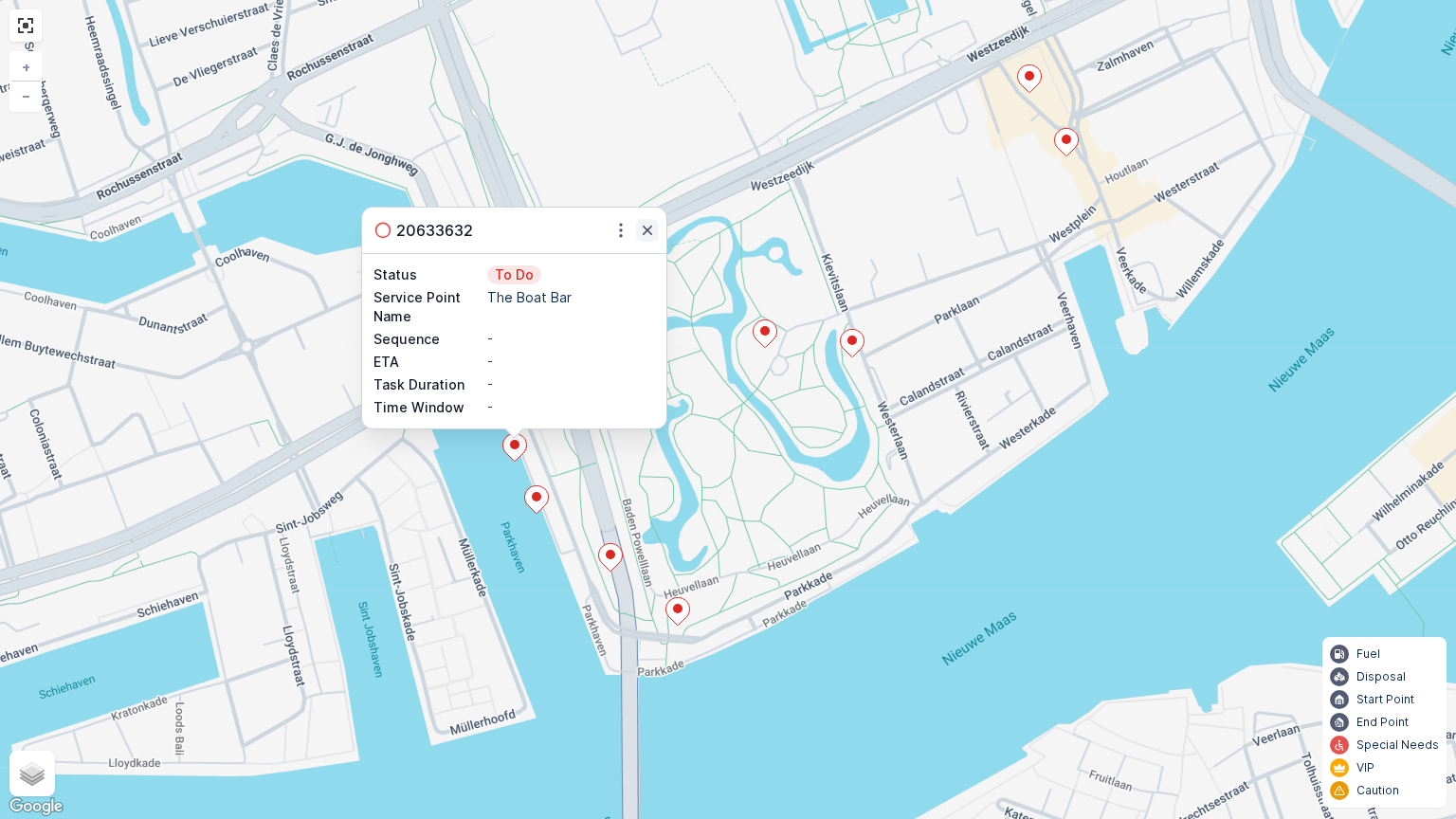 click 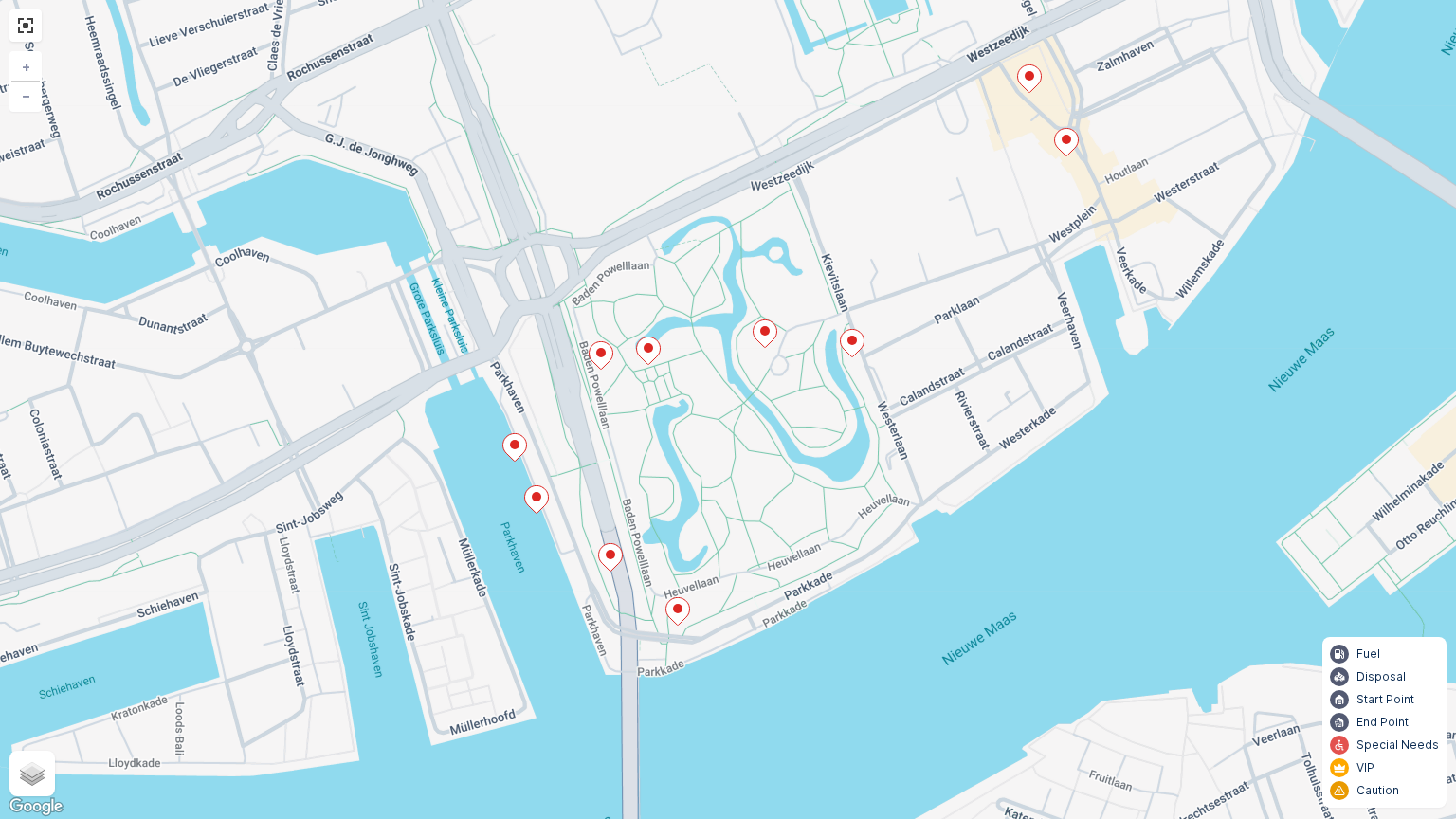 click 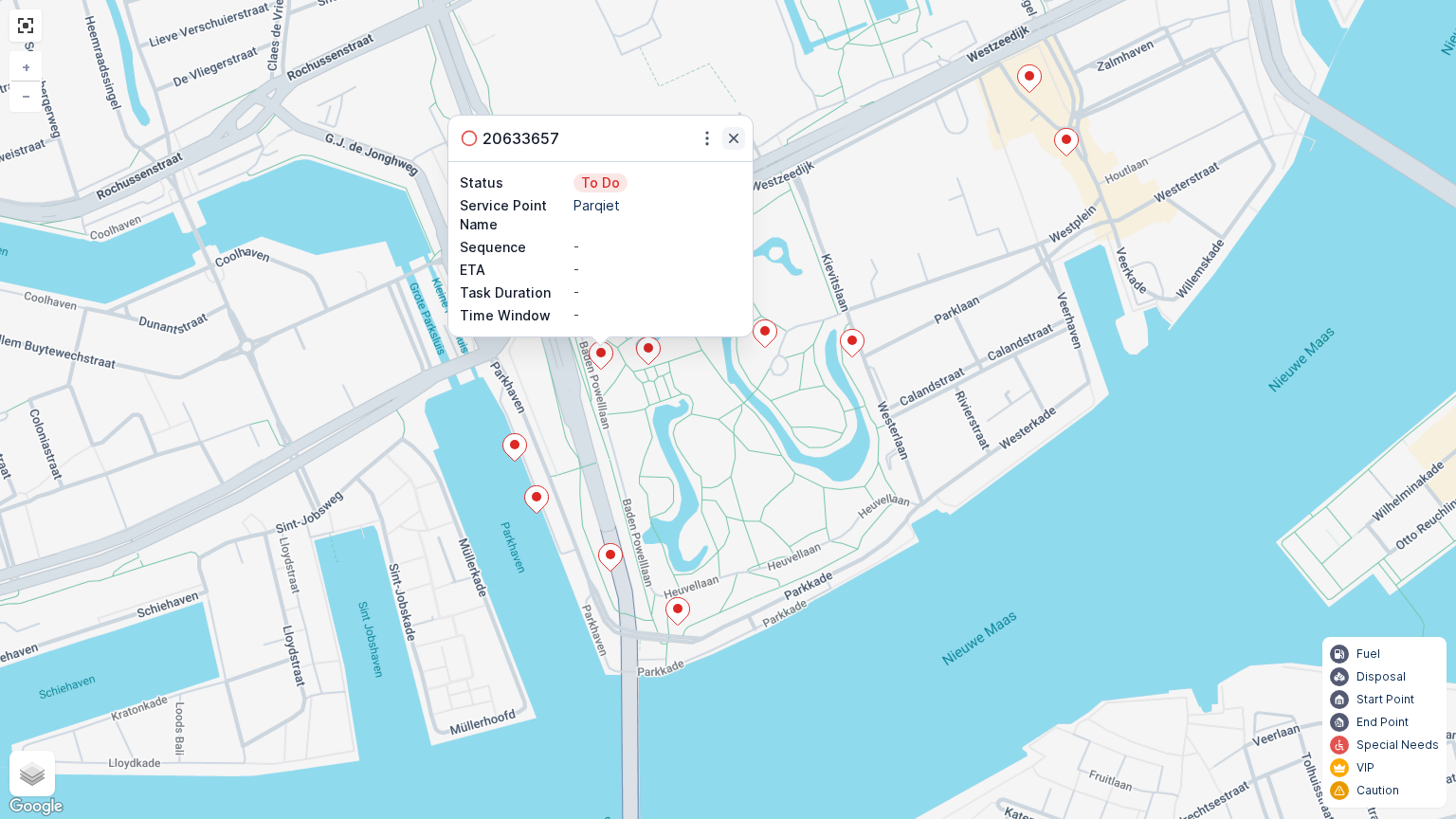 click 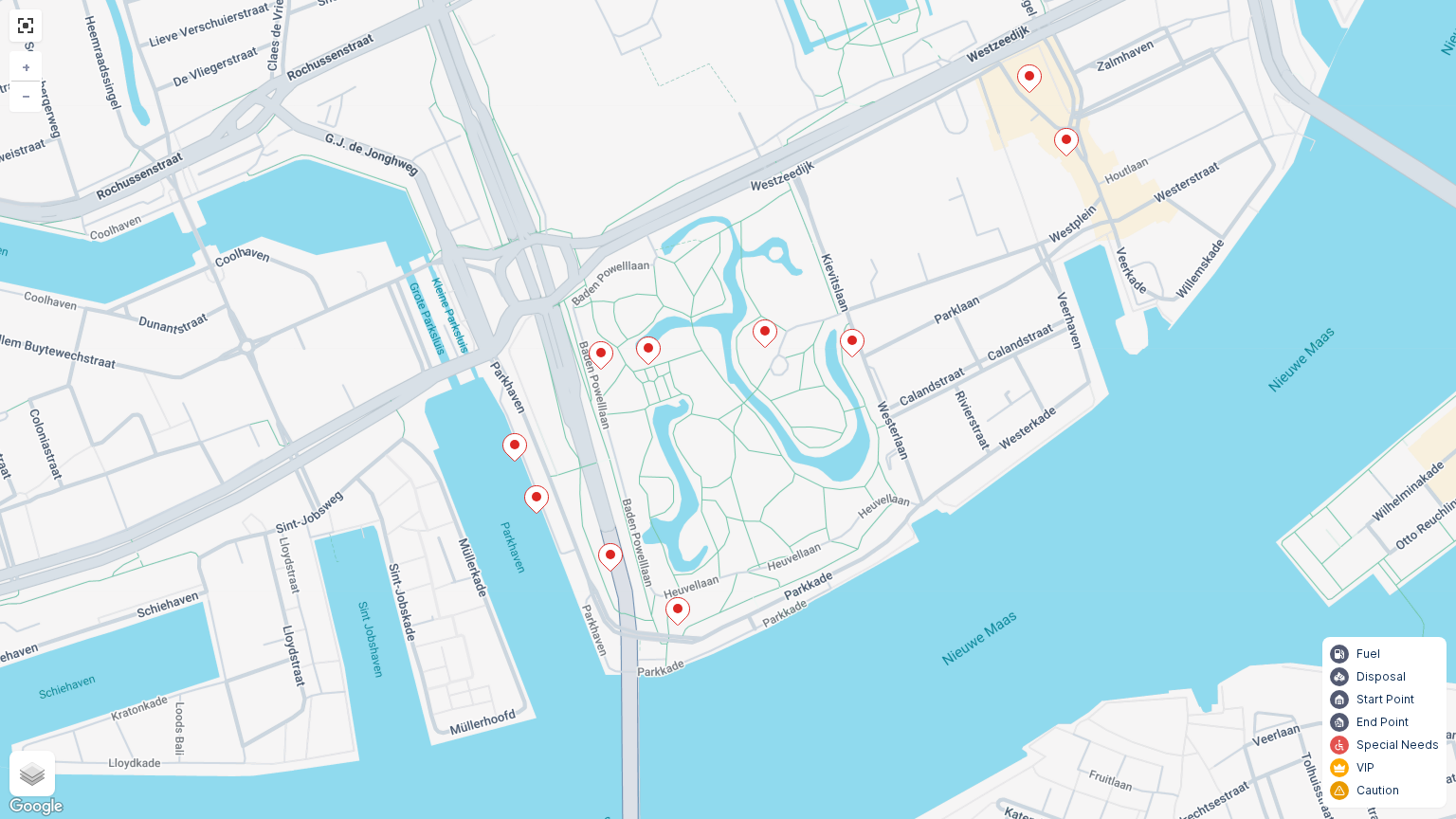 click 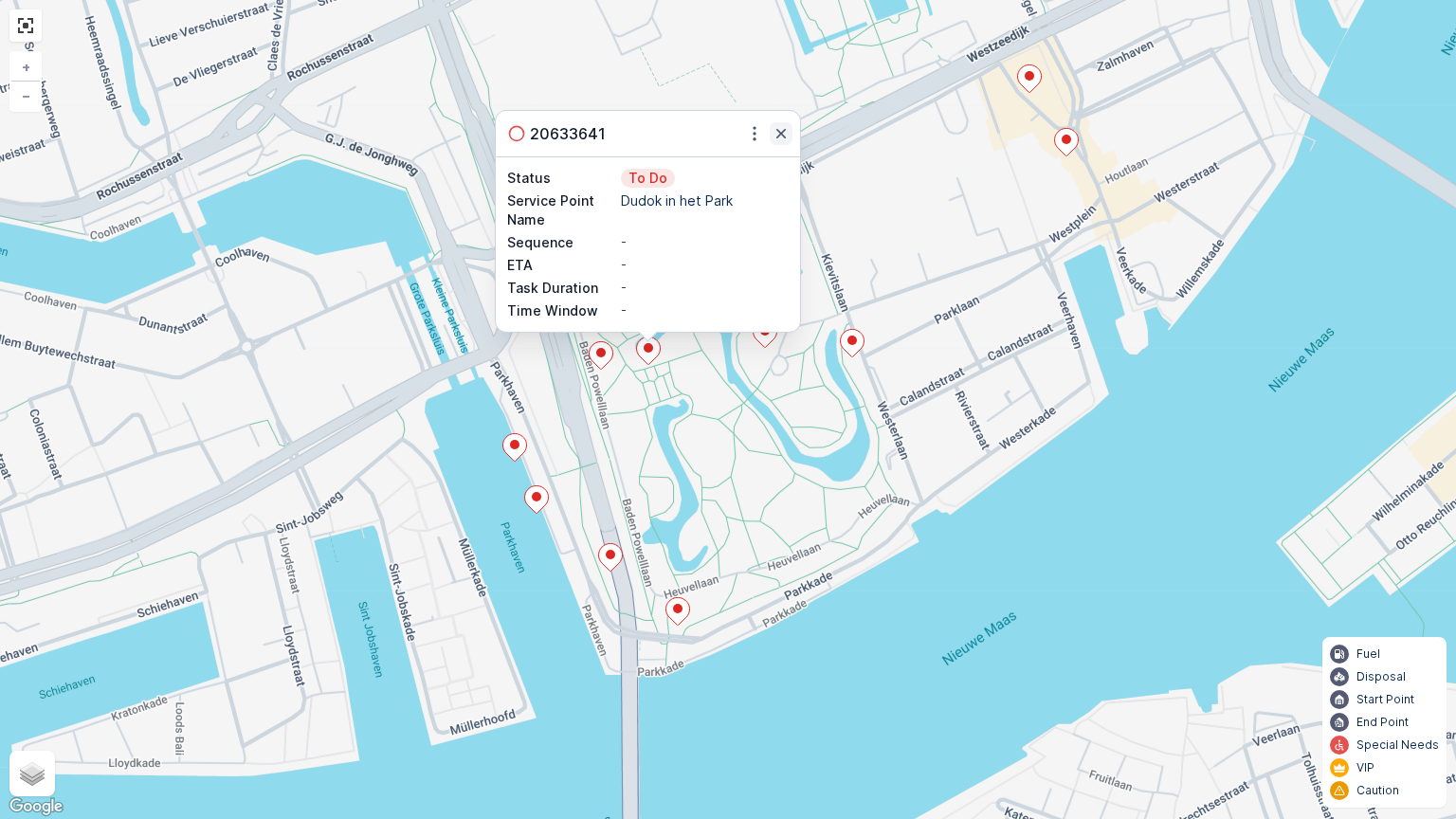 click 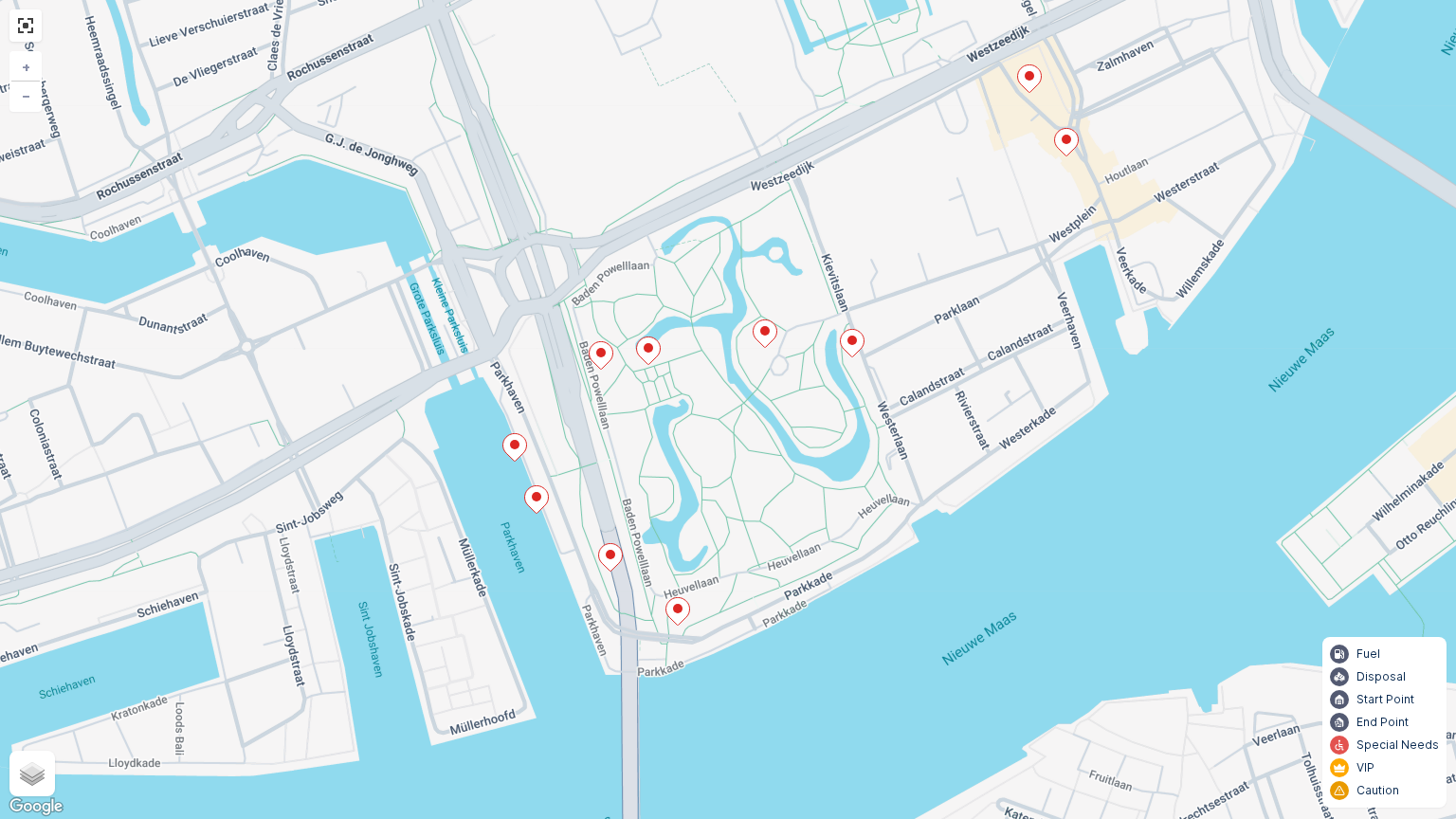 click 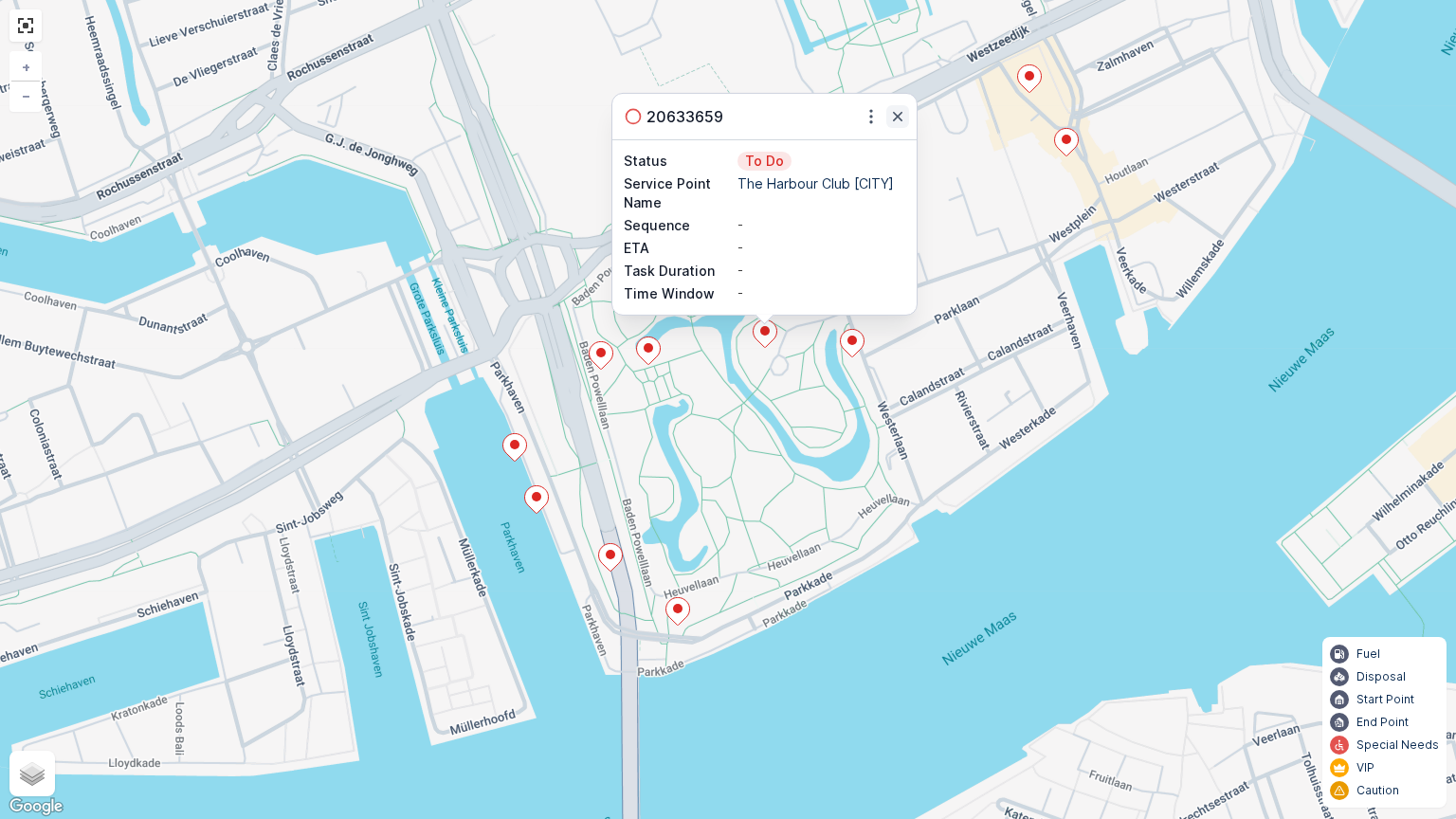 click 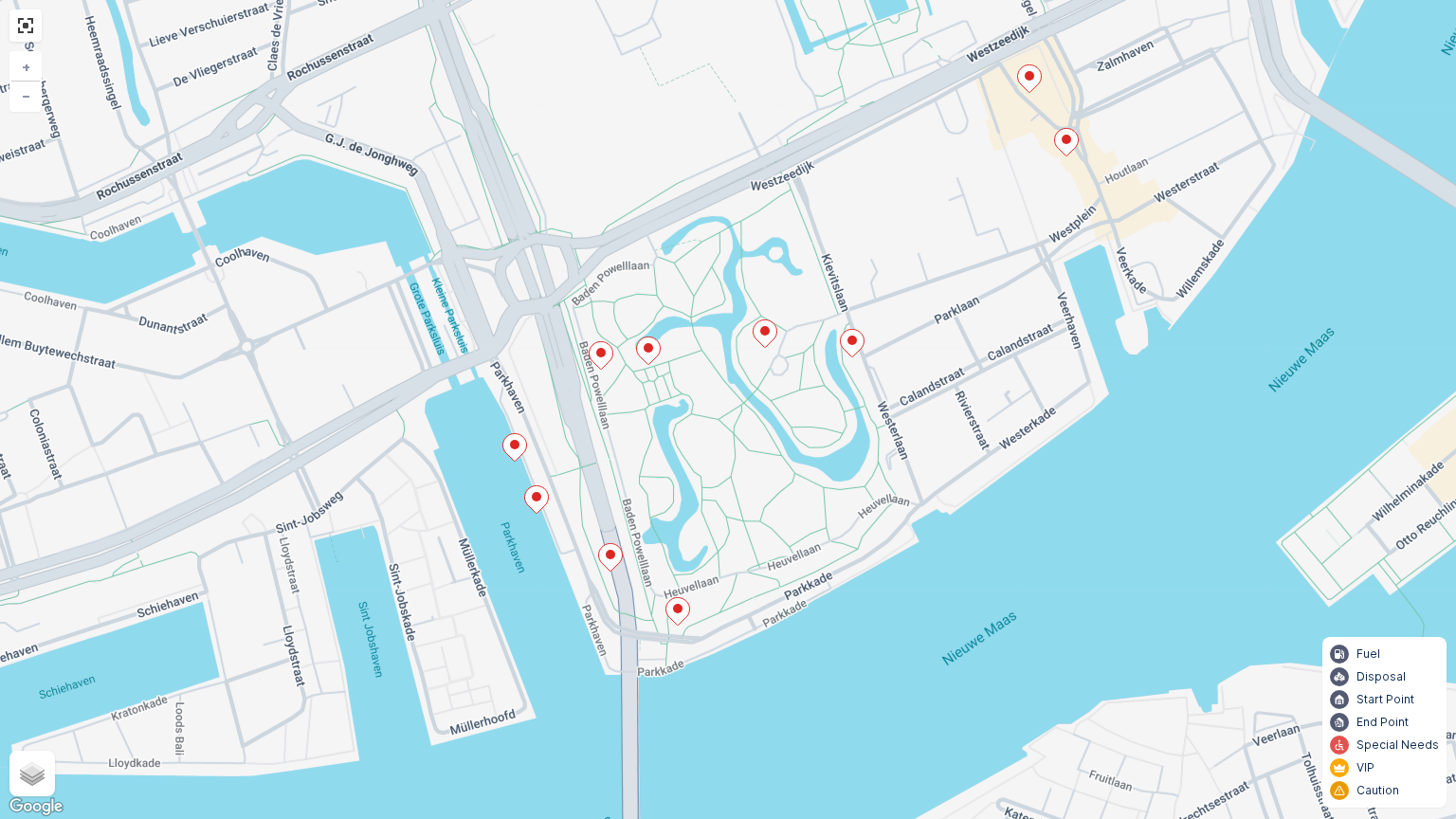 click 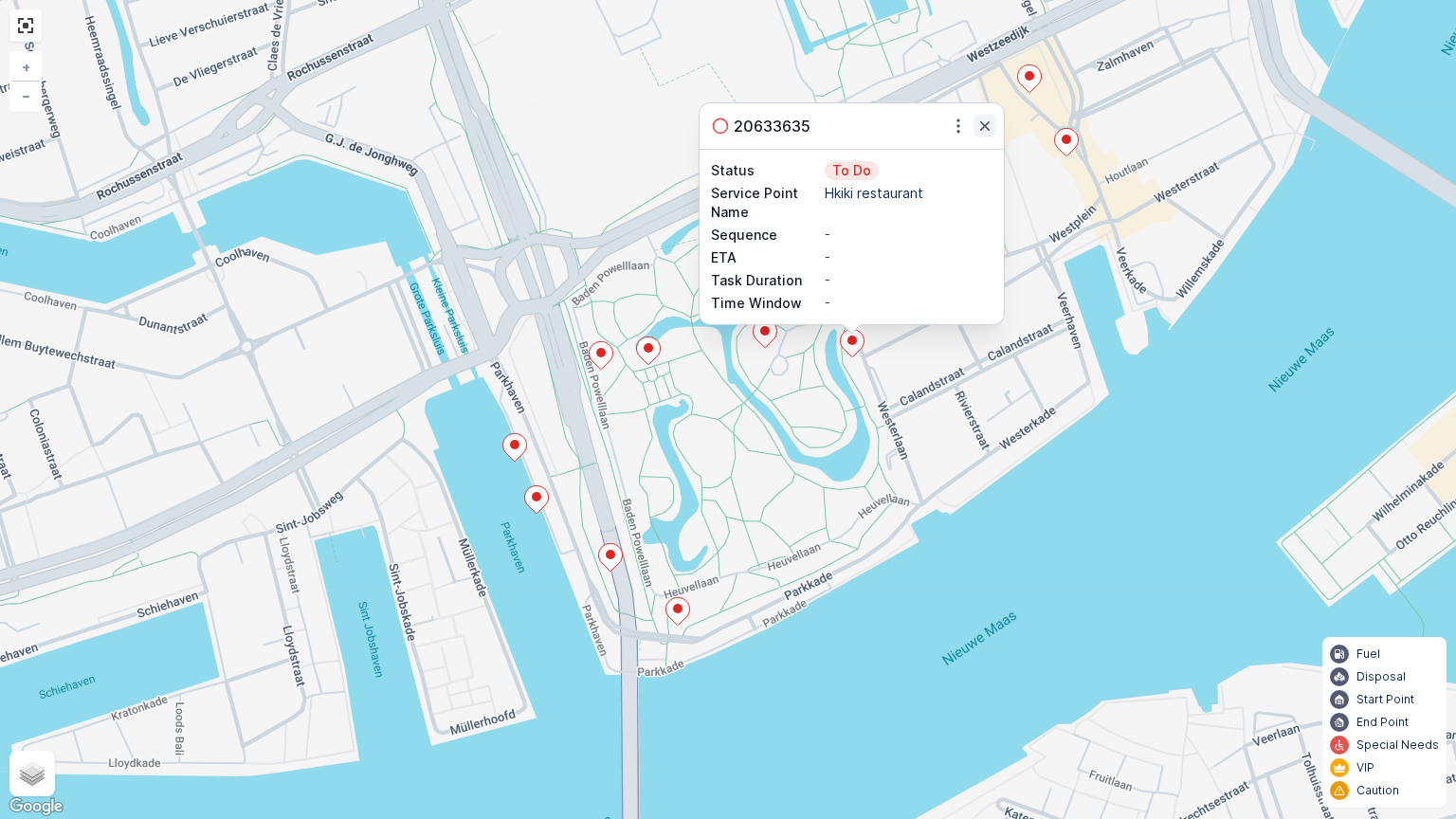 click 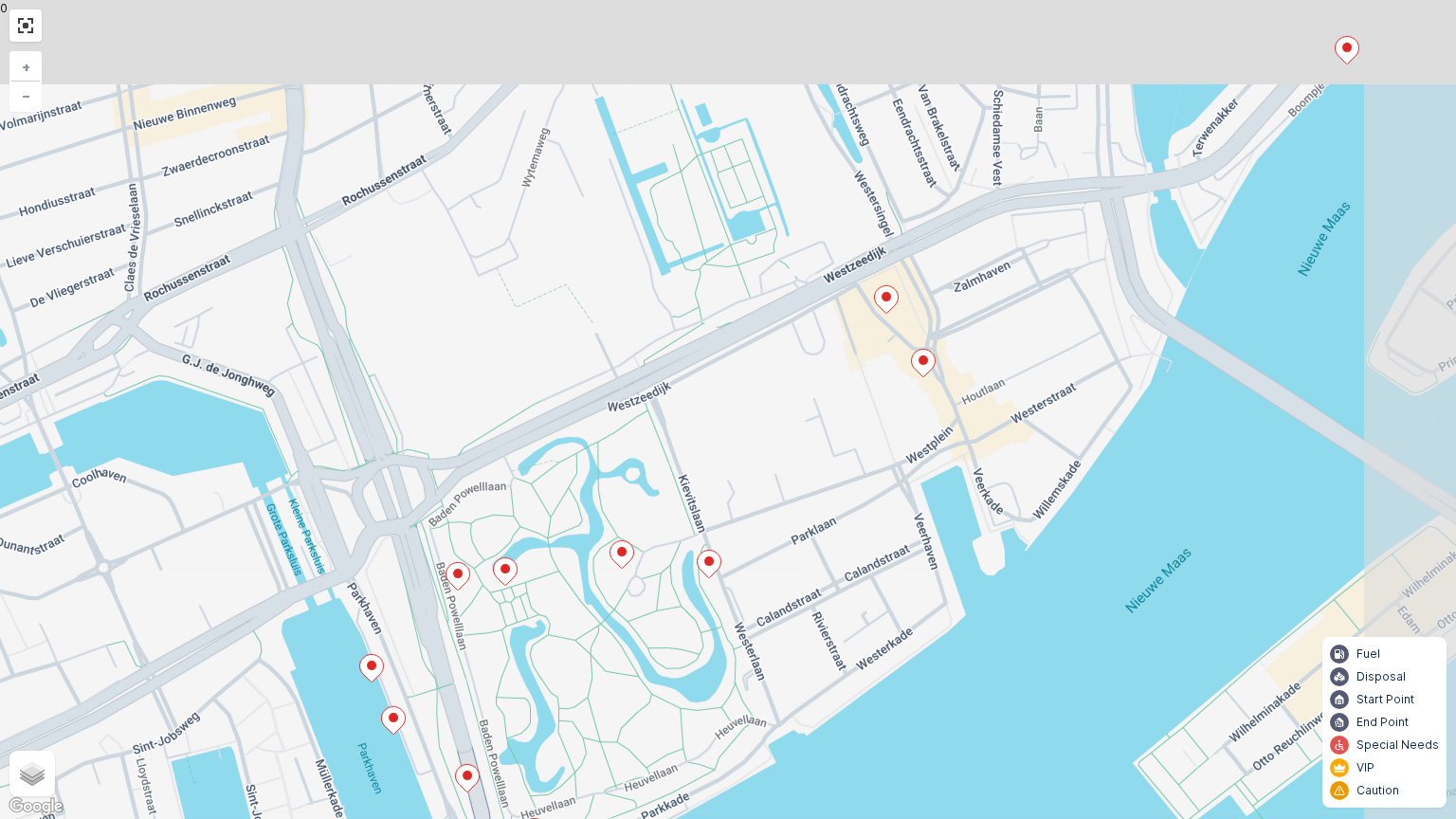 drag, startPoint x: 977, startPoint y: 265, endPoint x: 834, endPoint y: 488, distance: 264.91131 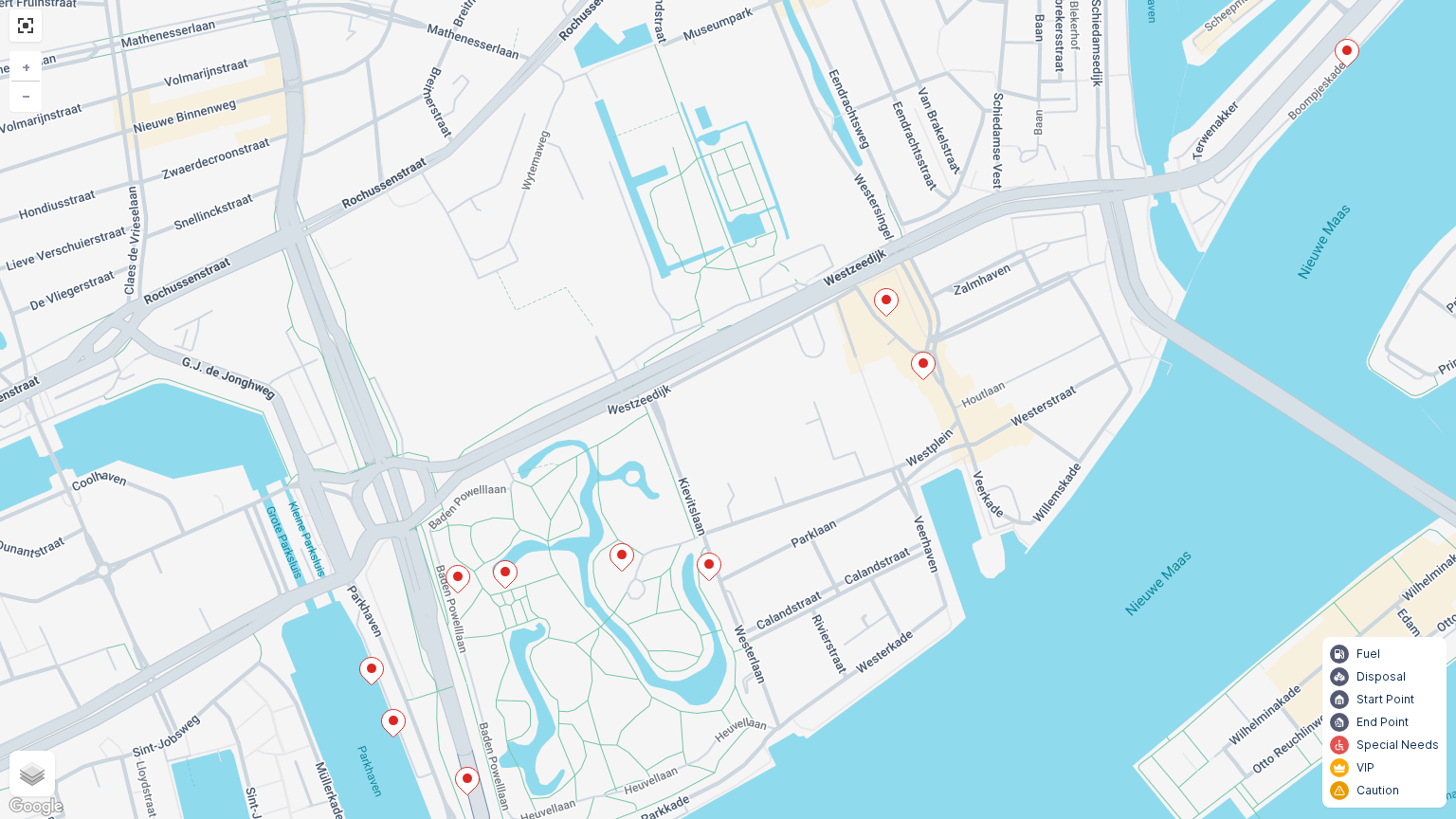 click 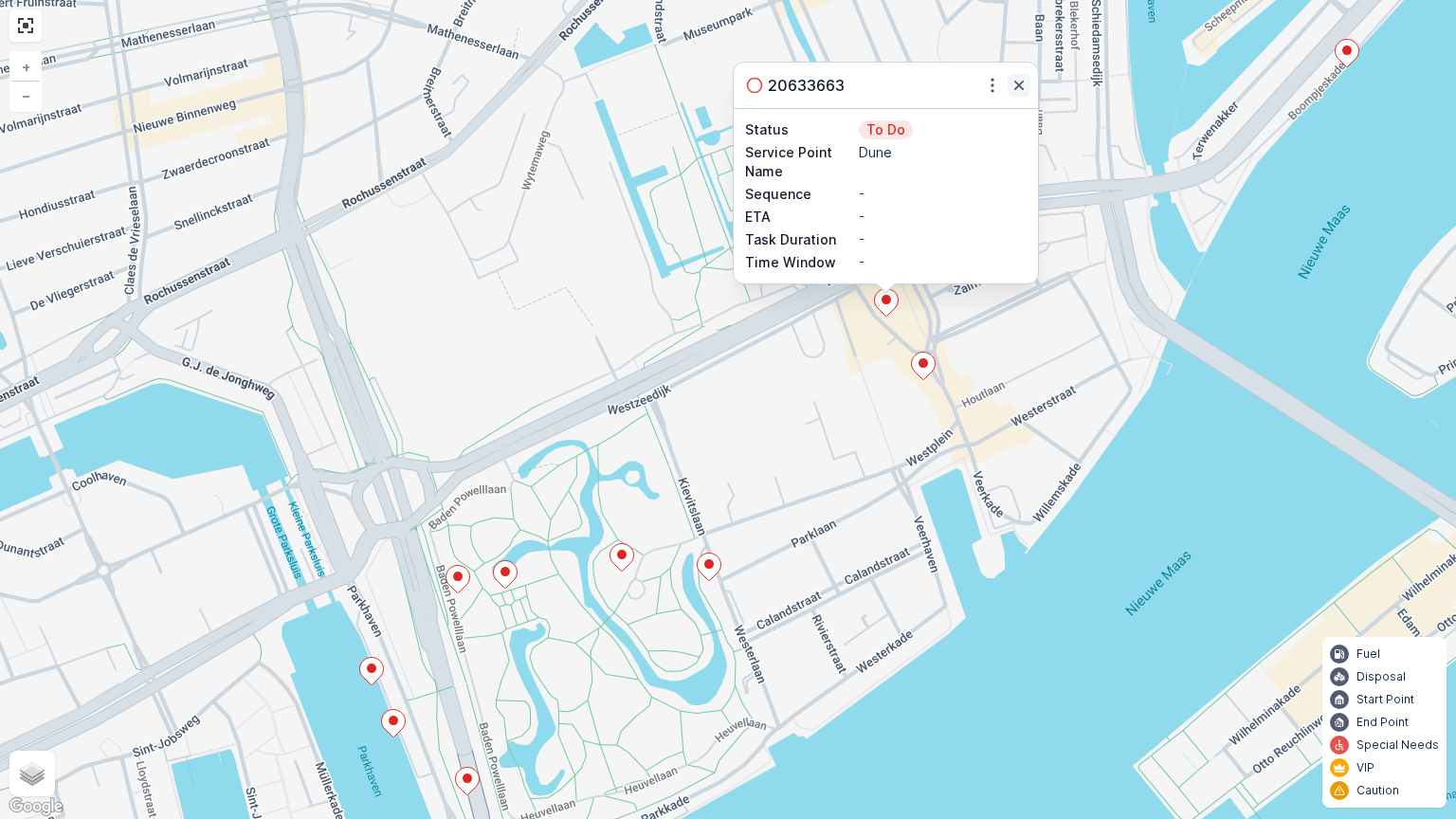 click 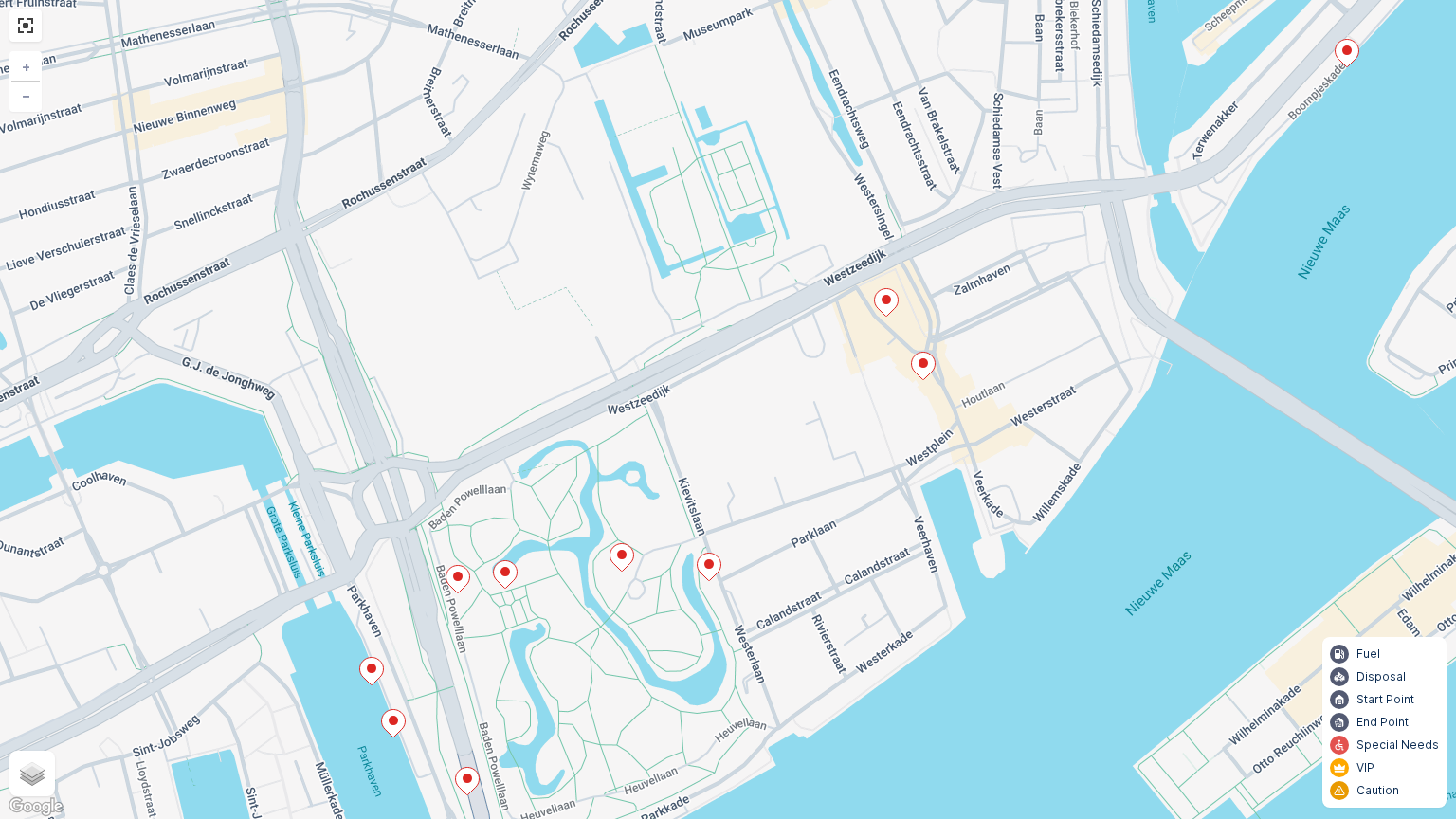 click 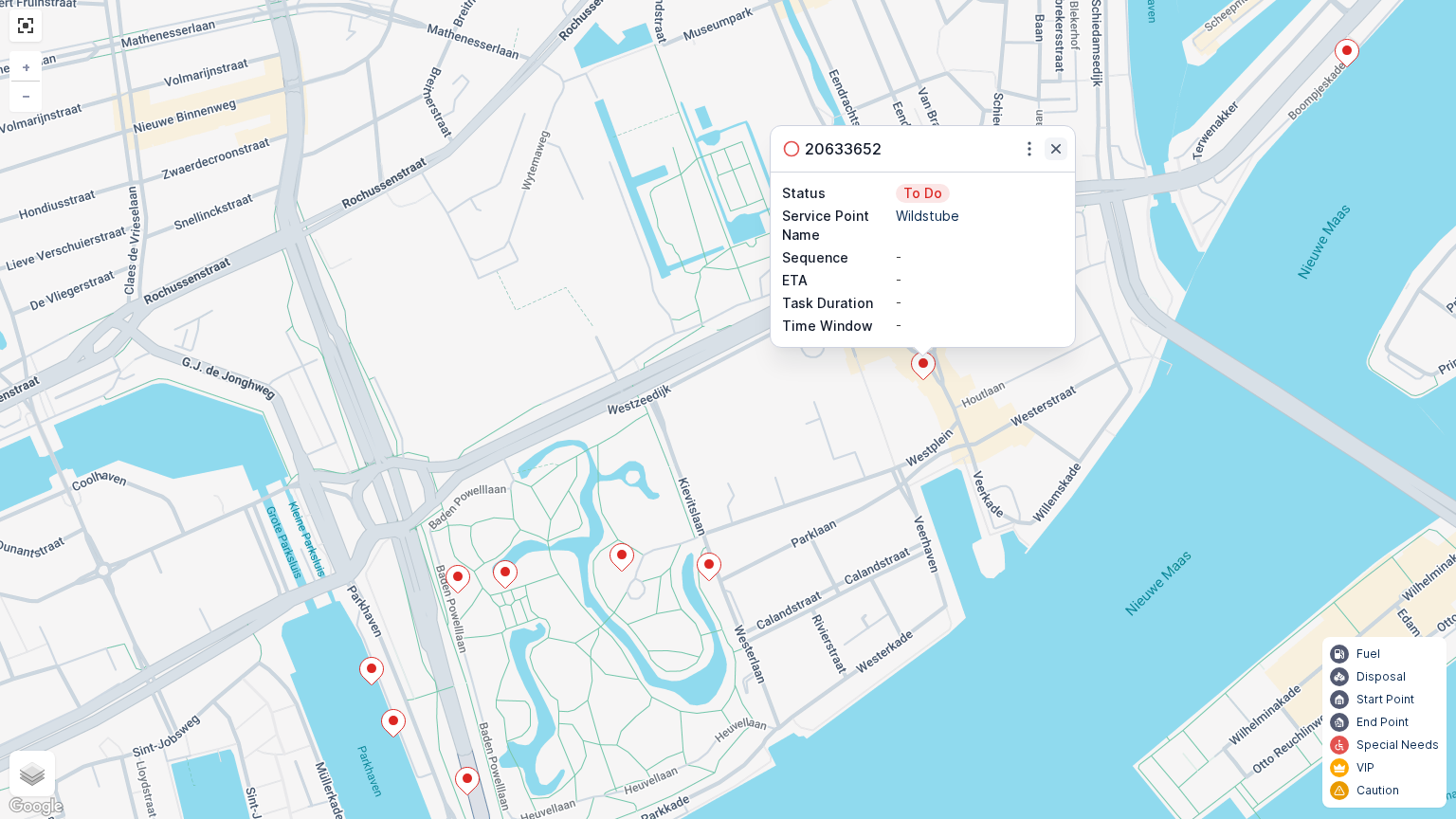 click 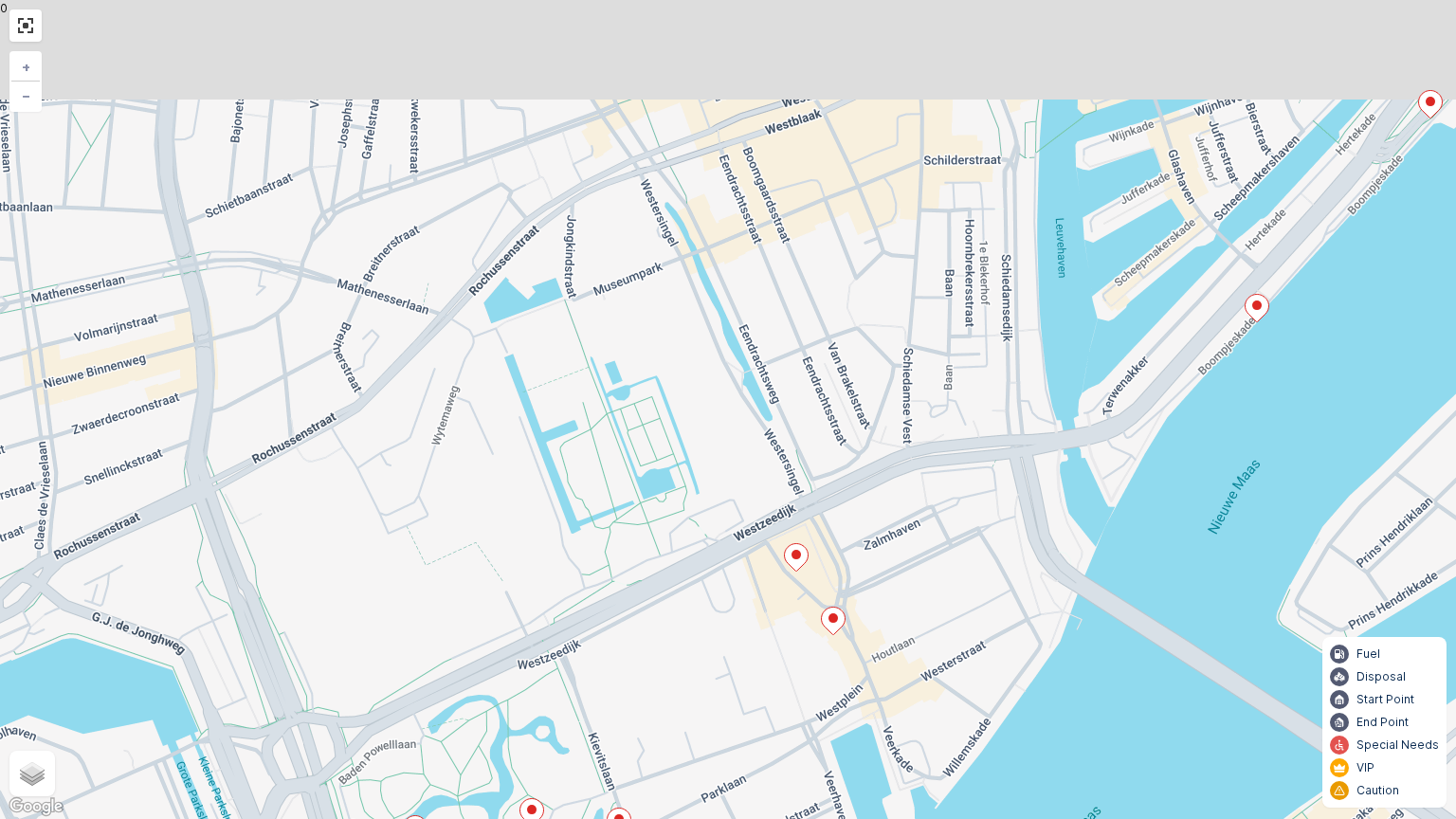 drag, startPoint x: 1041, startPoint y: 166, endPoint x: 951, endPoint y: 421, distance: 270.41635 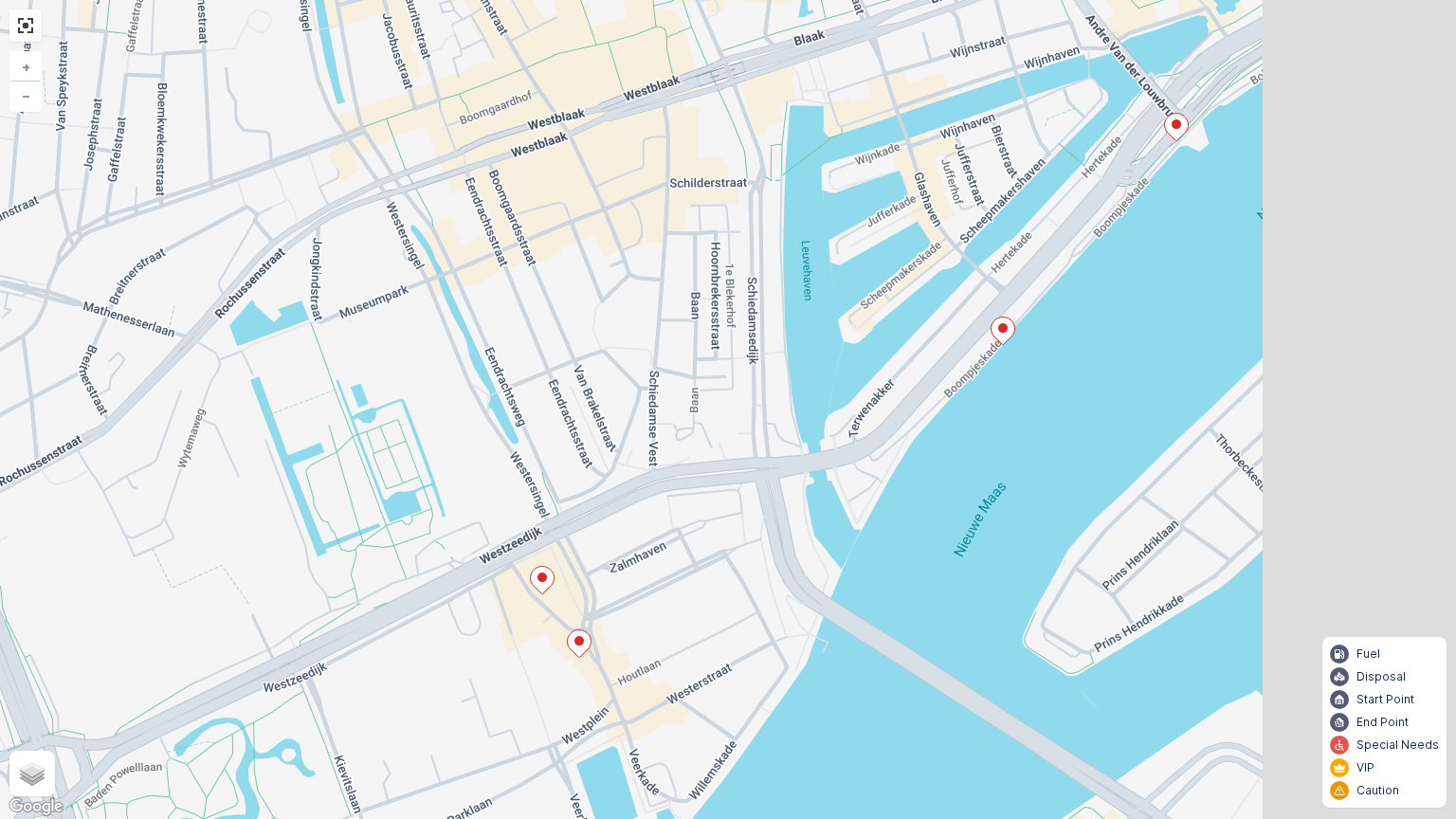 drag, startPoint x: 1119, startPoint y: 368, endPoint x: 851, endPoint y: 392, distance: 269.07248 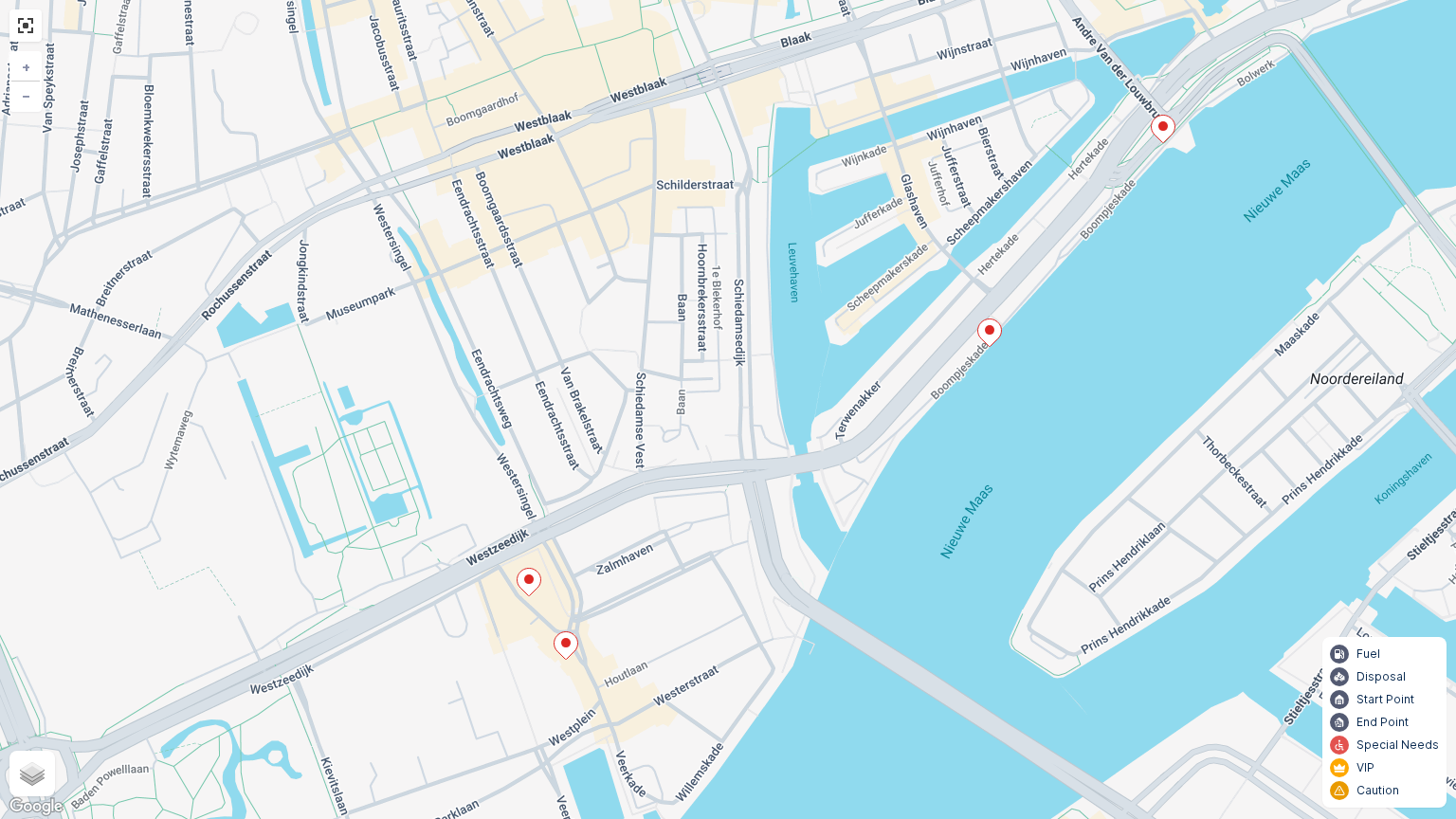 click 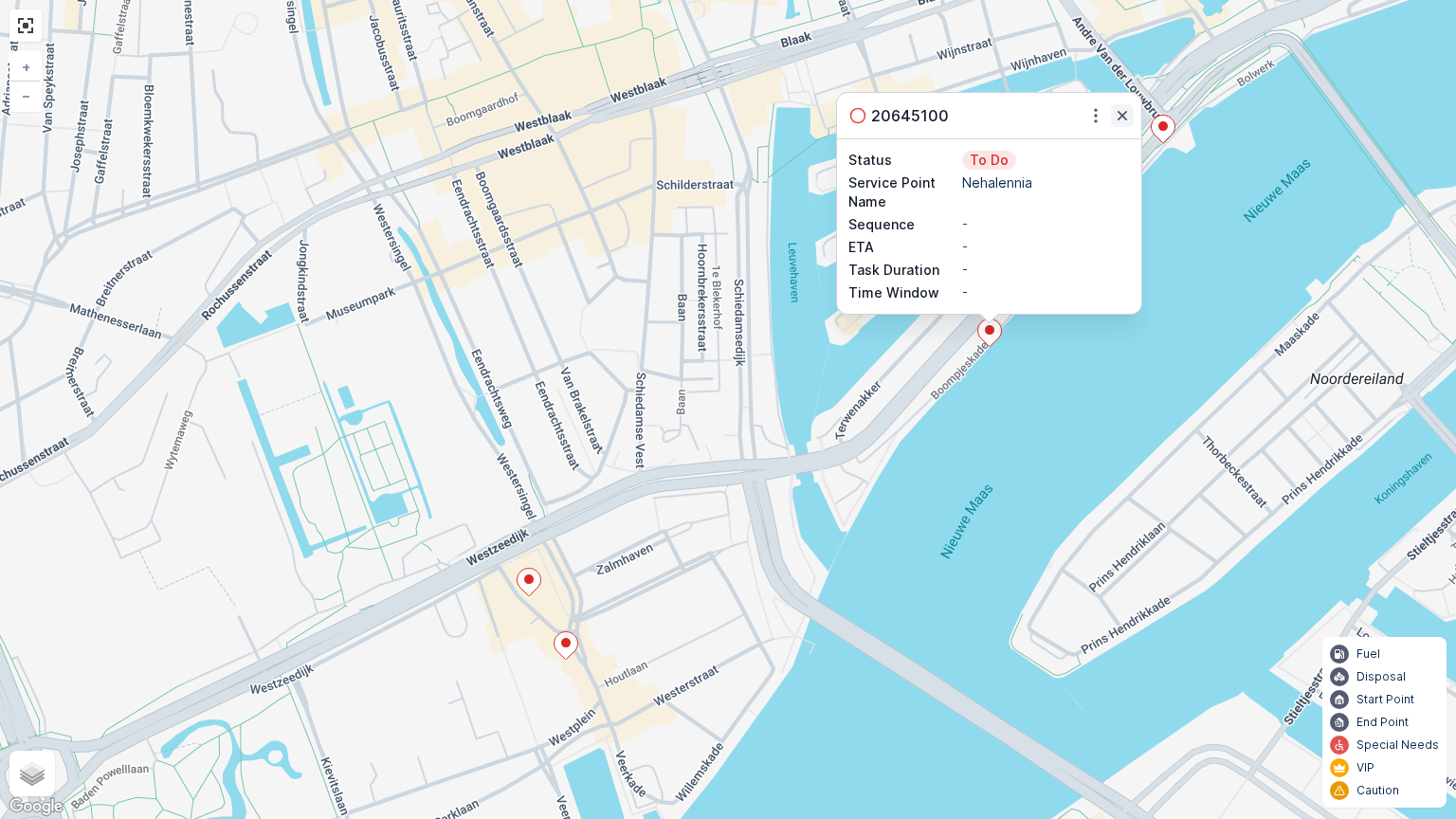 click 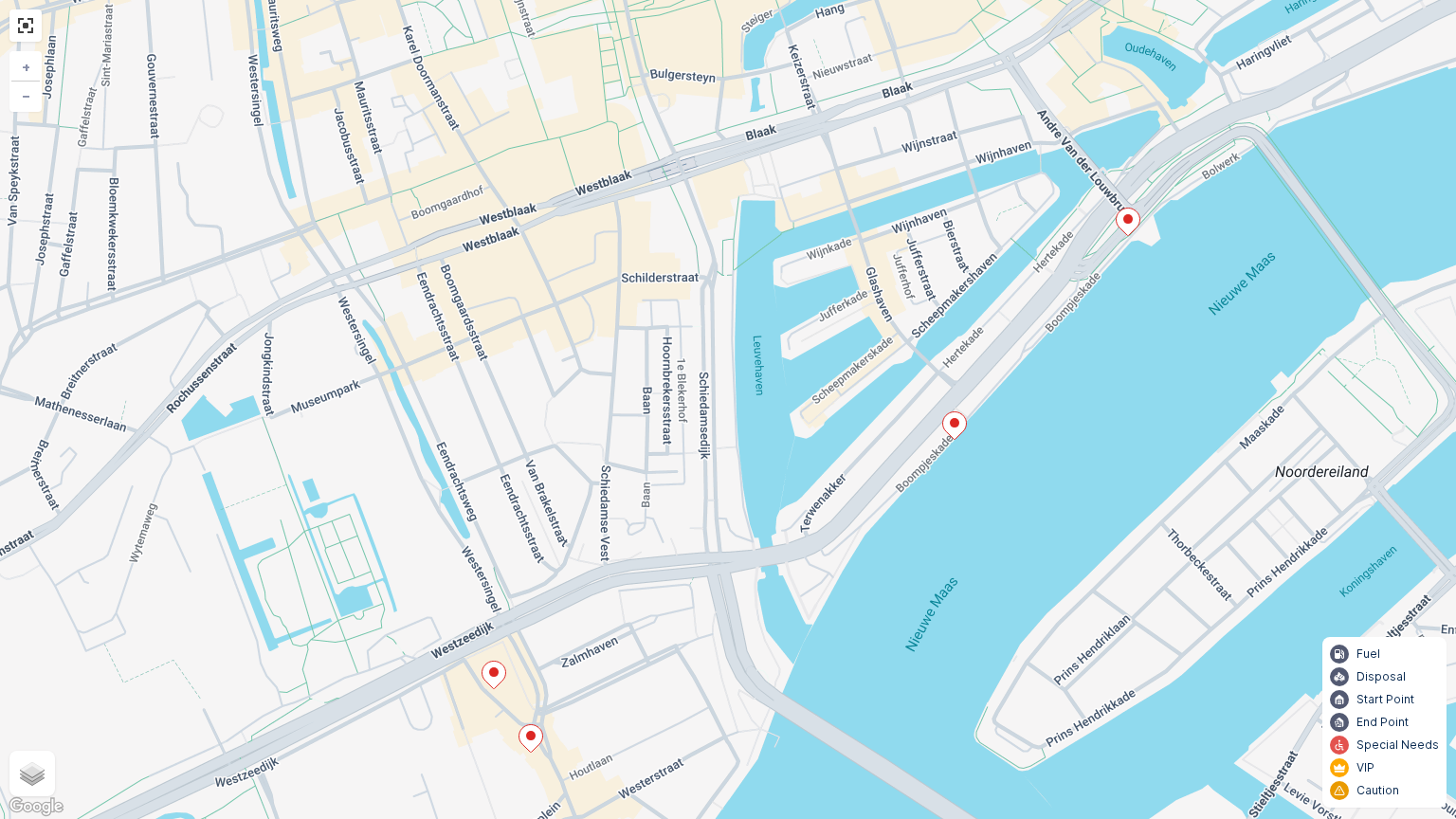 drag, startPoint x: 1054, startPoint y: 199, endPoint x: 1002, endPoint y: 346, distance: 155.92626 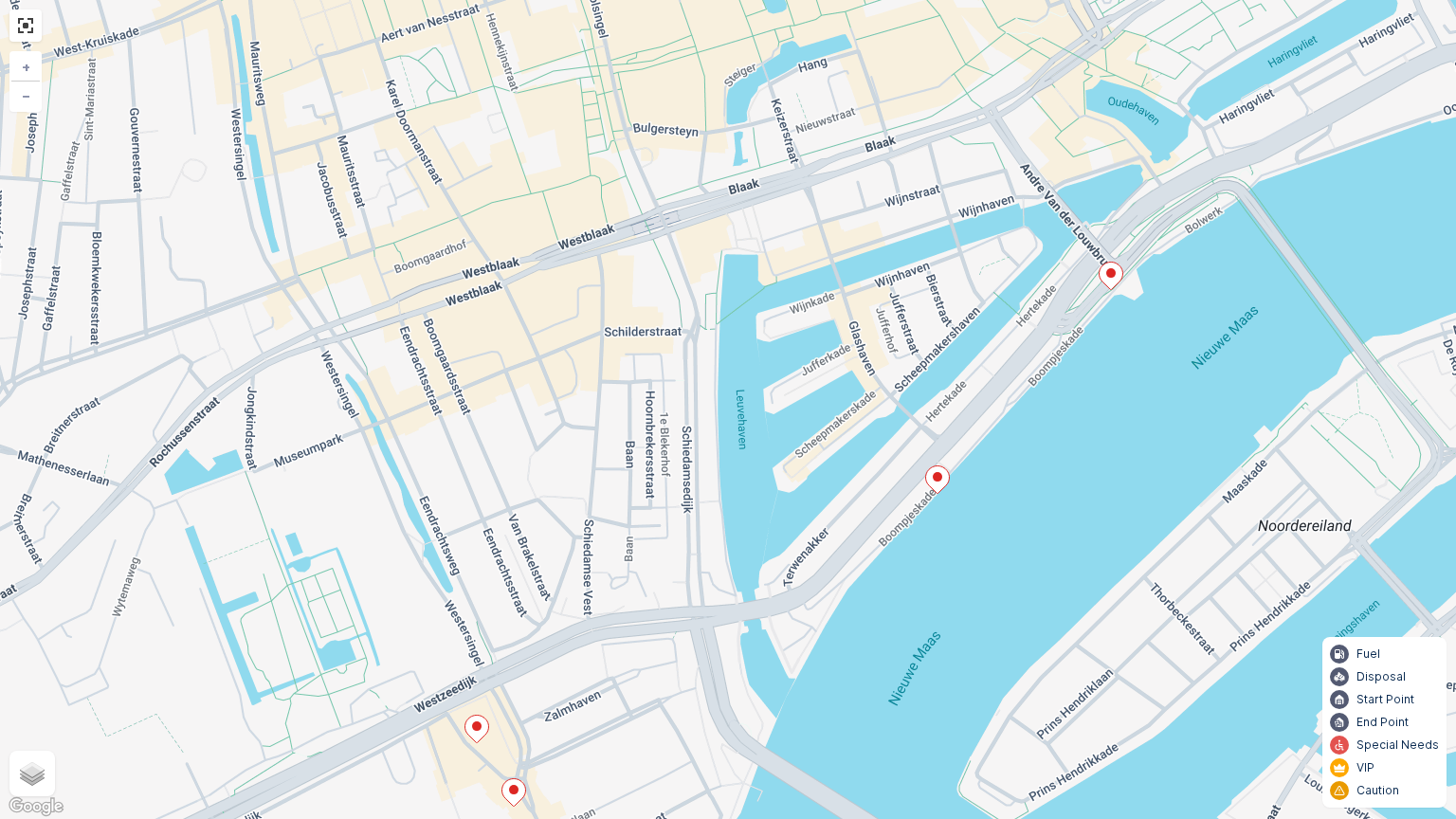 click 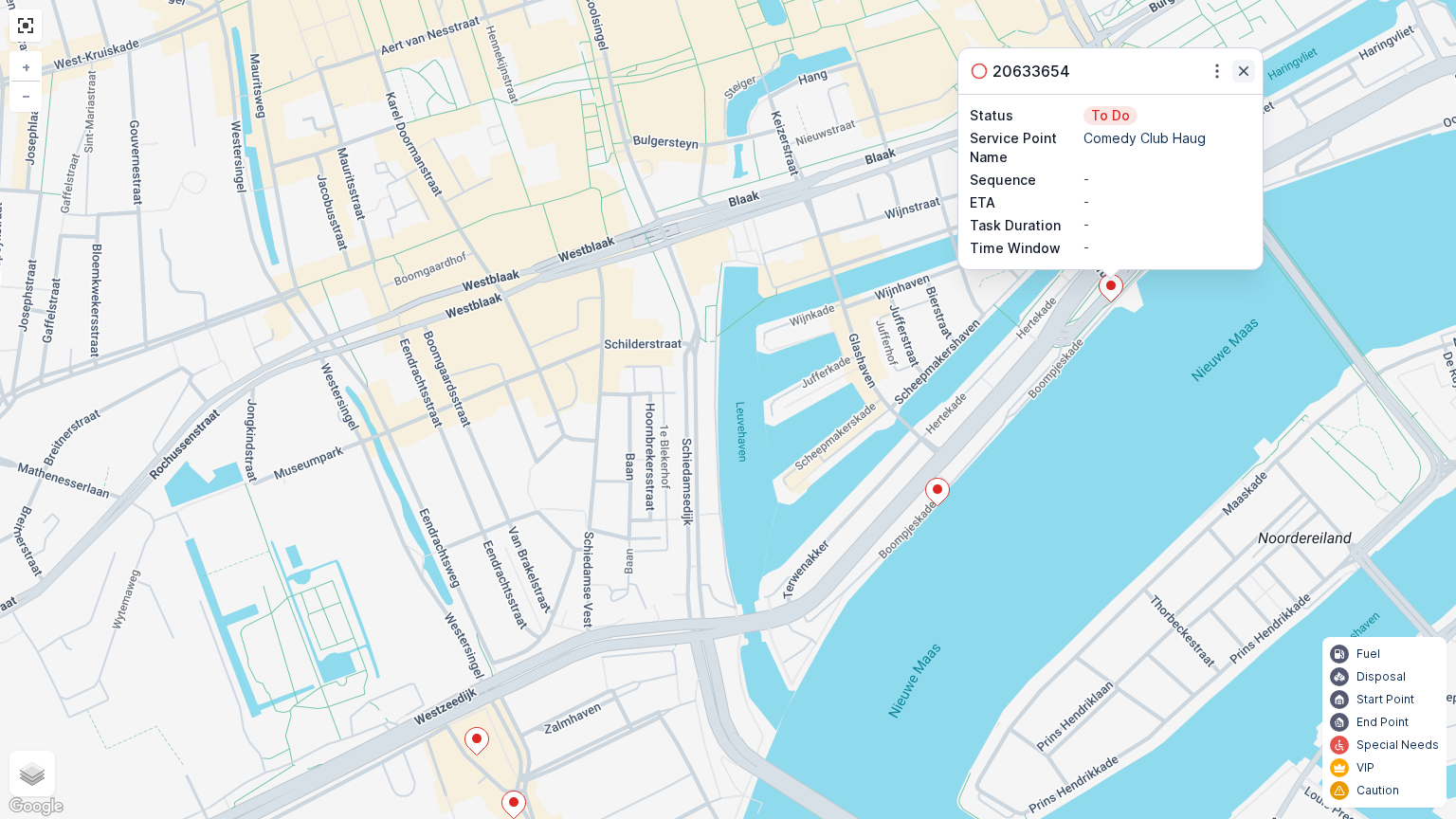 click 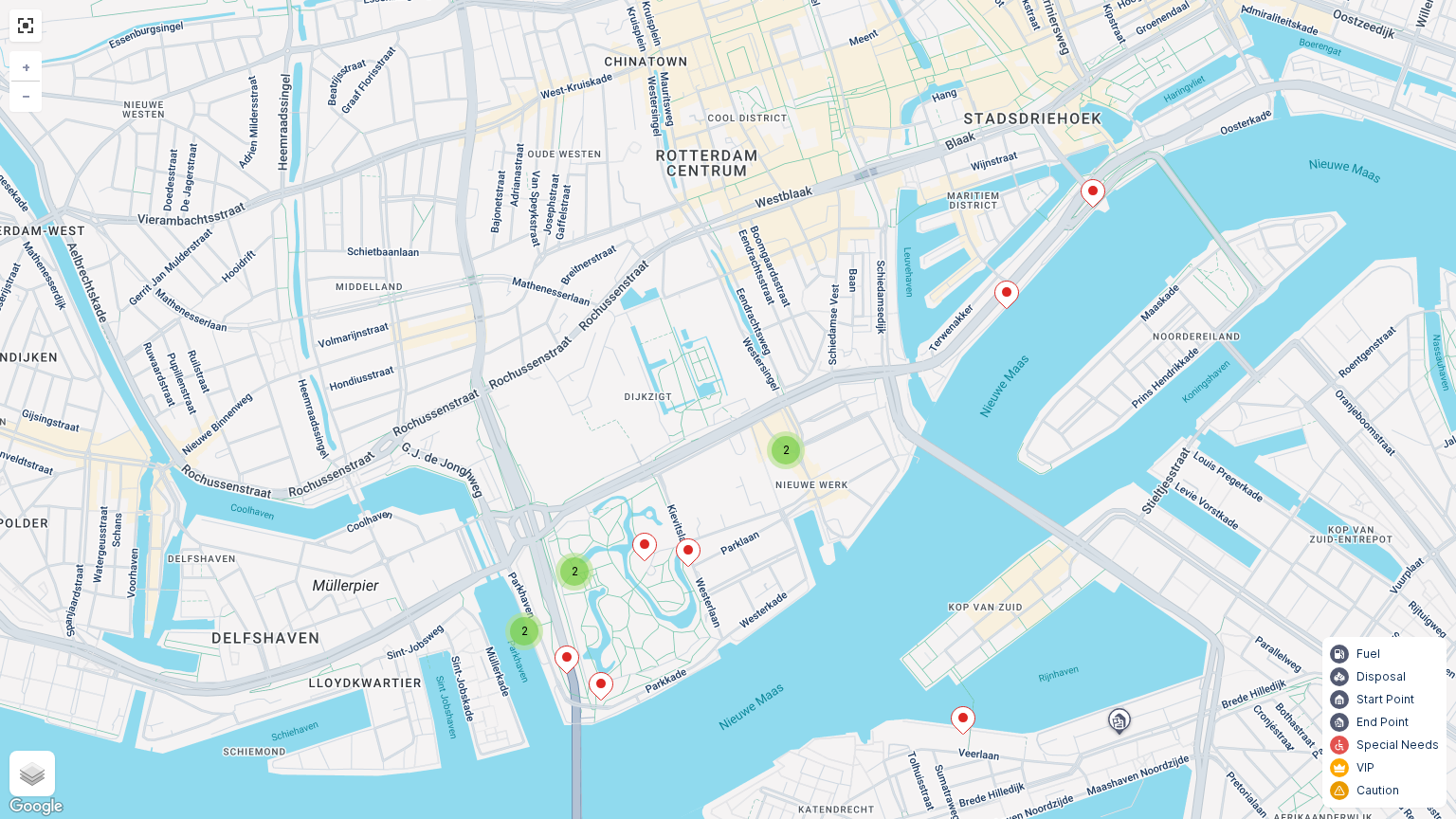 drag, startPoint x: 1077, startPoint y: 206, endPoint x: 1087, endPoint y: 134, distance: 72.69113 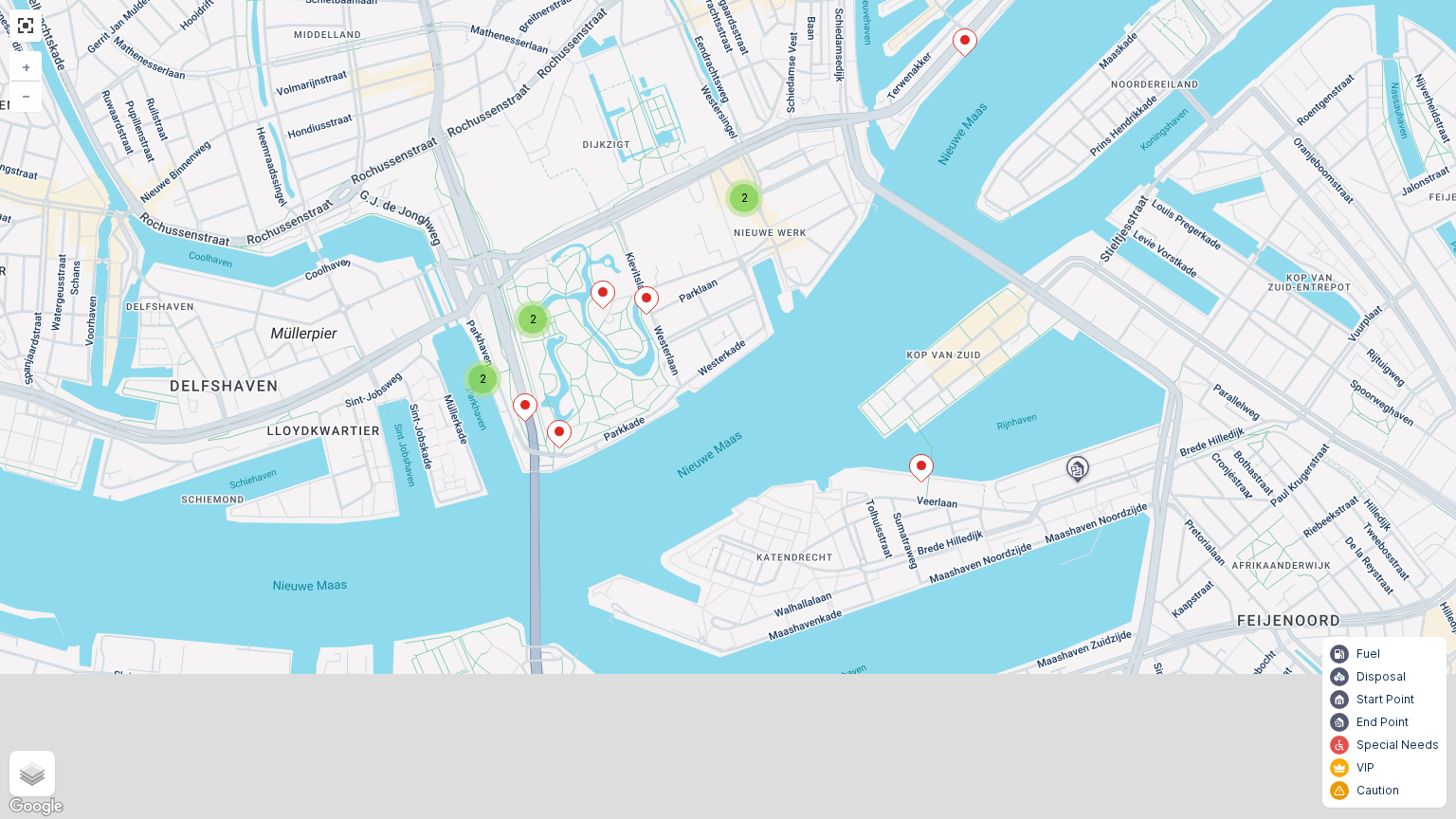 drag, startPoint x: 1034, startPoint y: 416, endPoint x: 992, endPoint y: 164, distance: 255.47603 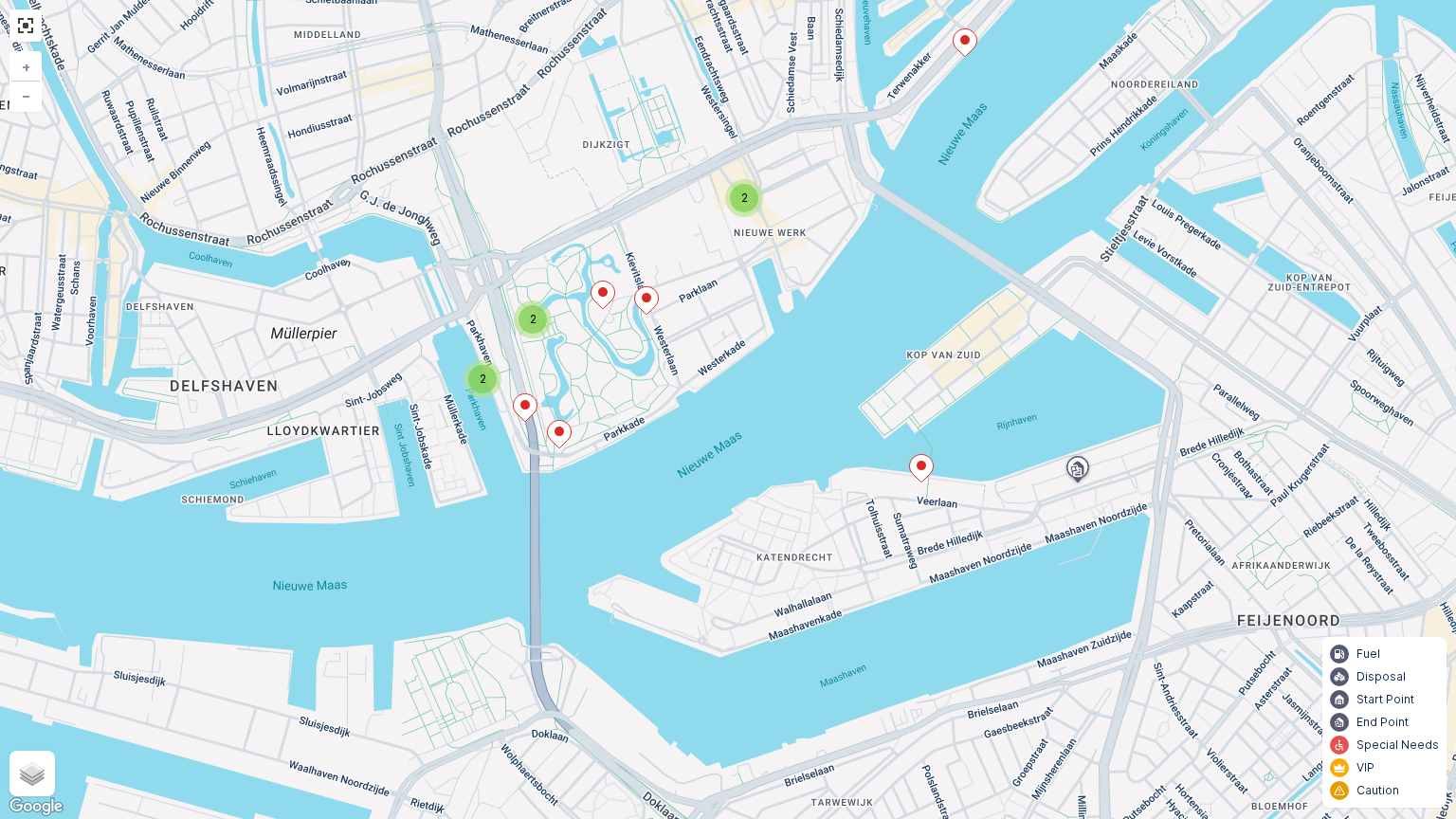 click 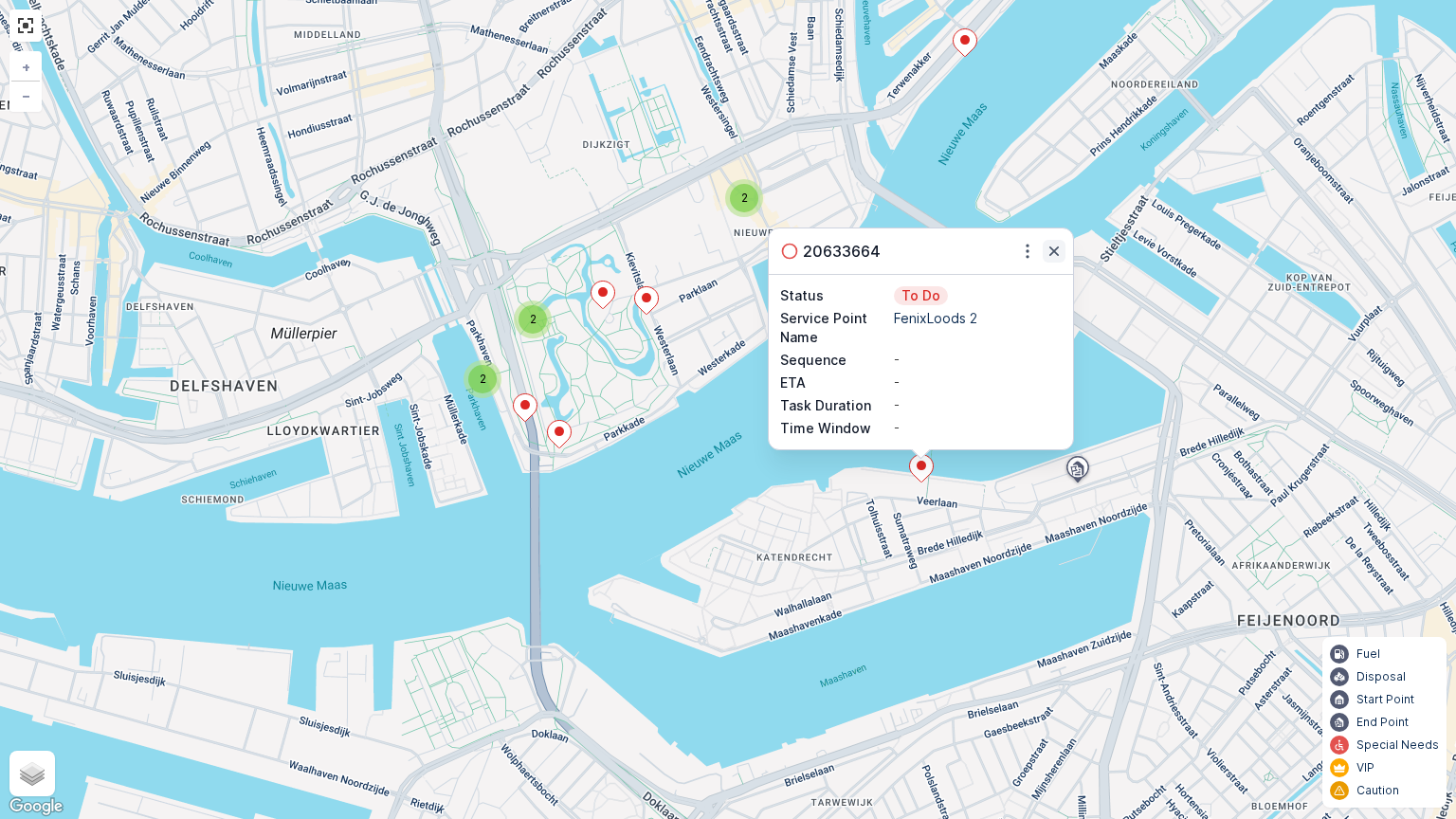 click 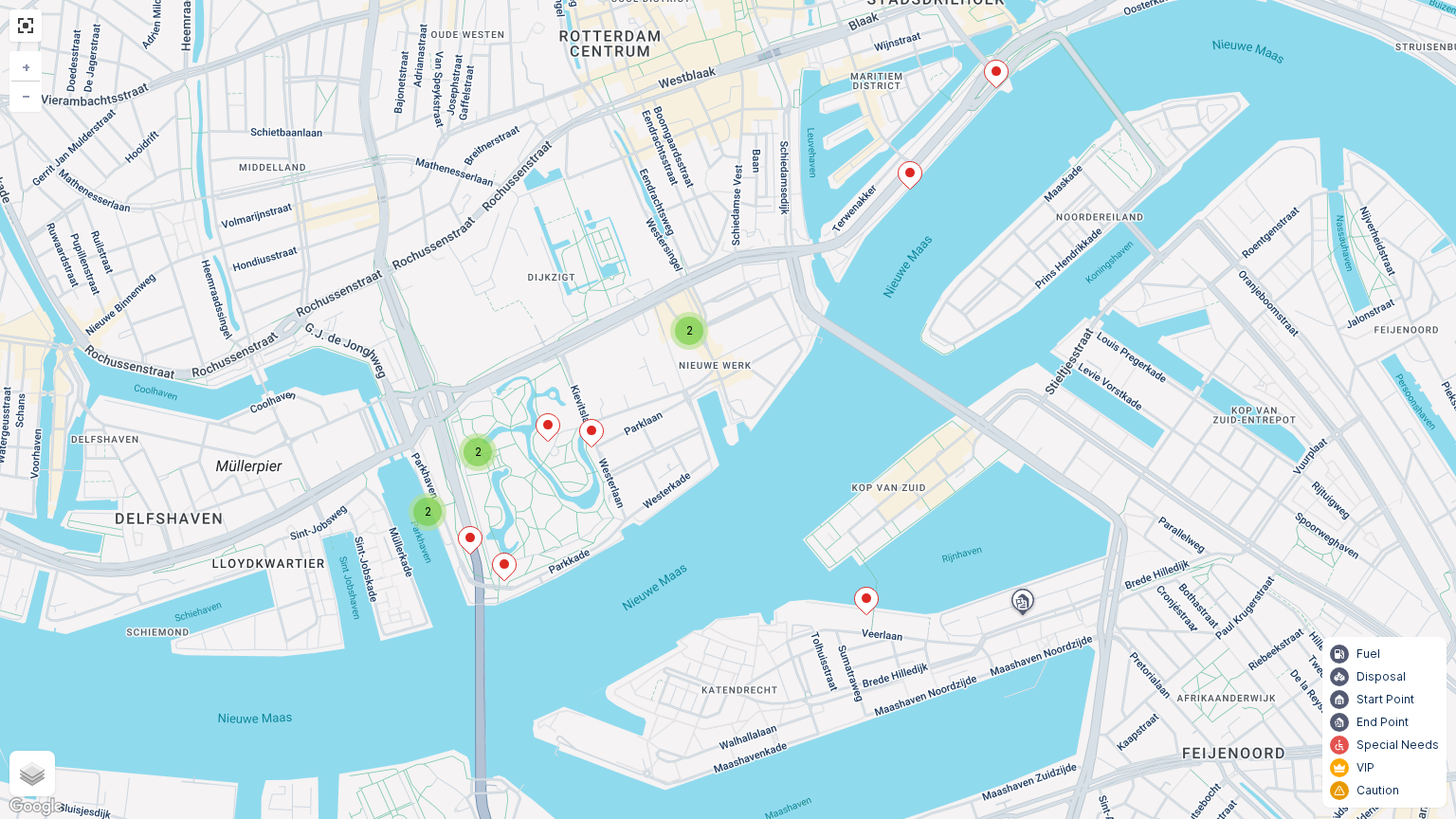 drag, startPoint x: 923, startPoint y: 288, endPoint x: 866, endPoint y: 421, distance: 144.69969 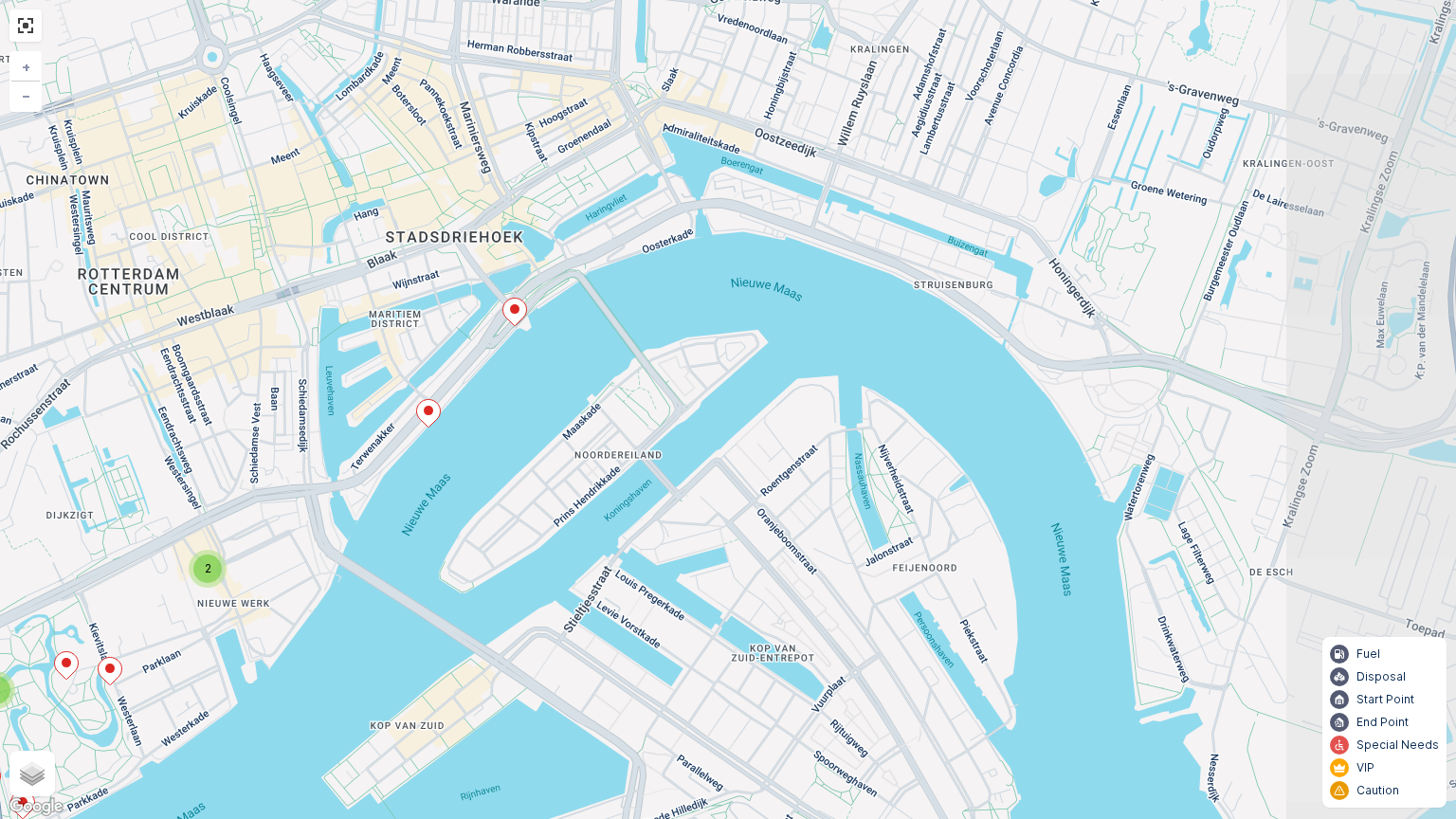 drag, startPoint x: 929, startPoint y: 307, endPoint x: 452, endPoint y: 541, distance: 531.305 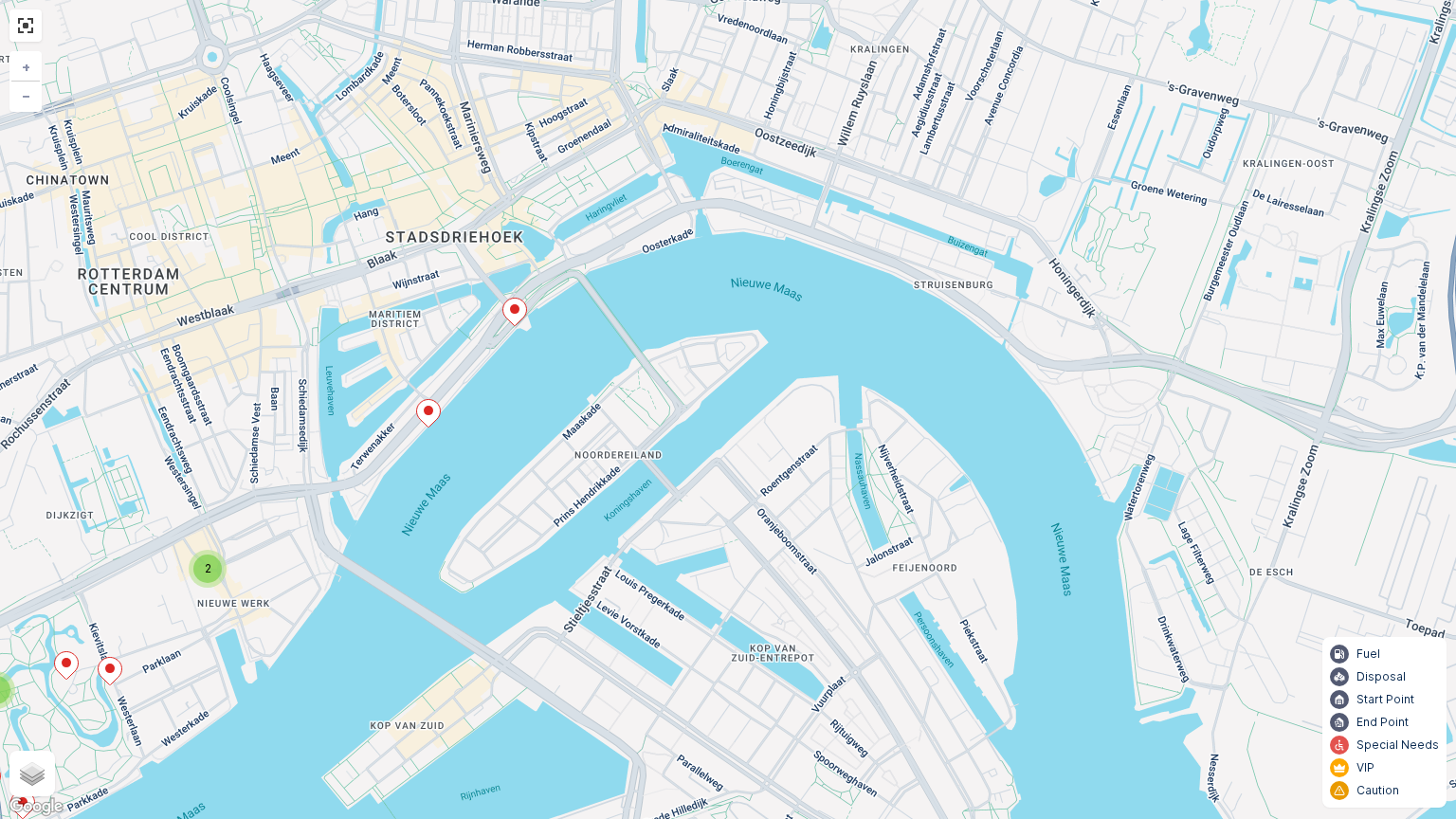 drag, startPoint x: 452, startPoint y: 541, endPoint x: 569, endPoint y: 691, distance: 190.23407 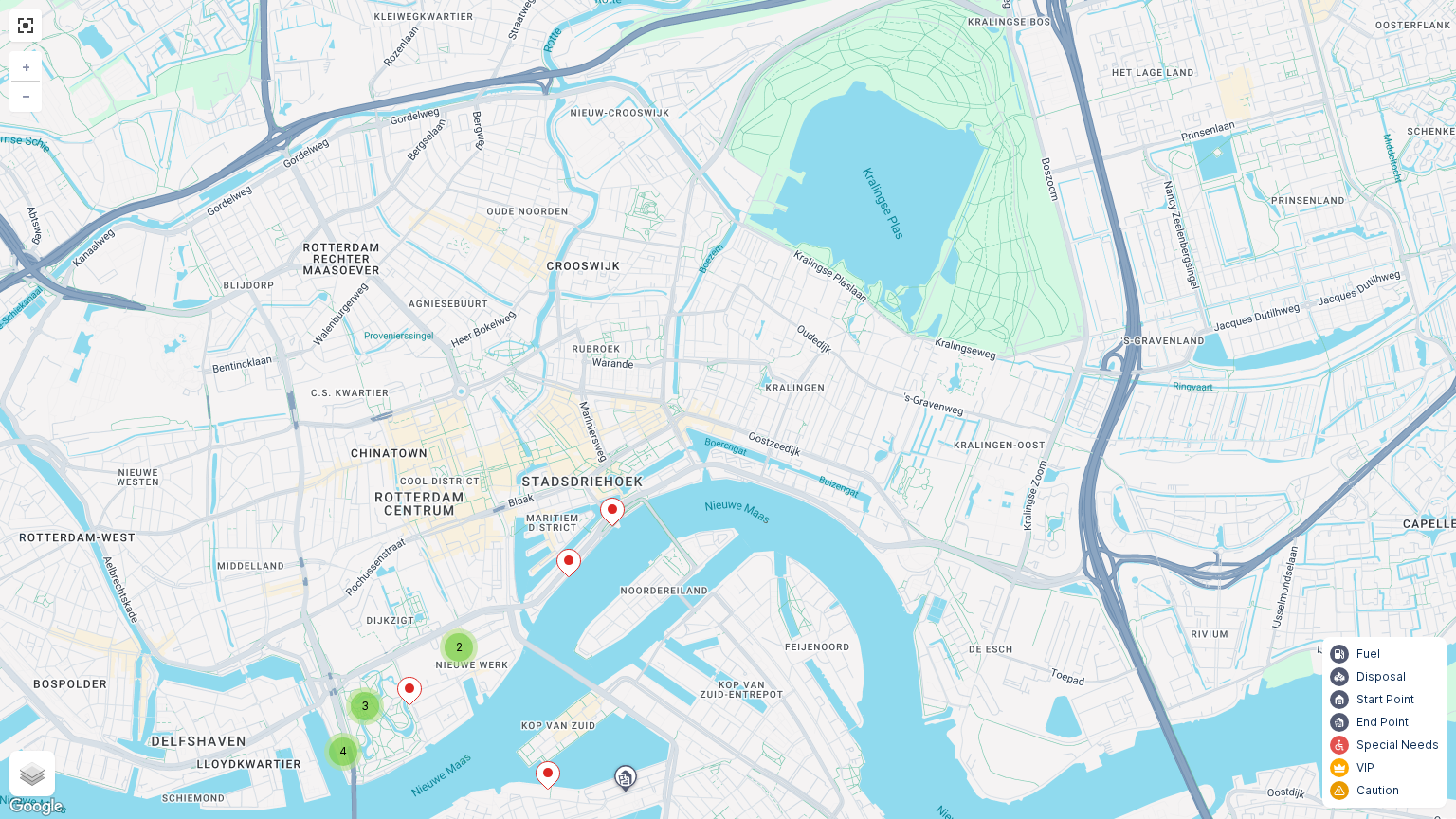 drag, startPoint x: 535, startPoint y: 594, endPoint x: 683, endPoint y: 447, distance: 208.5977 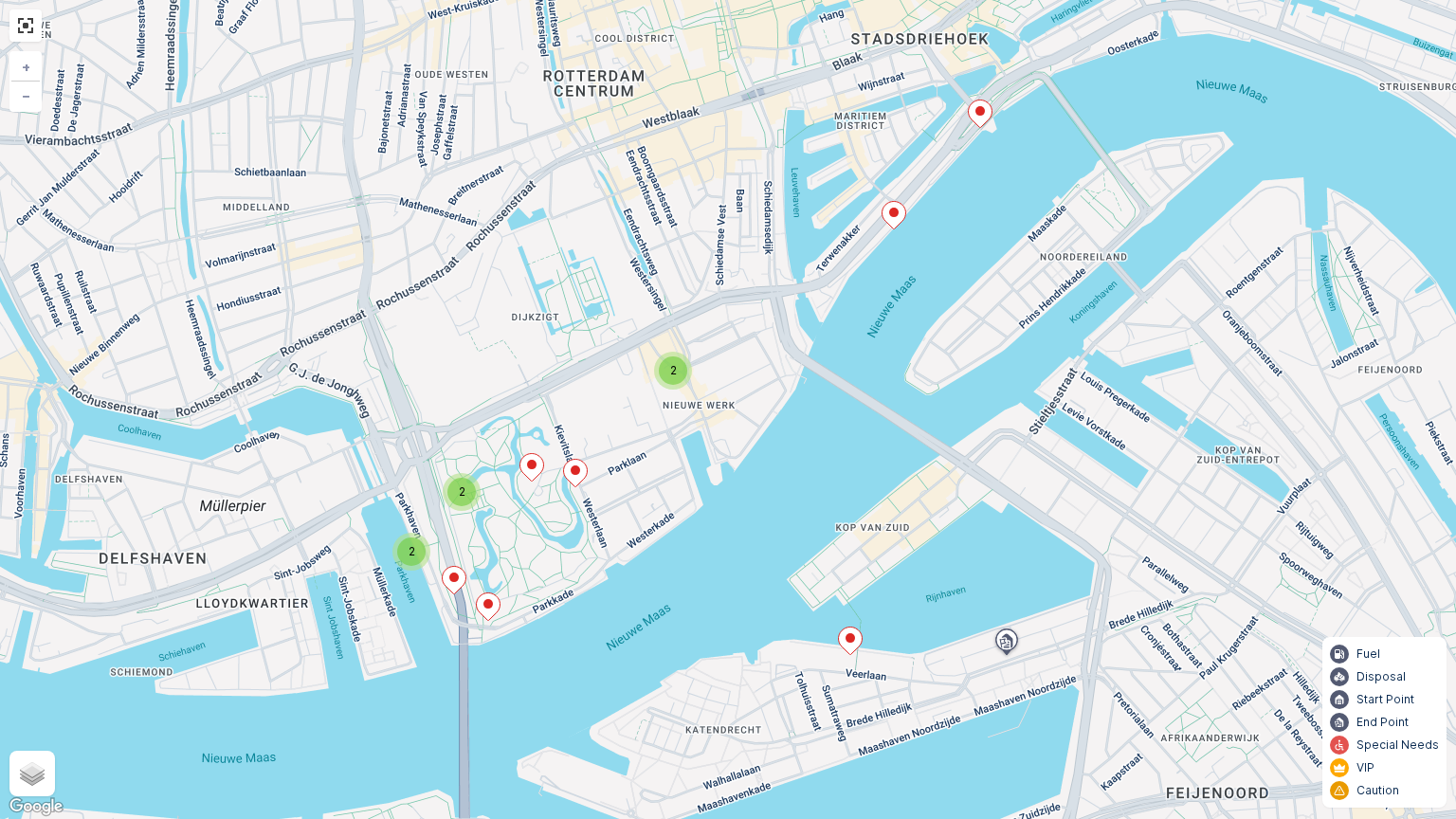 drag, startPoint x: 703, startPoint y: 448, endPoint x: 677, endPoint y: 508, distance: 65.391 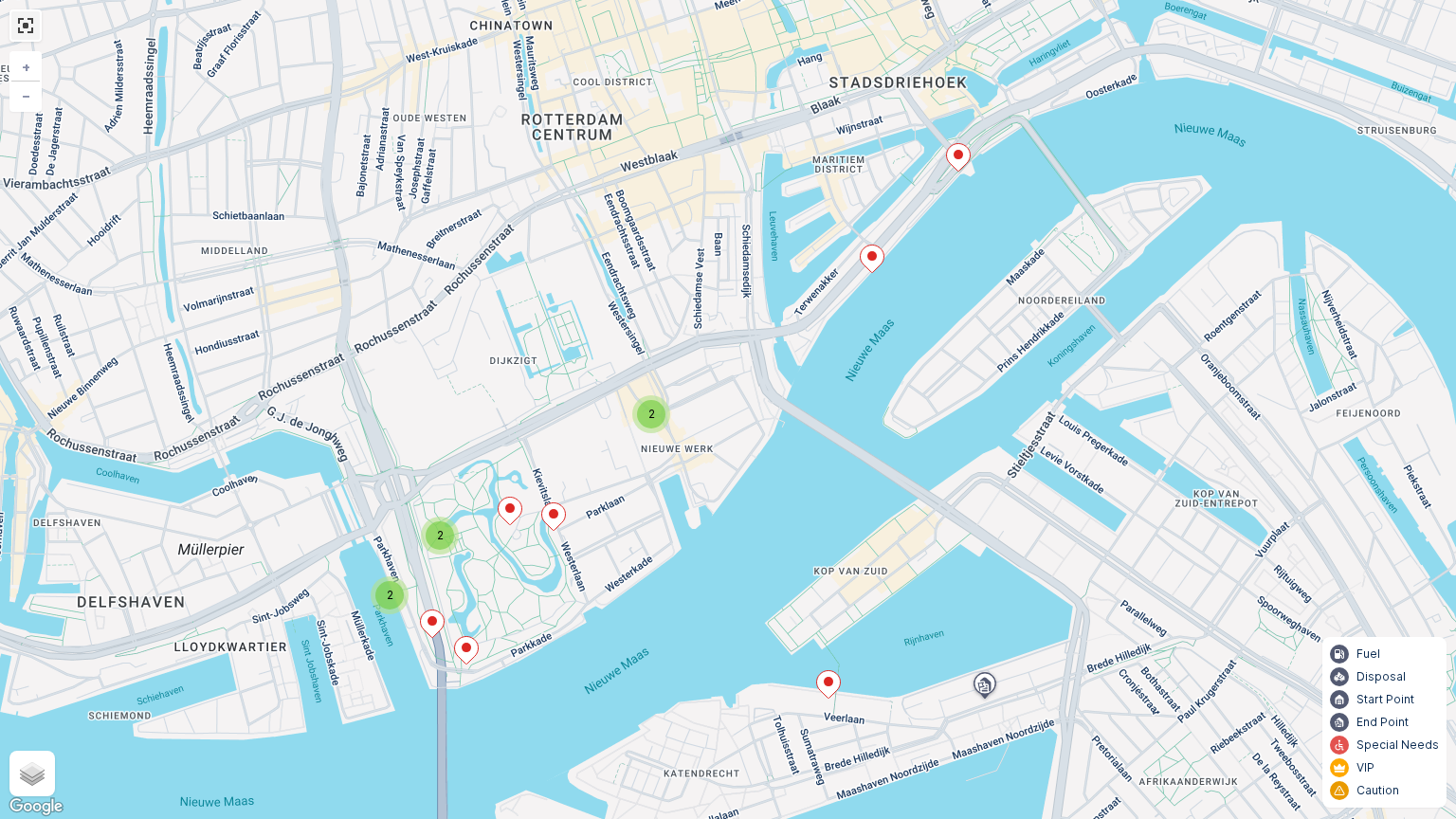 click at bounding box center [26, 26] 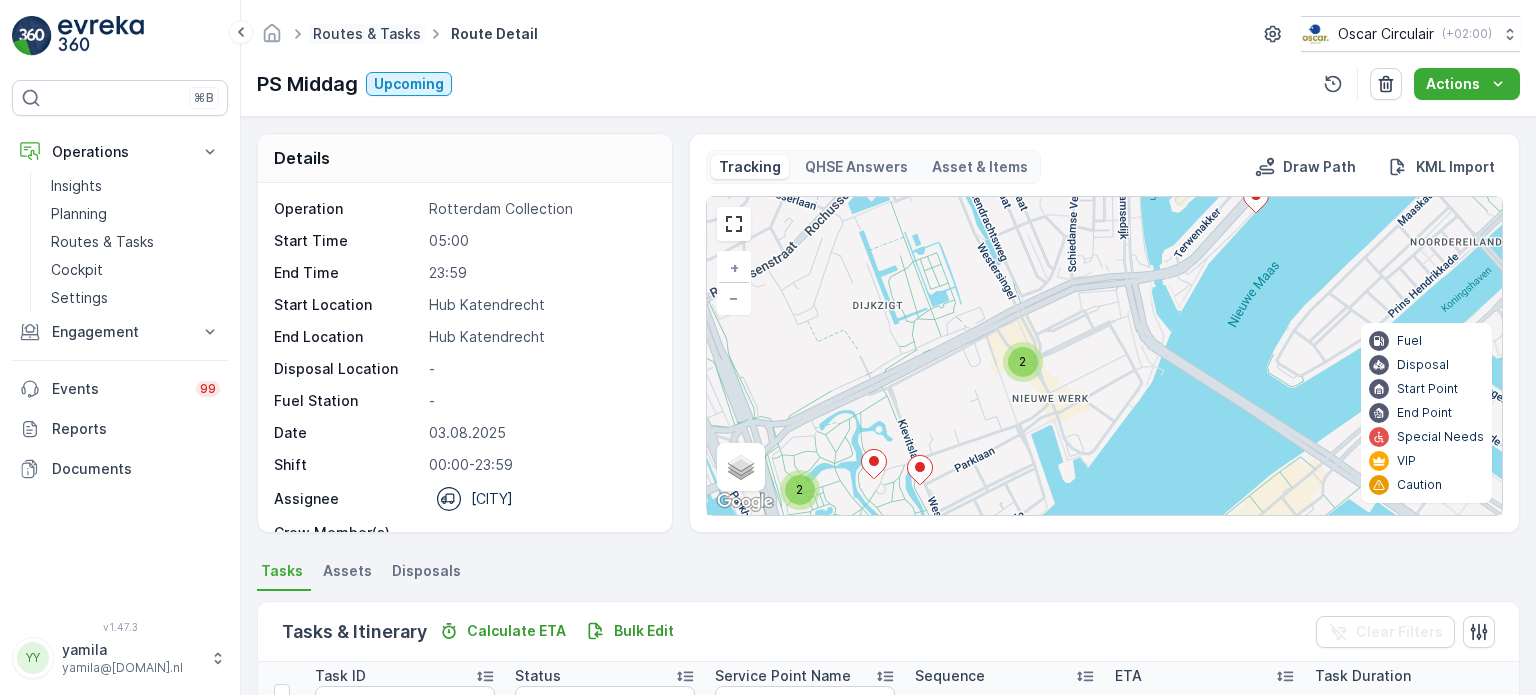 click on "Routes & Tasks" at bounding box center [367, 33] 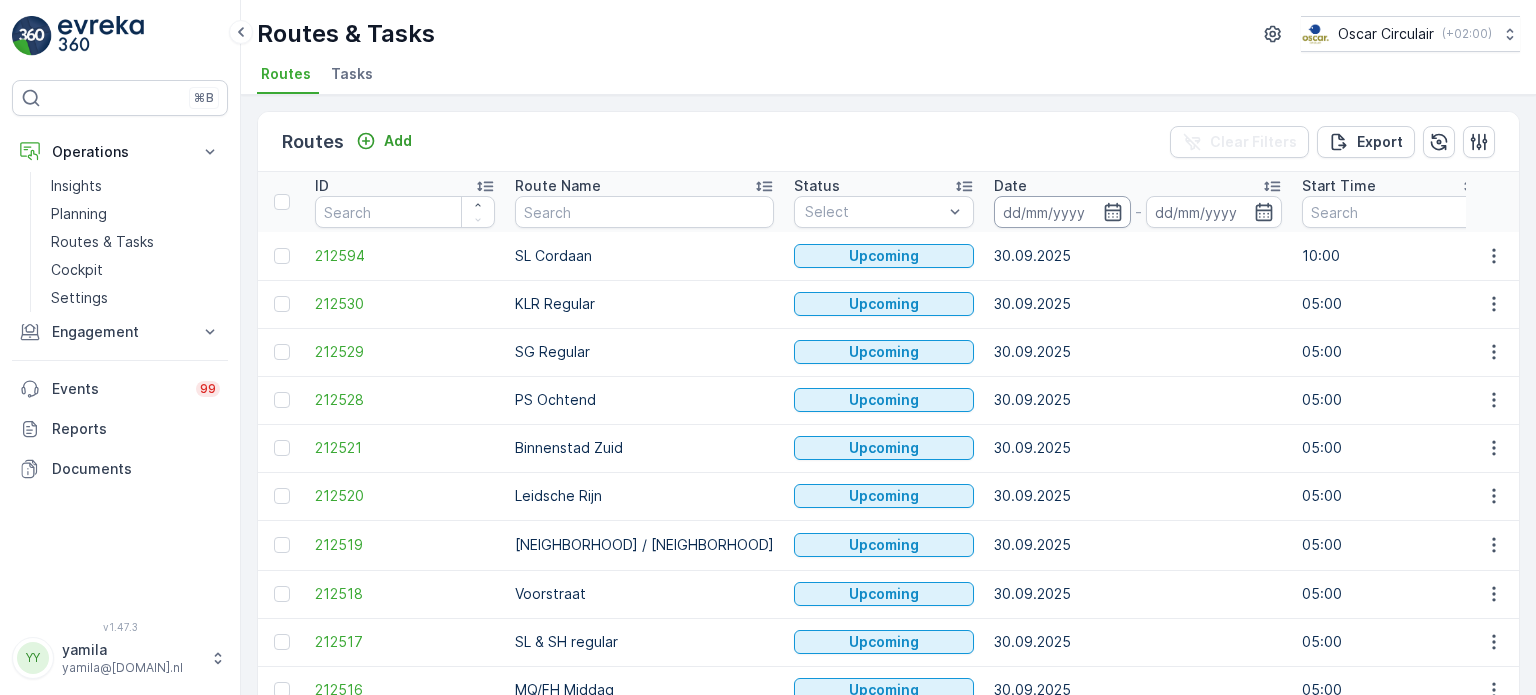 click at bounding box center (1062, 212) 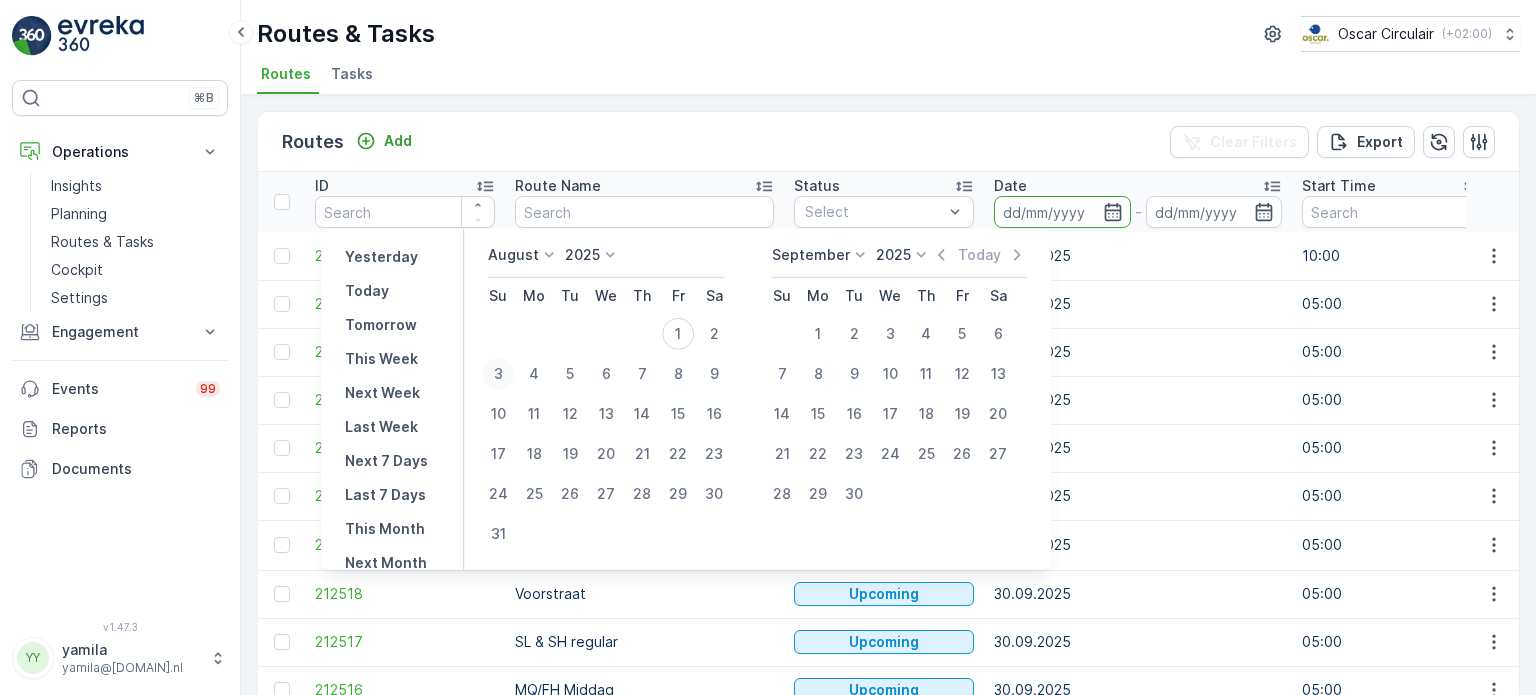 click on "3" at bounding box center (498, 374) 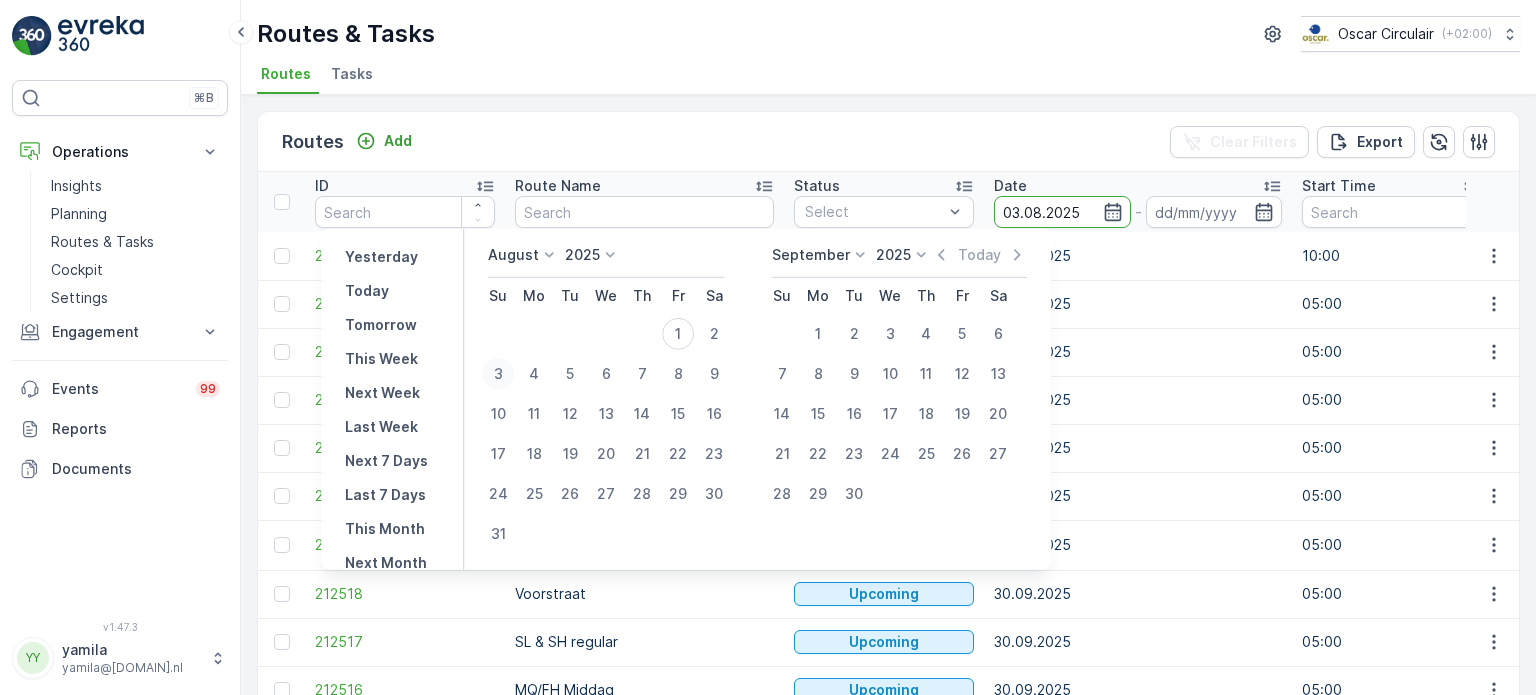 click on "3" at bounding box center [498, 374] 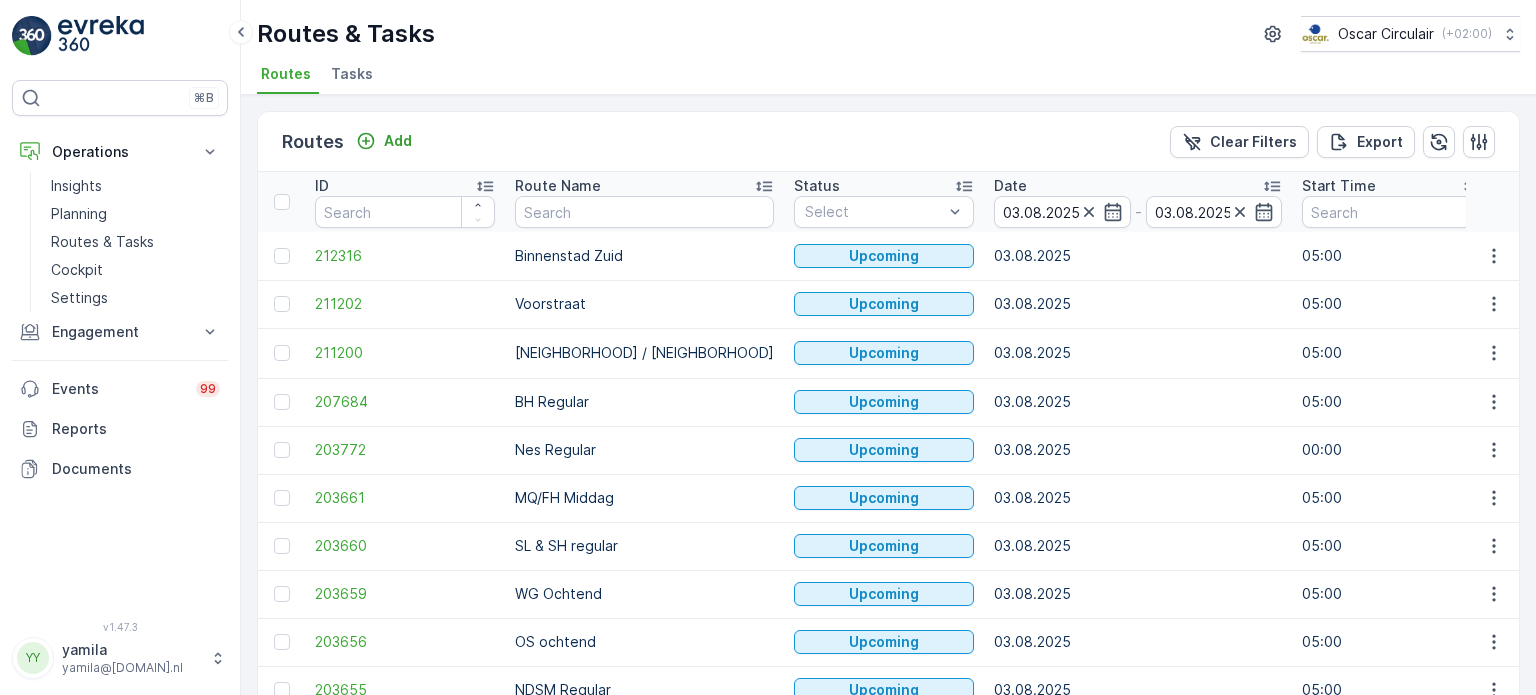 scroll, scrollTop: 484, scrollLeft: 0, axis: vertical 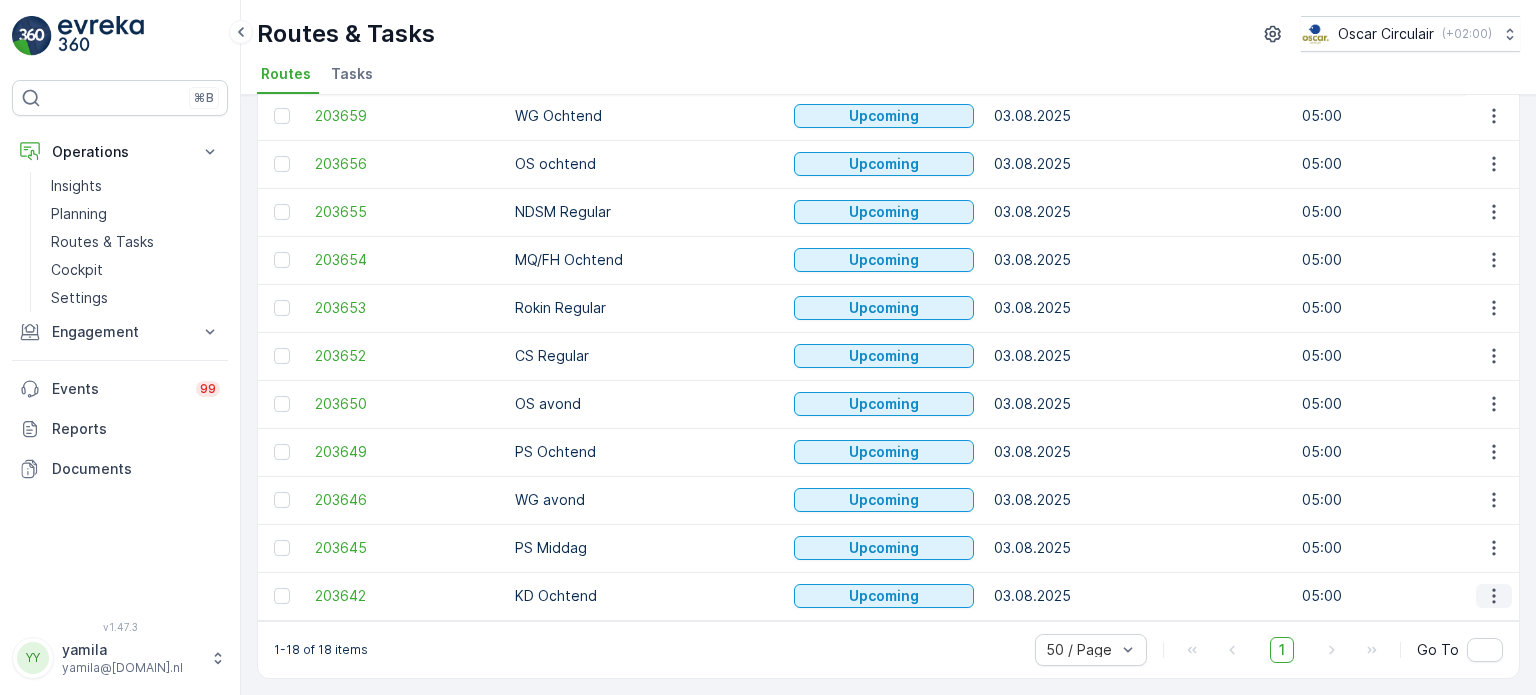 click 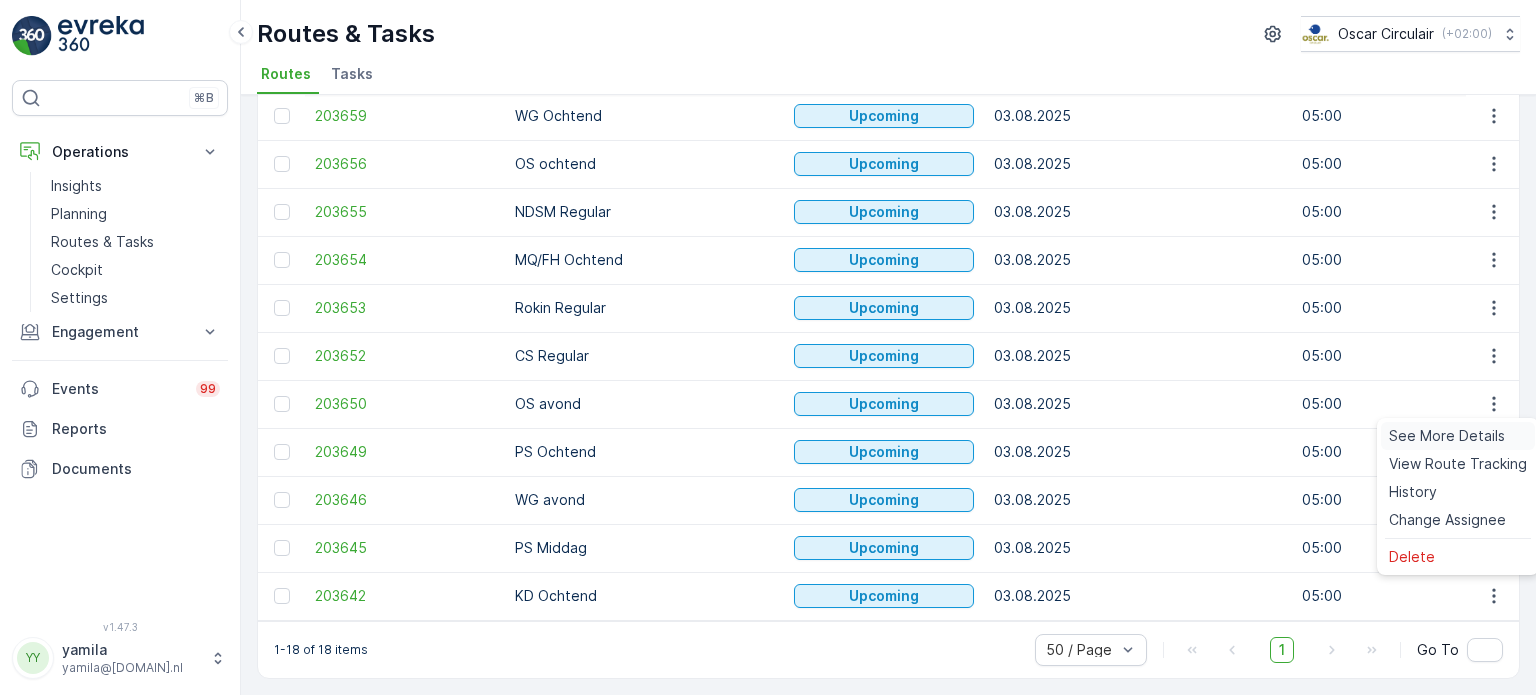 click on "See More Details" at bounding box center (1447, 436) 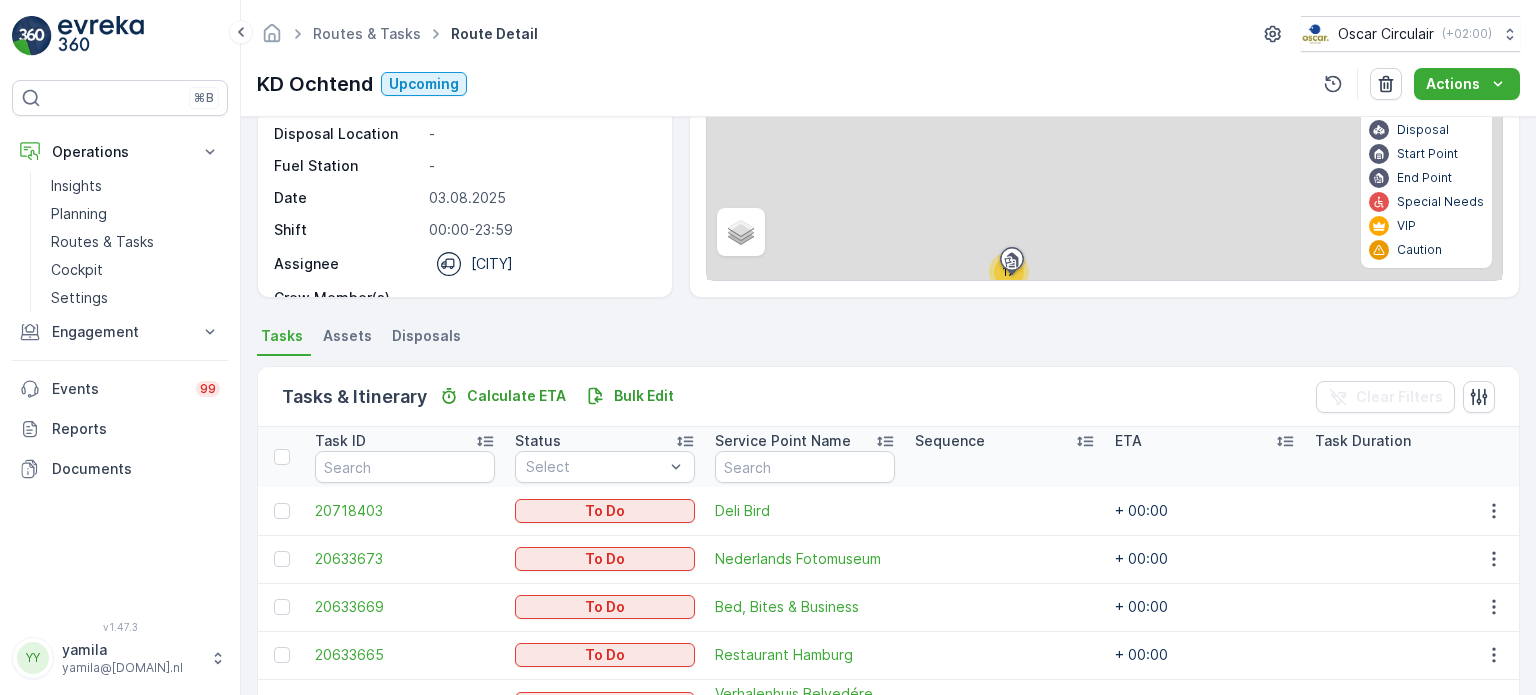 scroll, scrollTop: 0, scrollLeft: 0, axis: both 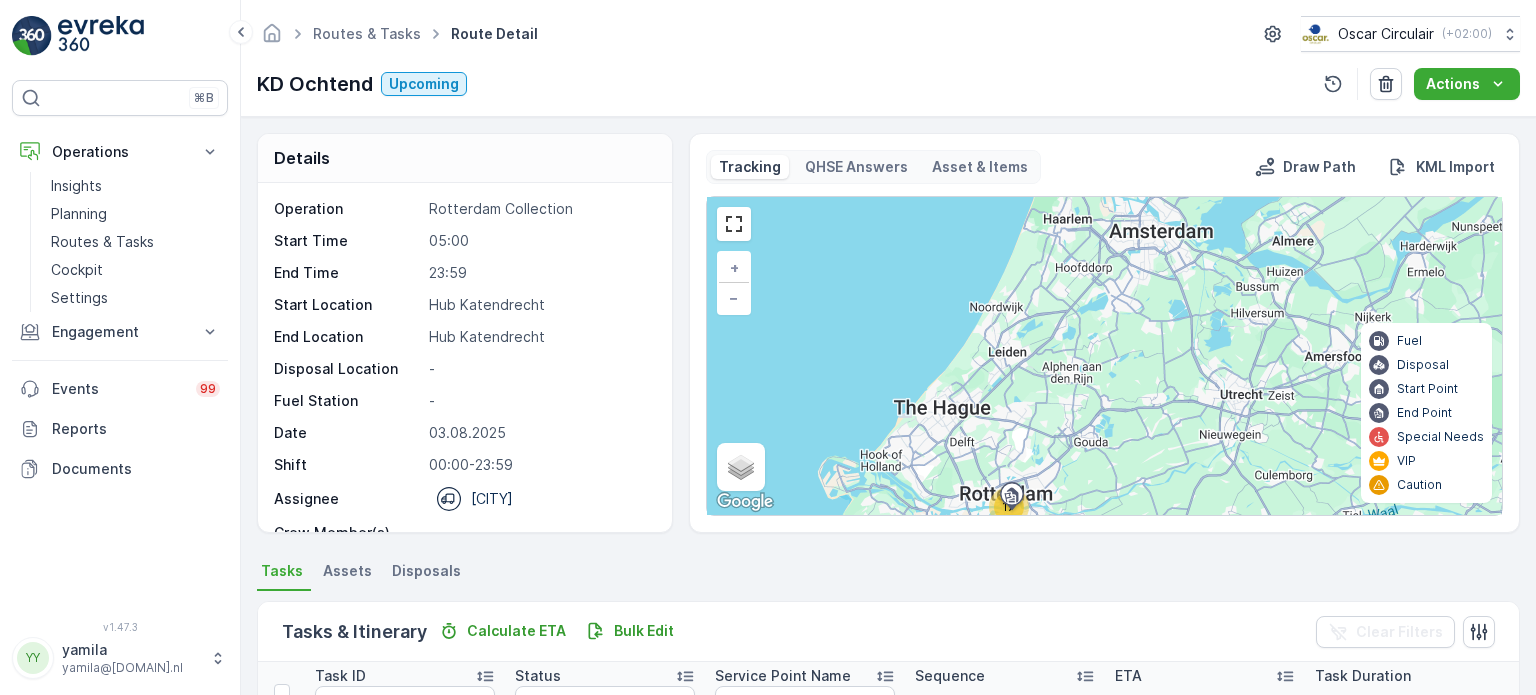 drag, startPoint x: 1036, startPoint y: 447, endPoint x: 1006, endPoint y: 317, distance: 133.41664 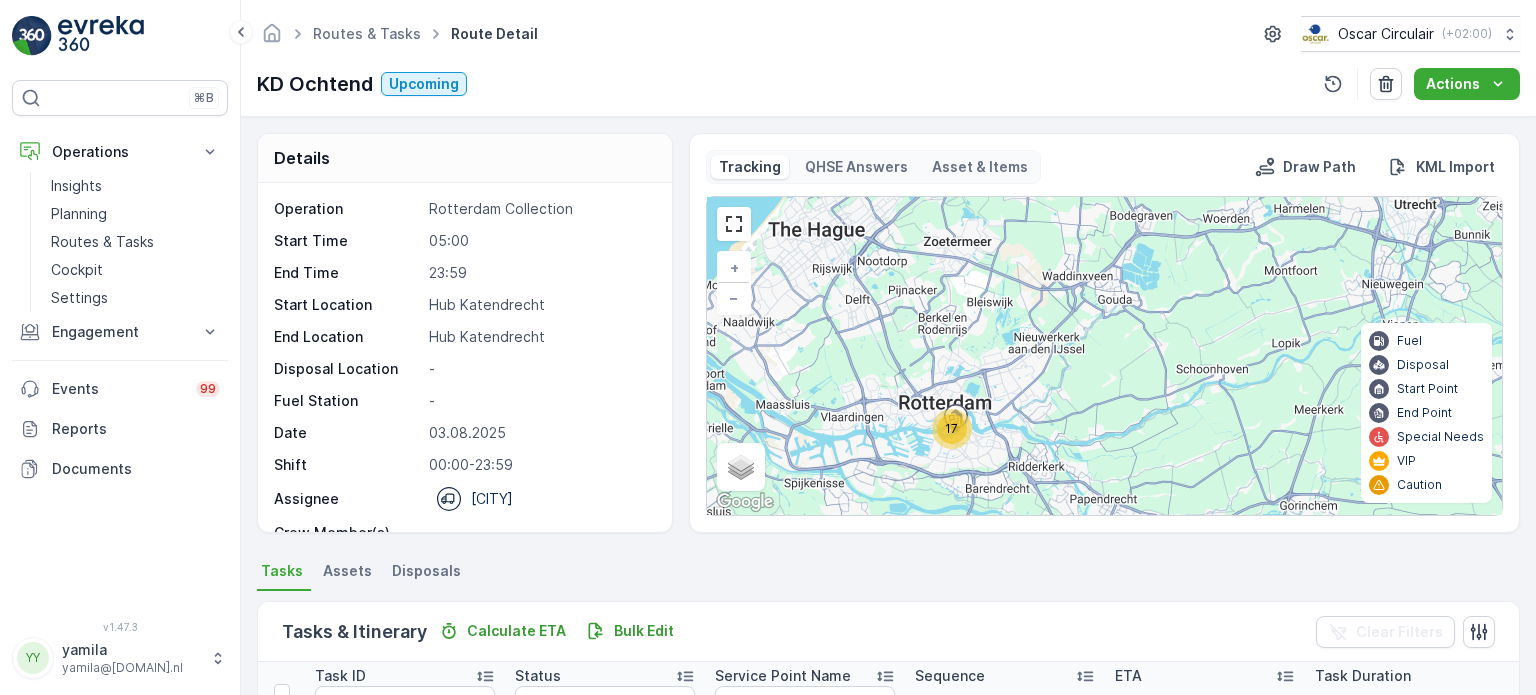 drag, startPoint x: 912, startPoint y: 415, endPoint x: 914, endPoint y: 324, distance: 91.02197 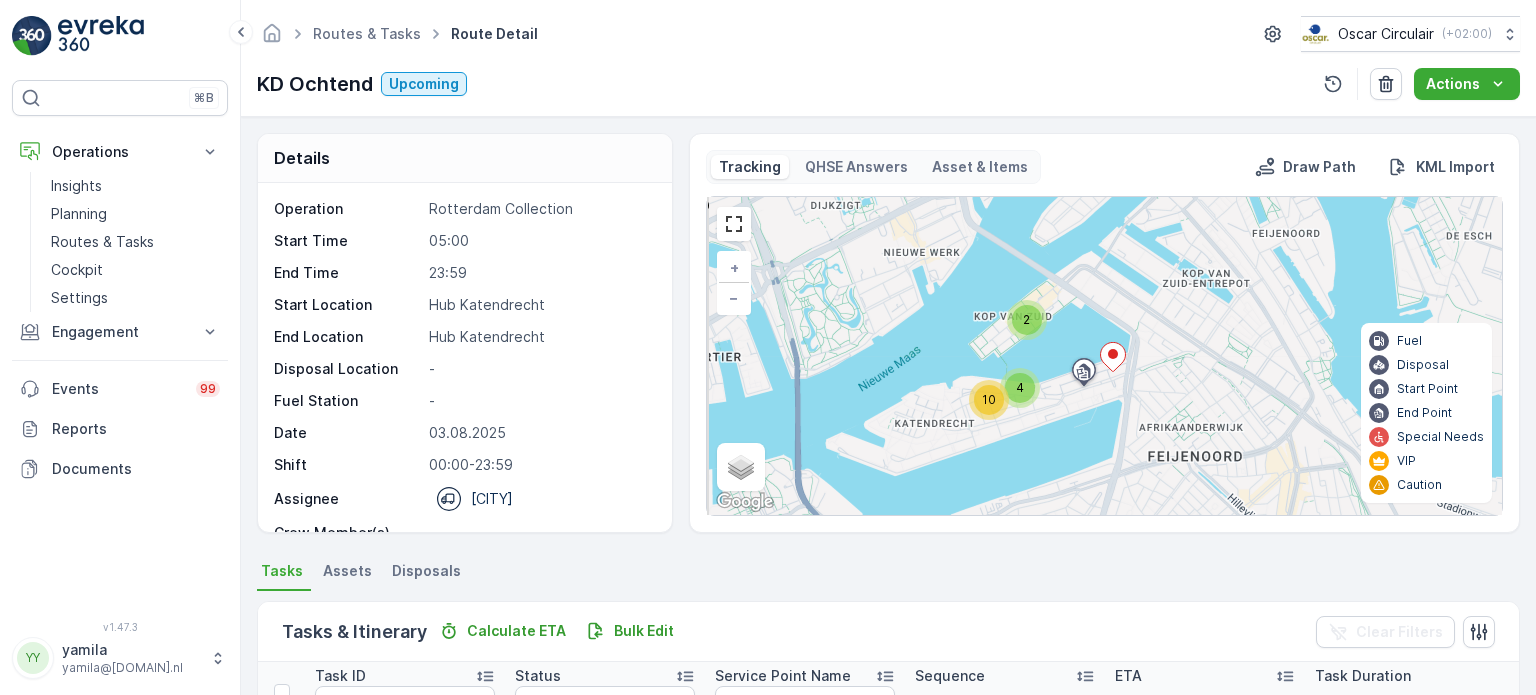 drag, startPoint x: 916, startPoint y: 340, endPoint x: 980, endPoint y: 462, distance: 137.76791 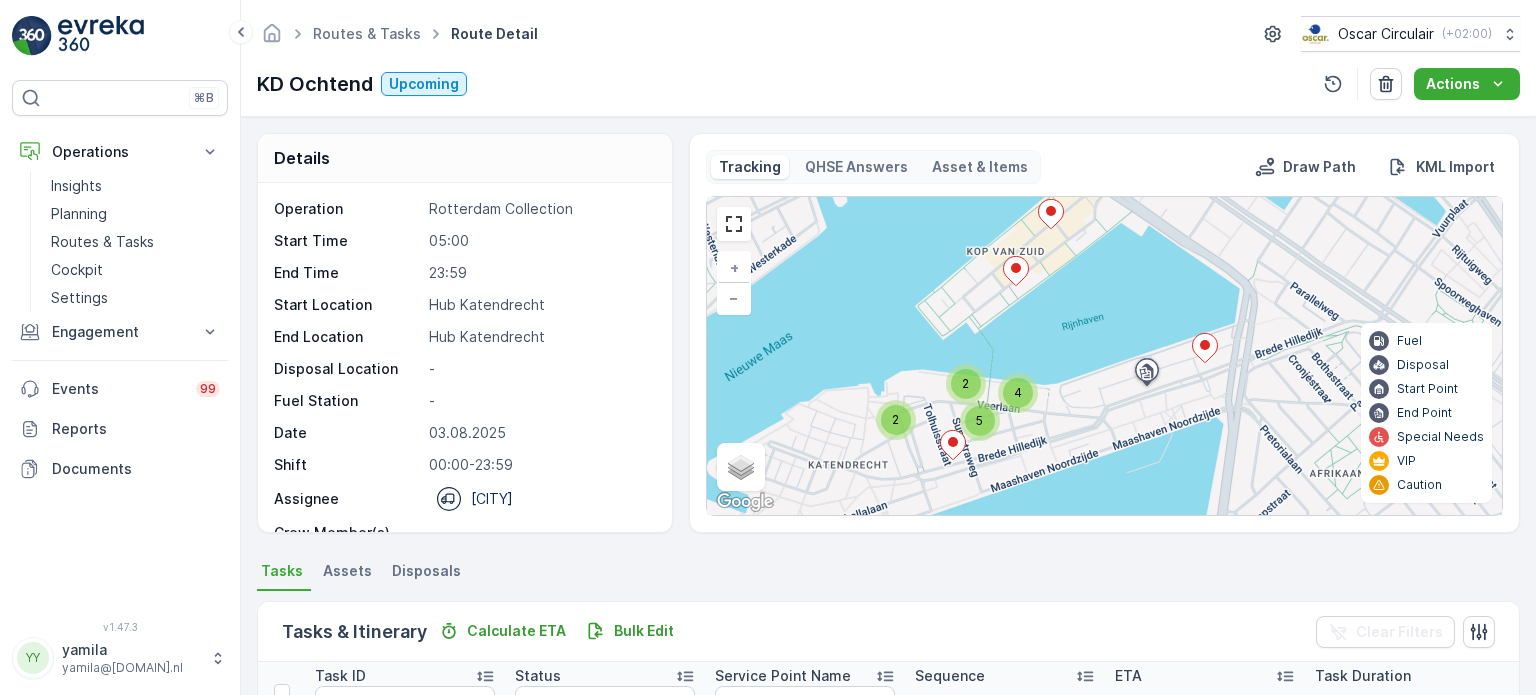 drag, startPoint x: 1048, startPoint y: 405, endPoint x: 1031, endPoint y: 439, distance: 38.013157 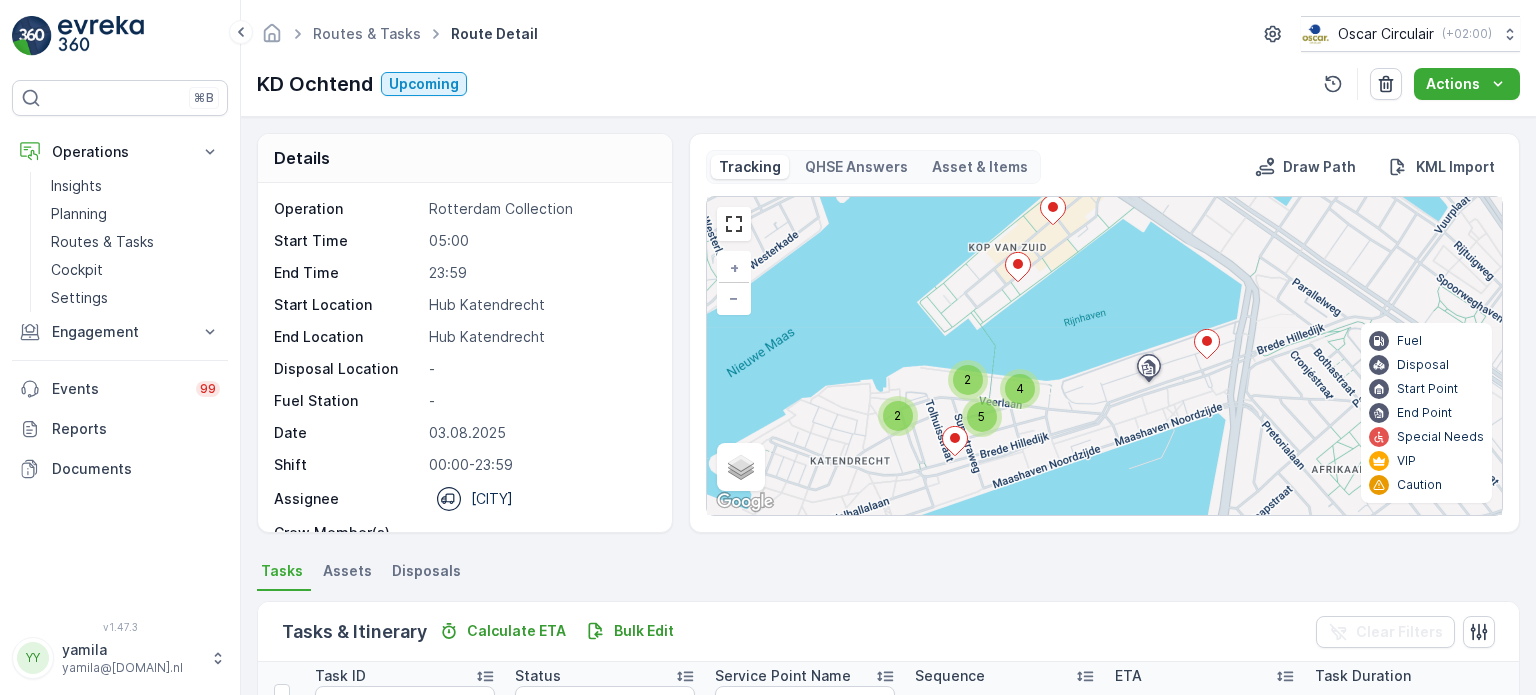 click 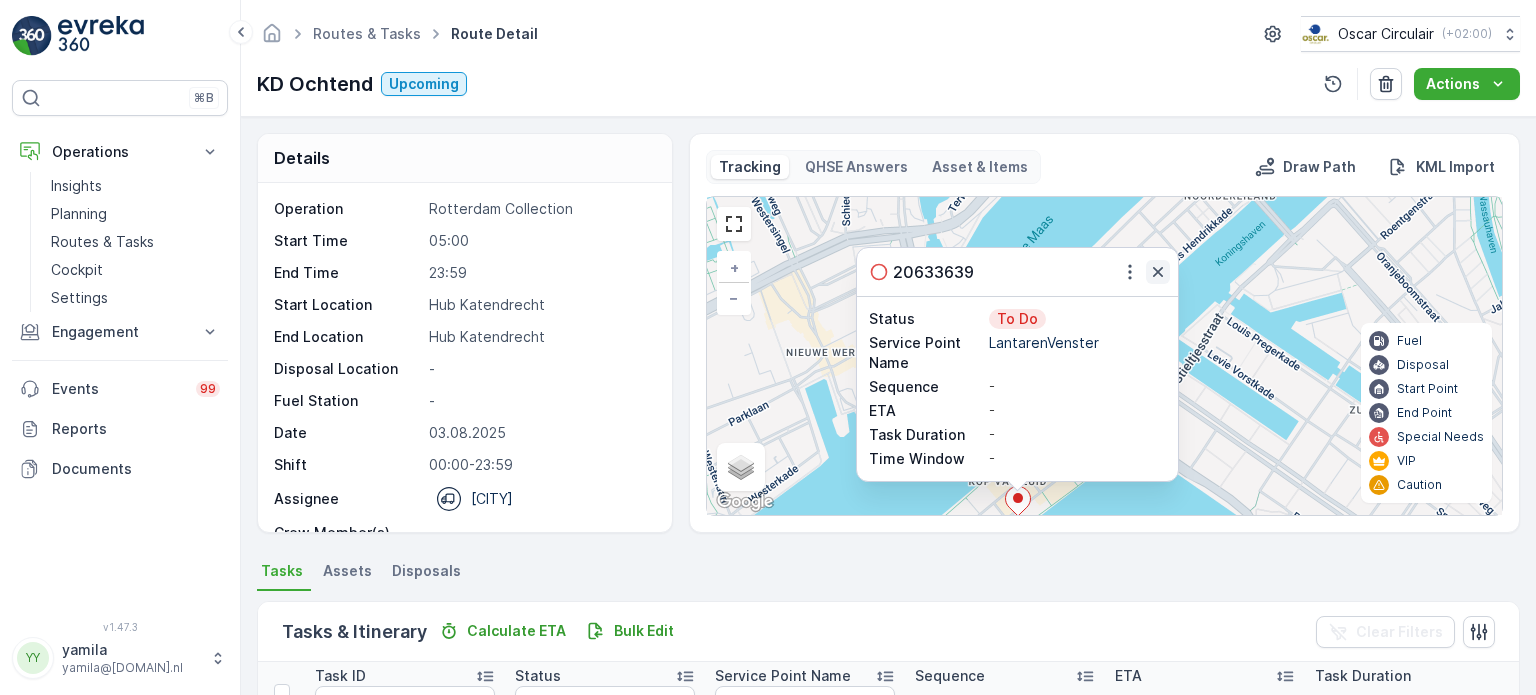 click 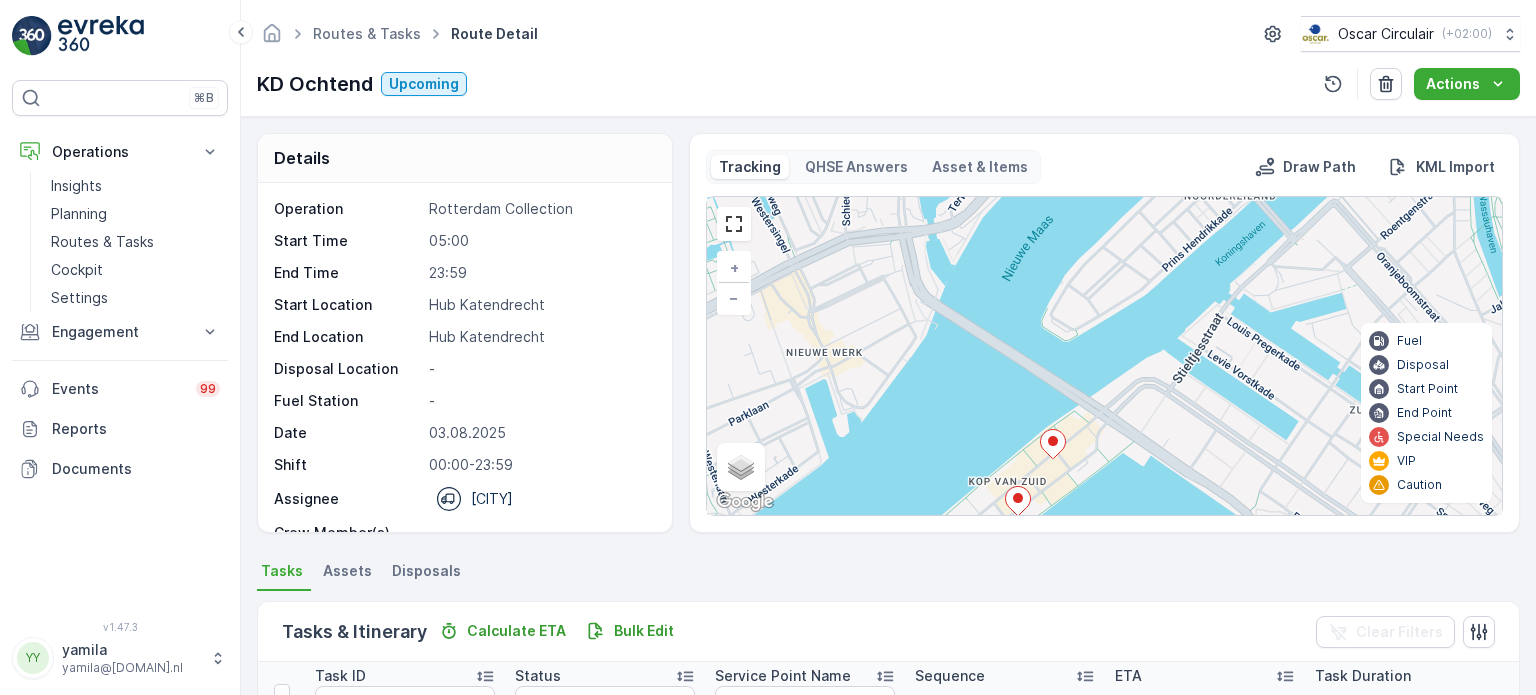 click 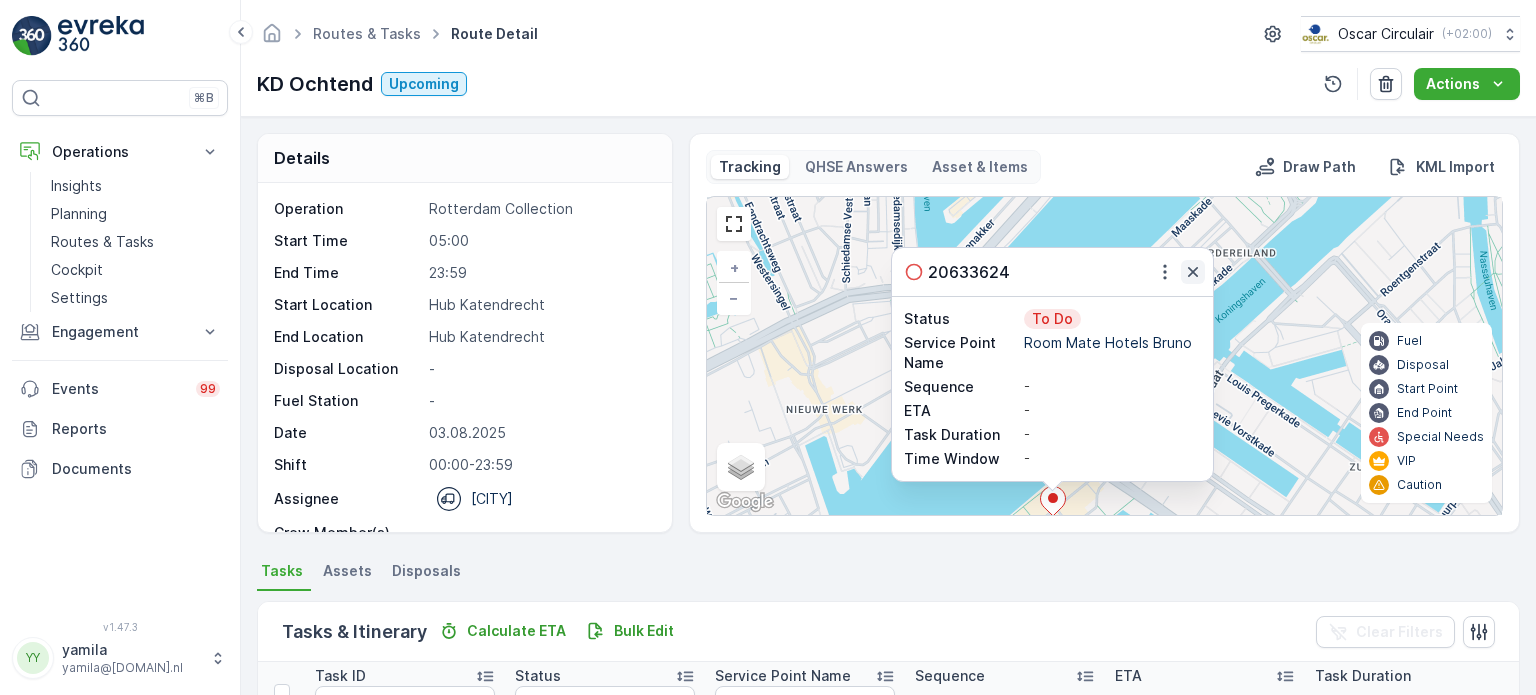drag, startPoint x: 1184, startPoint y: 276, endPoint x: 1192, endPoint y: 267, distance: 12.0415945 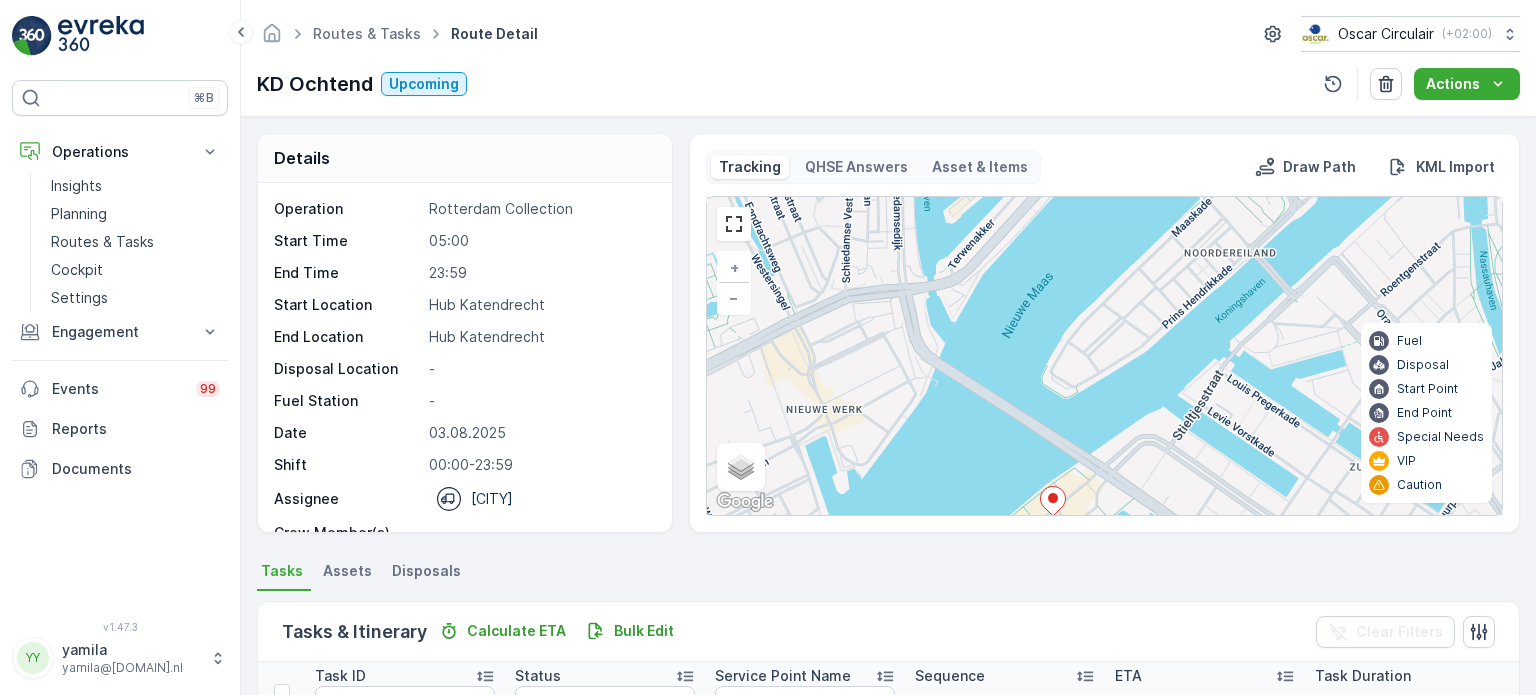 drag, startPoint x: 1192, startPoint y: 267, endPoint x: 1172, endPoint y: 165, distance: 103.94229 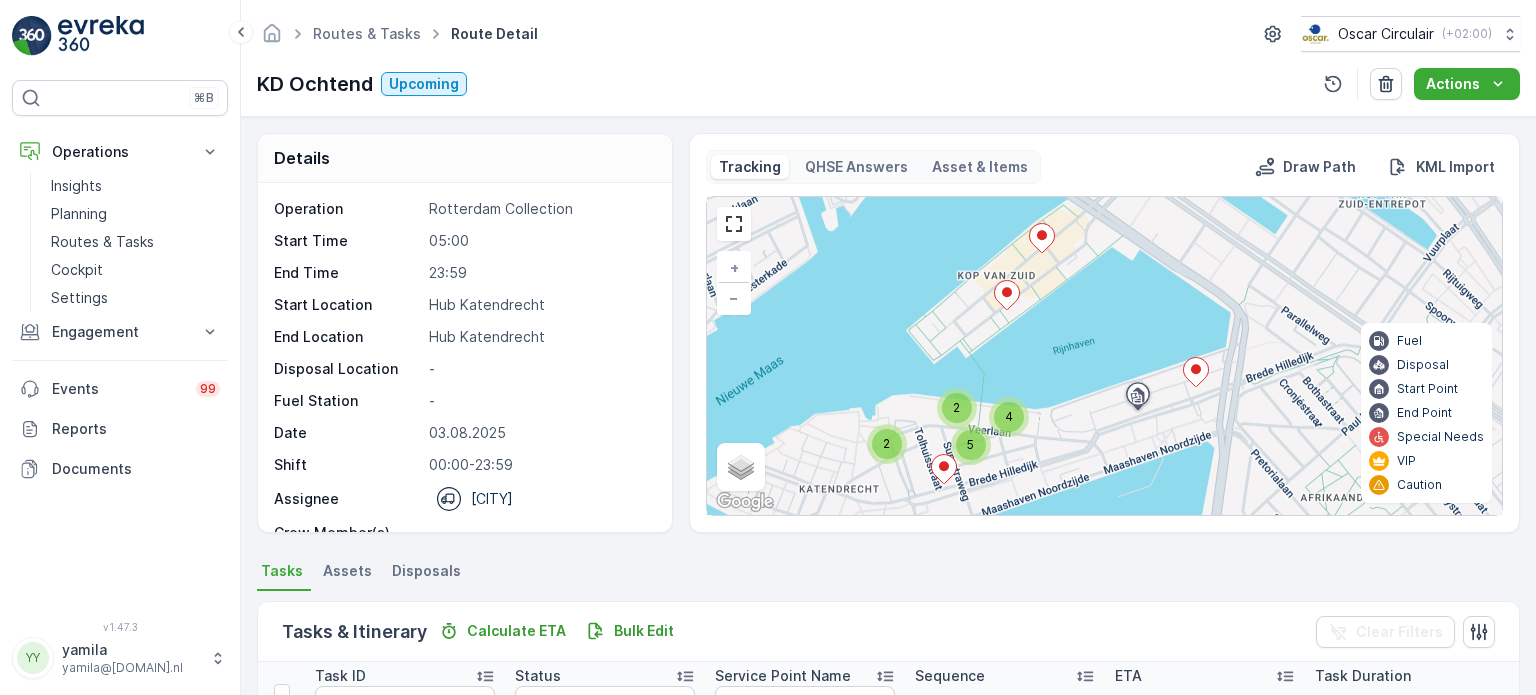 drag, startPoint x: 1047, startPoint y: 399, endPoint x: 1037, endPoint y: 237, distance: 162.30835 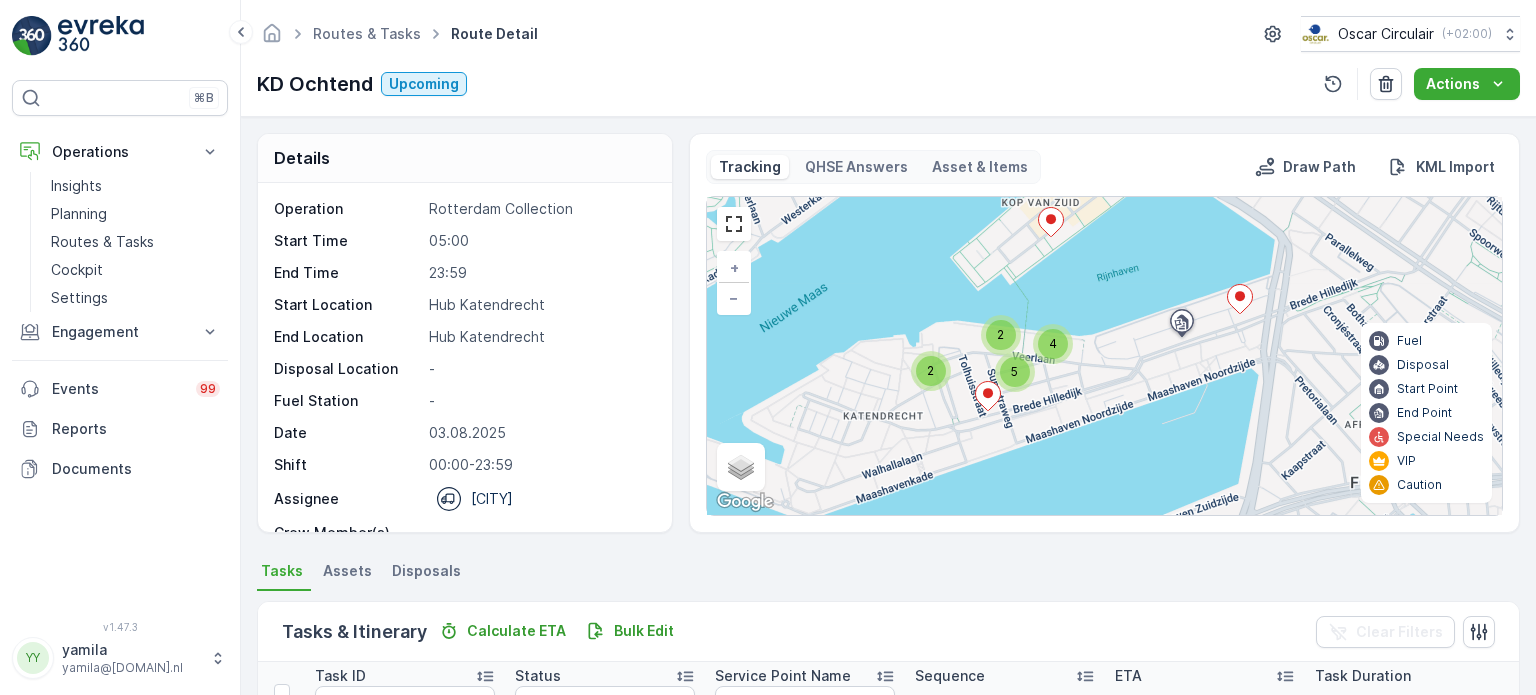 drag, startPoint x: 987, startPoint y: 363, endPoint x: 1087, endPoint y: 265, distance: 140.01428 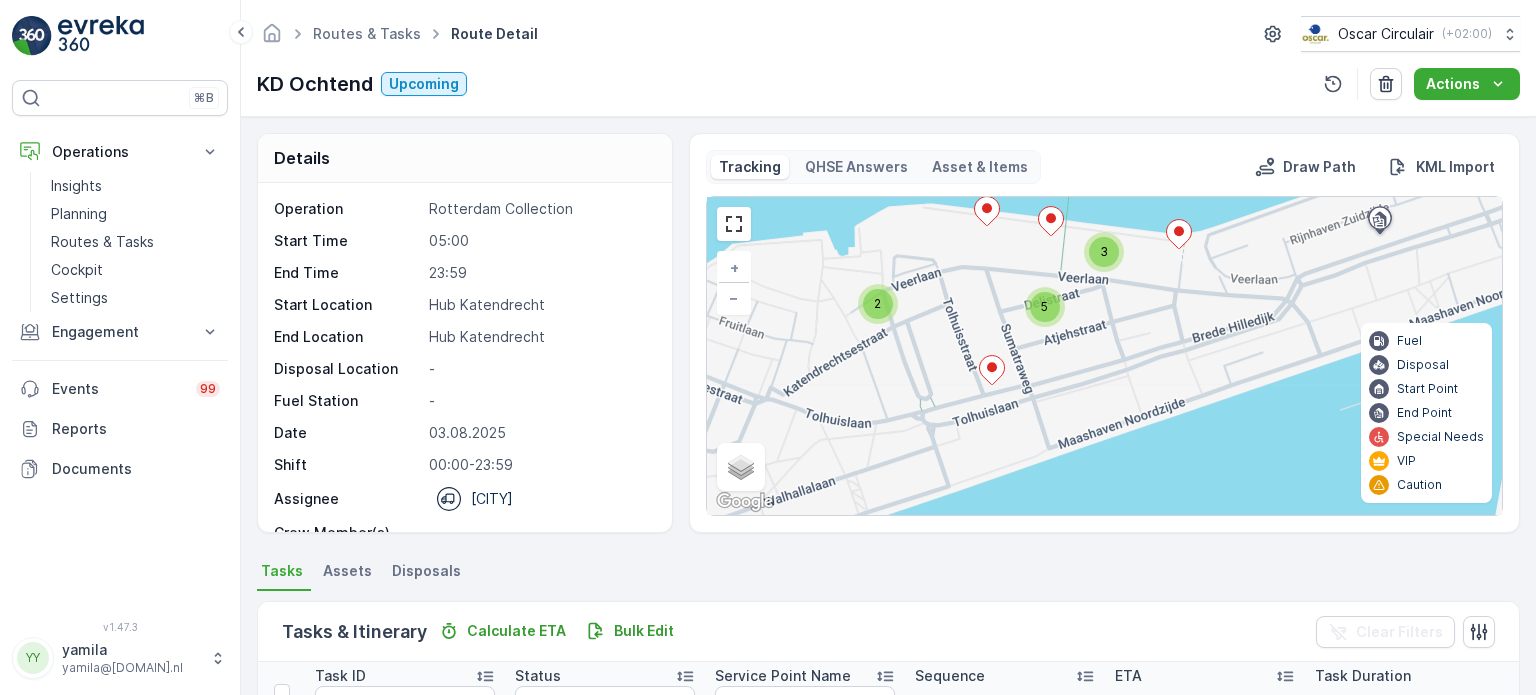 drag, startPoint x: 1077, startPoint y: 320, endPoint x: 1073, endPoint y: 235, distance: 85.09406 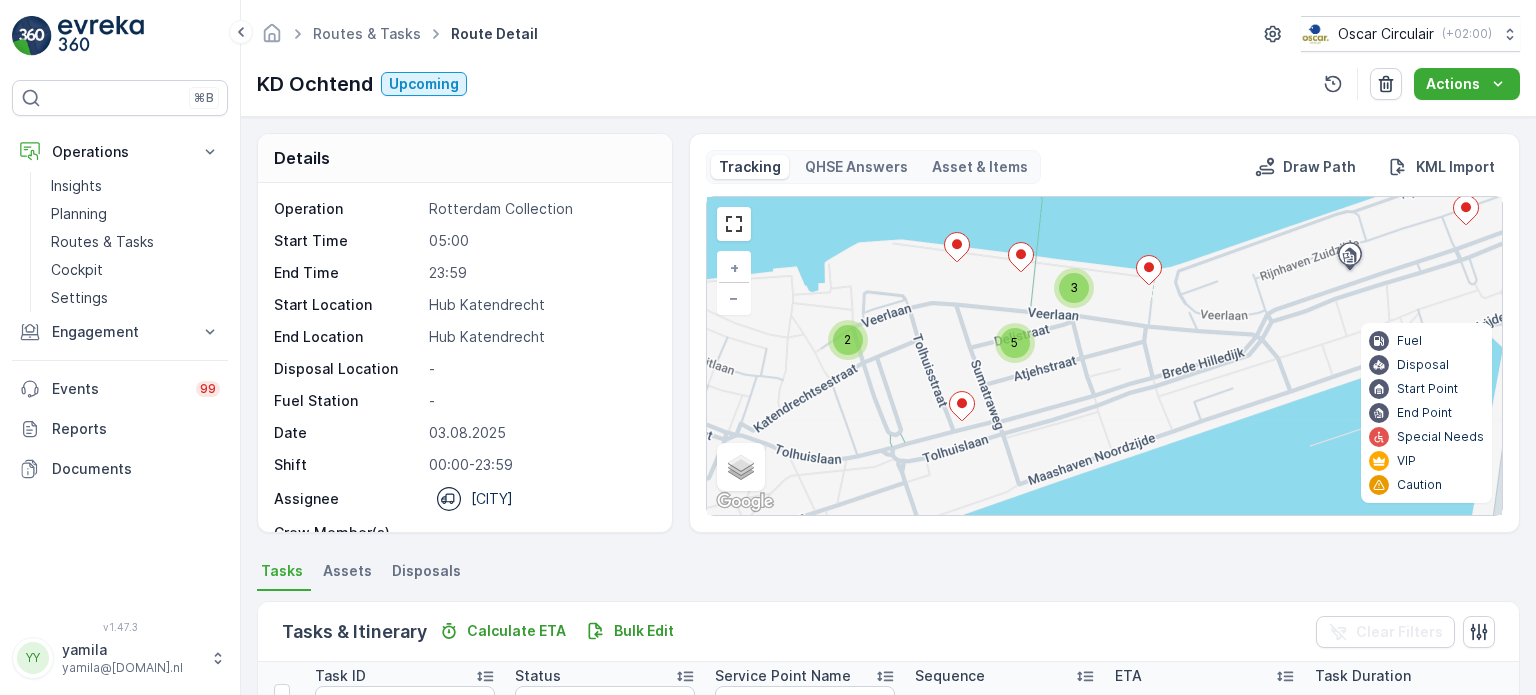 drag, startPoint x: 1119, startPoint y: 327, endPoint x: 1090, endPoint y: 370, distance: 51.86521 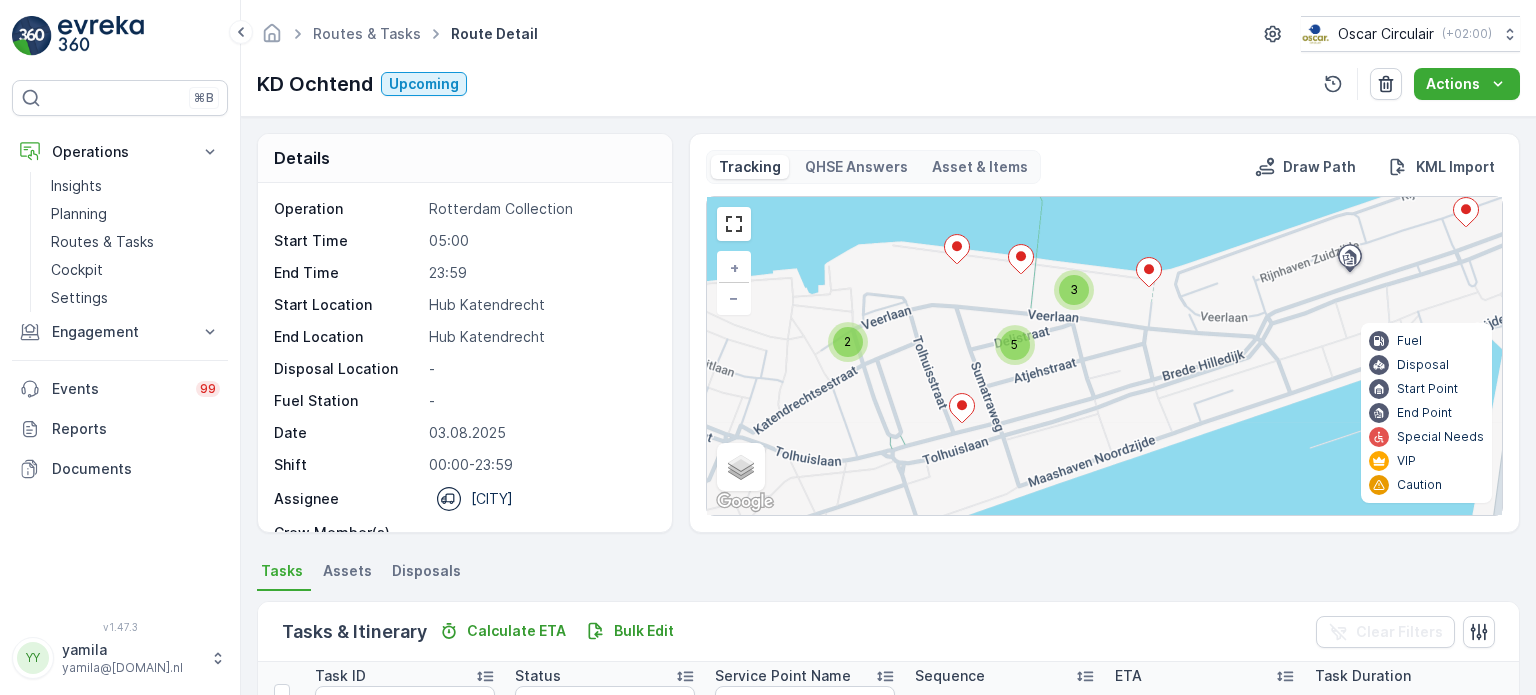 click on "3" at bounding box center (1074, 290) 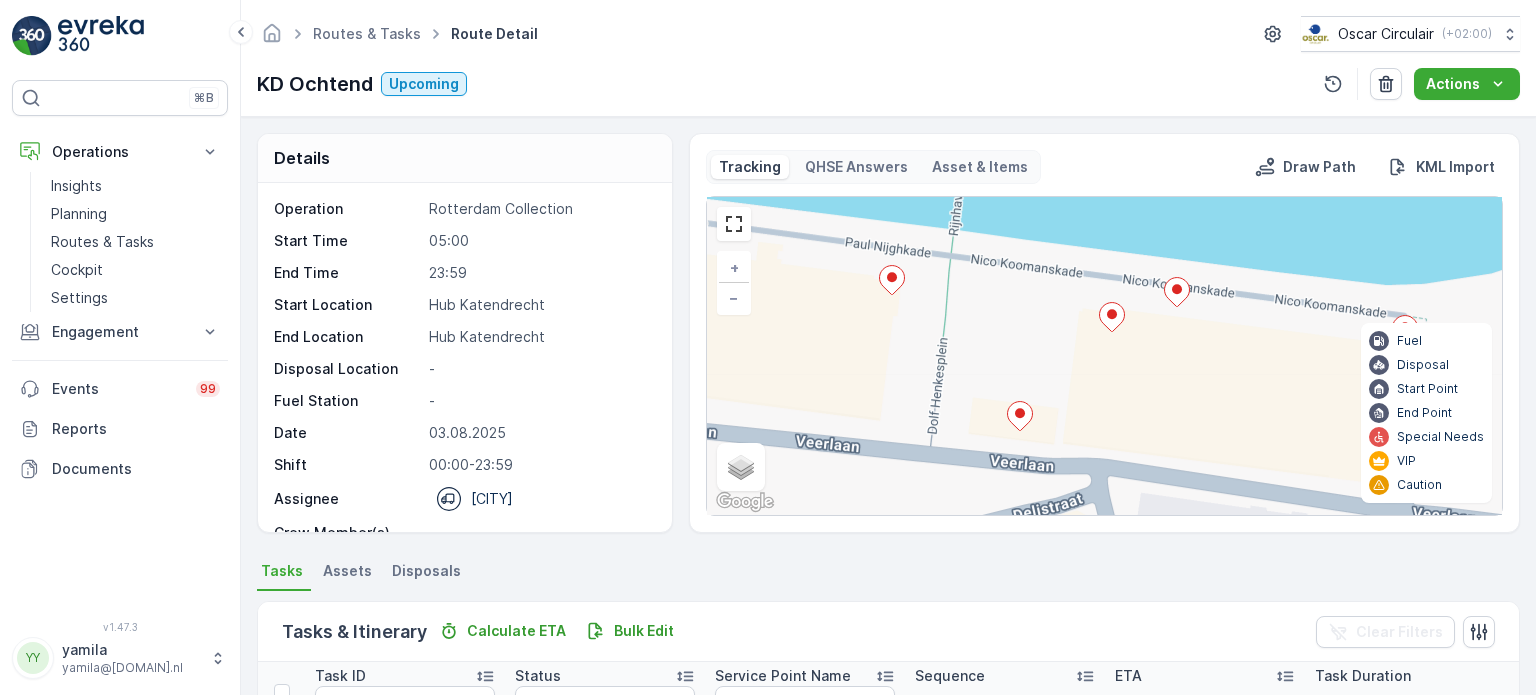 click 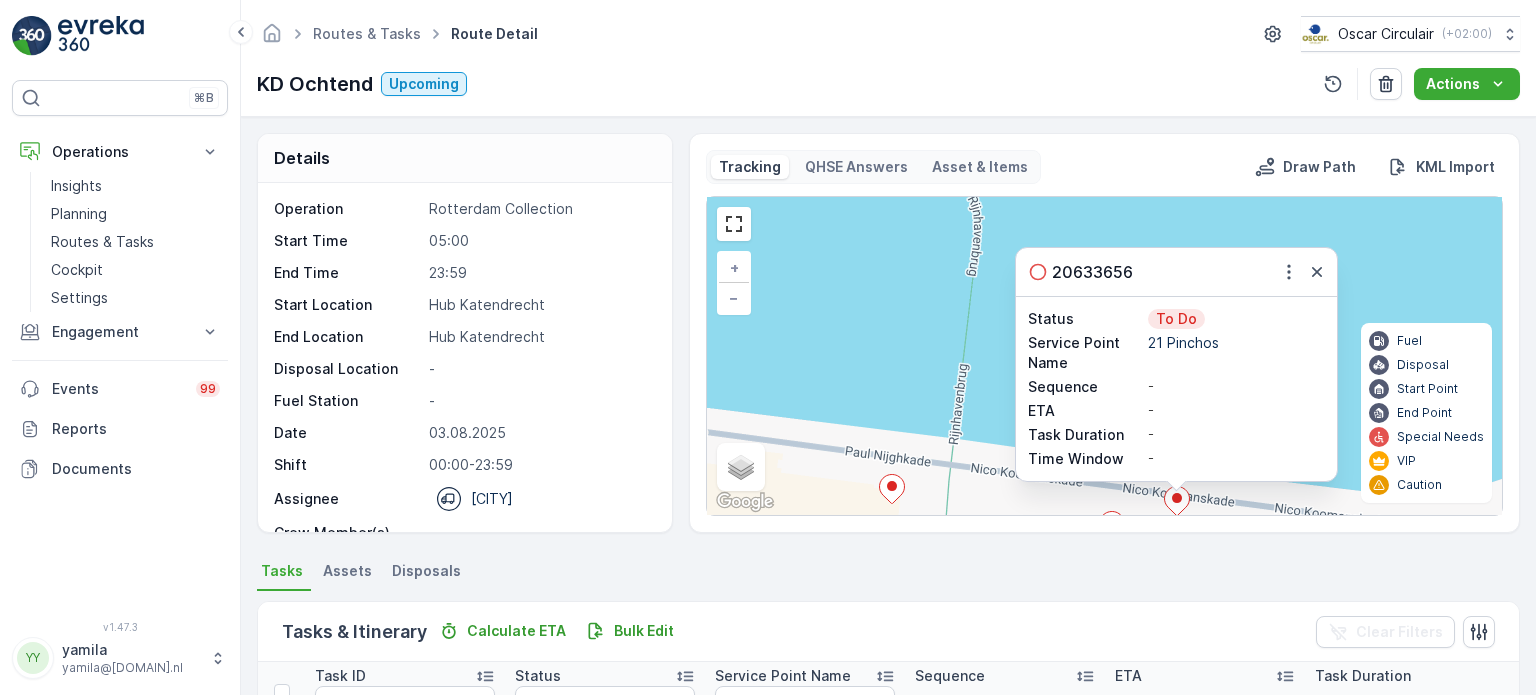 drag, startPoint x: 1306, startPoint y: 274, endPoint x: 1181, endPoint y: 394, distance: 173.27724 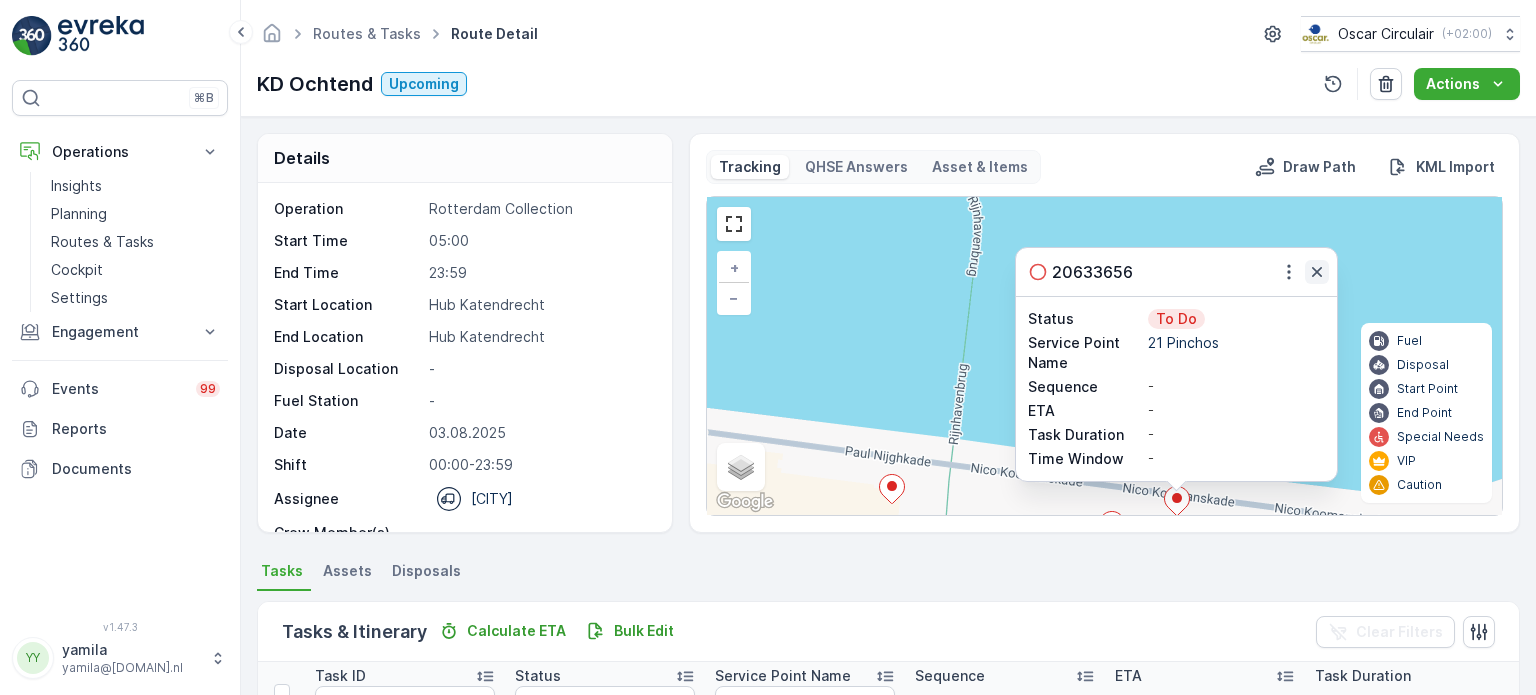 click 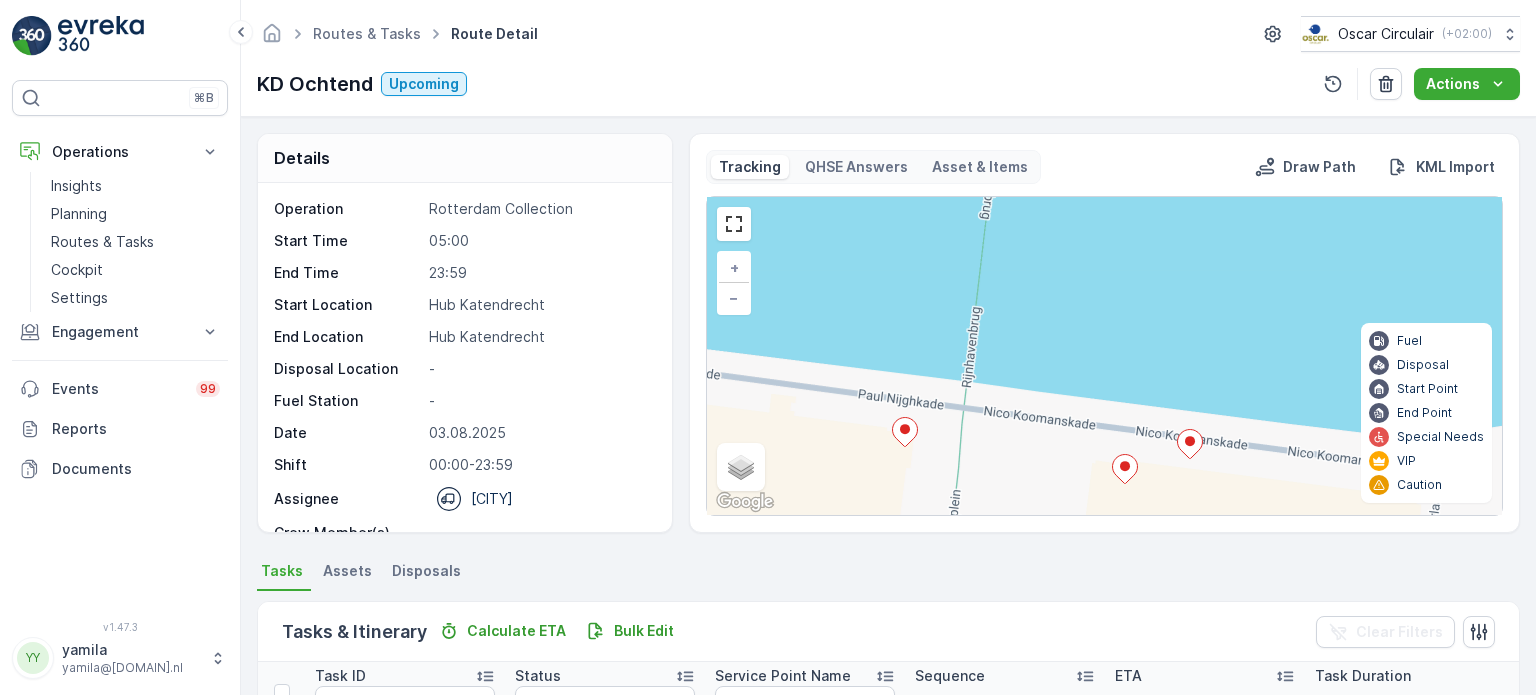 drag, startPoint x: 1252, startPoint y: 326, endPoint x: 1280, endPoint y: 238, distance: 92.34717 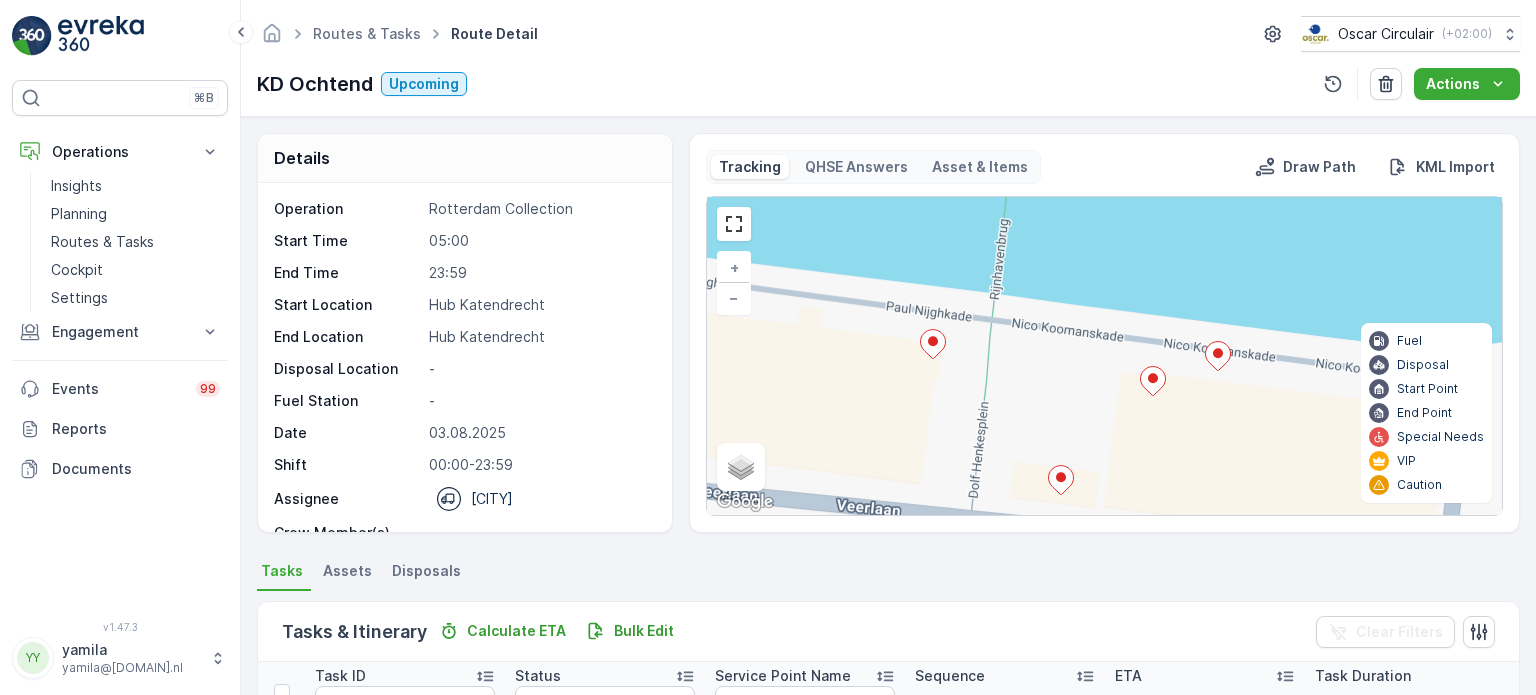 click 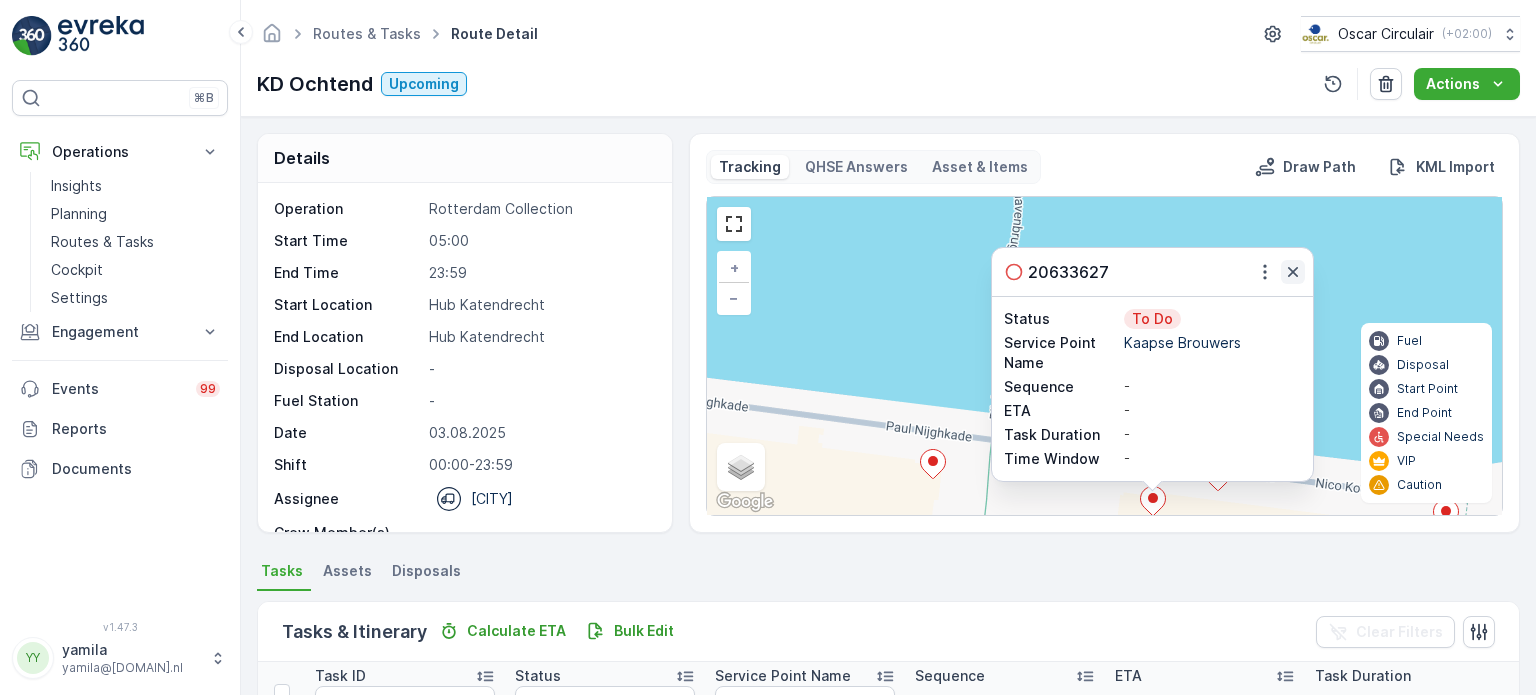 click 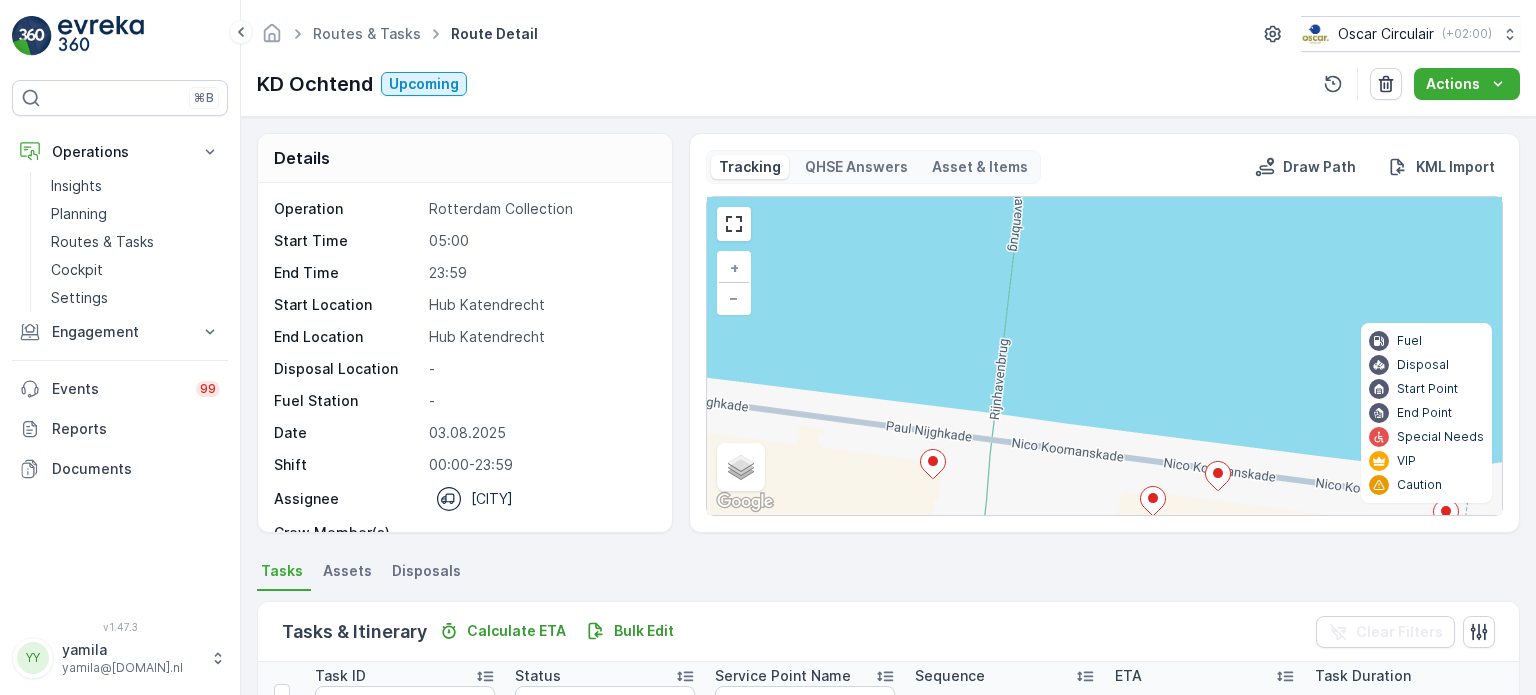 drag, startPoint x: 1148, startPoint y: 390, endPoint x: 1189, endPoint y: 255, distance: 141.08862 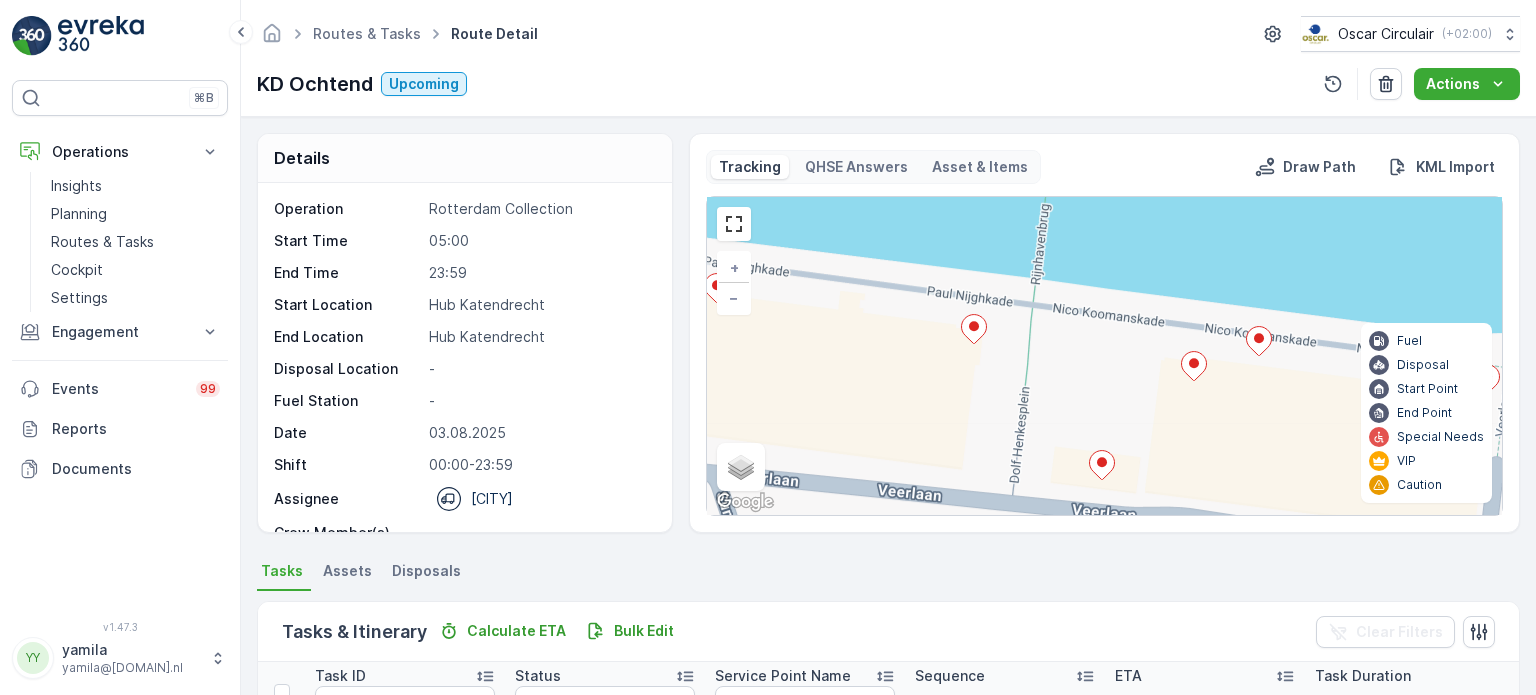 click 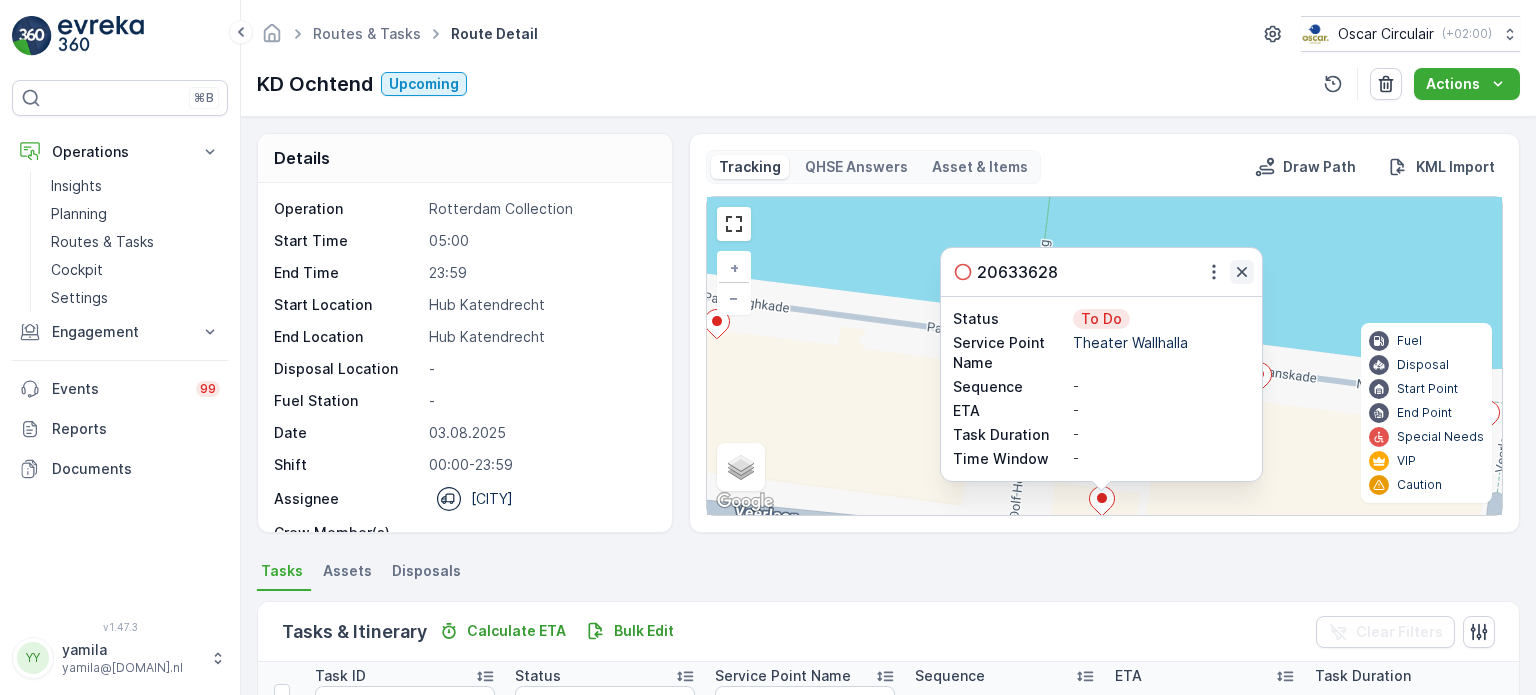 click 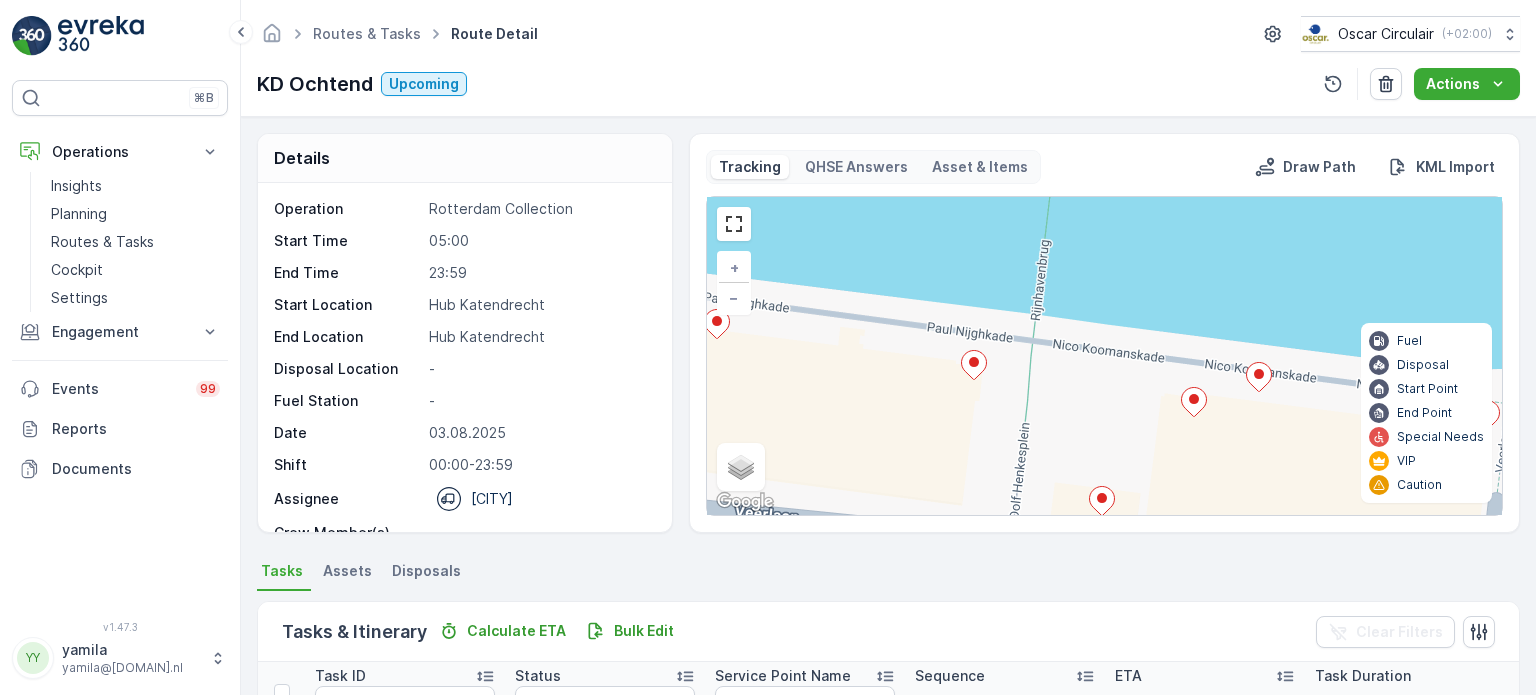 click 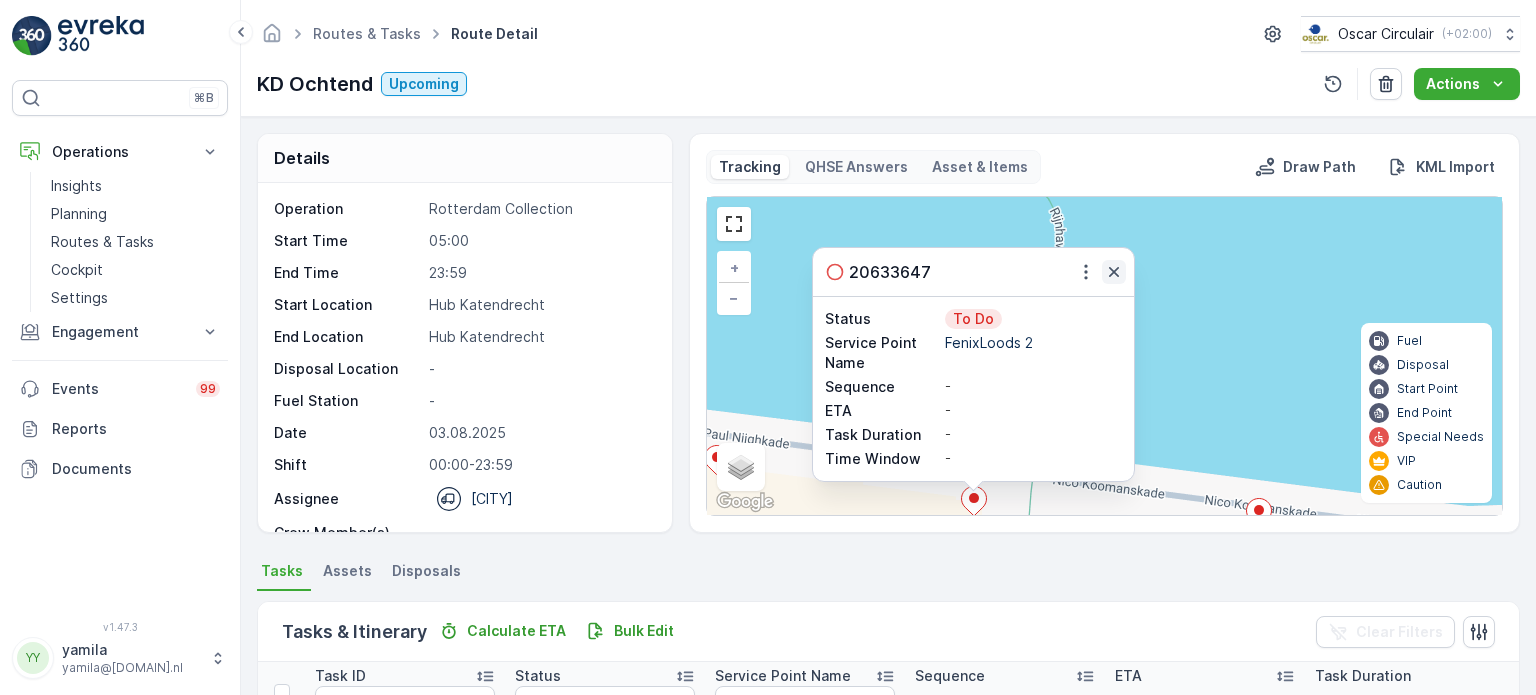 click 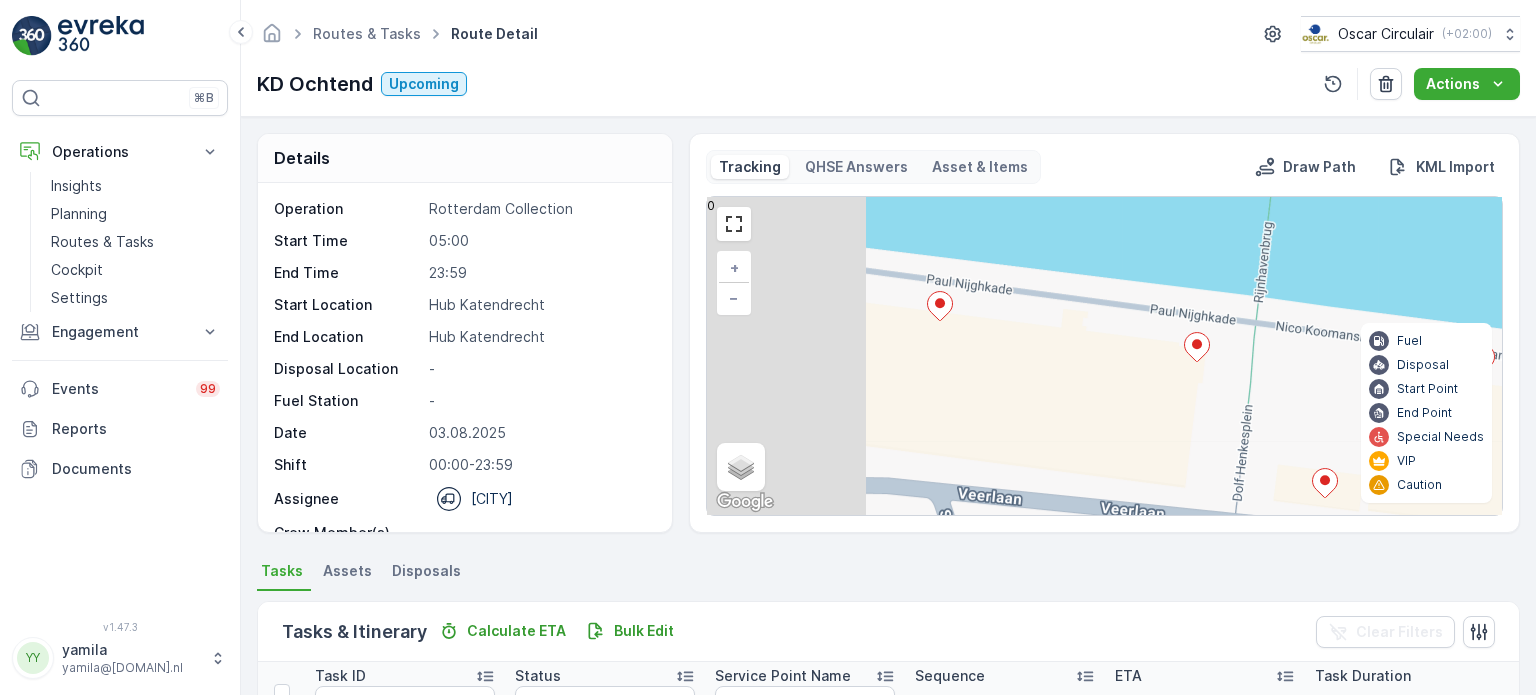 drag, startPoint x: 1011, startPoint y: 354, endPoint x: 1235, endPoint y: 199, distance: 272.3986 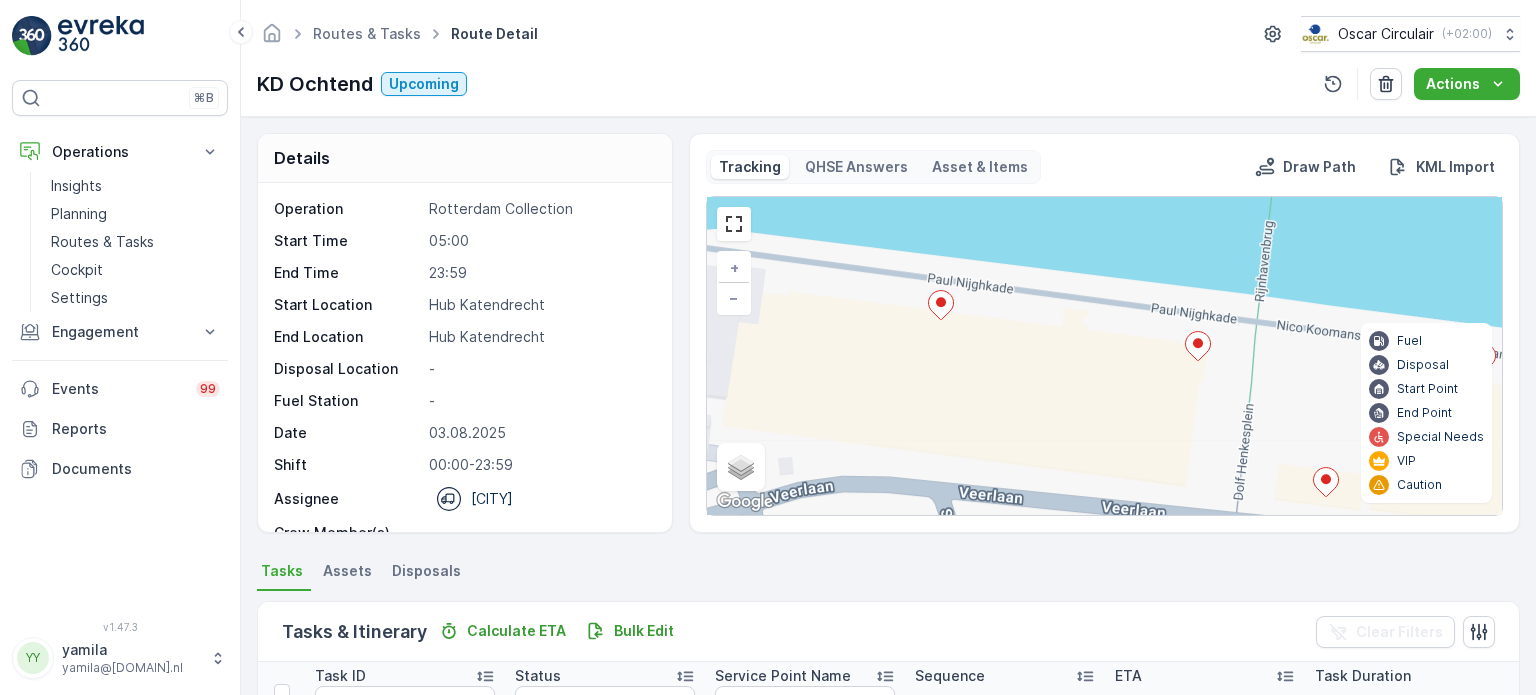 click 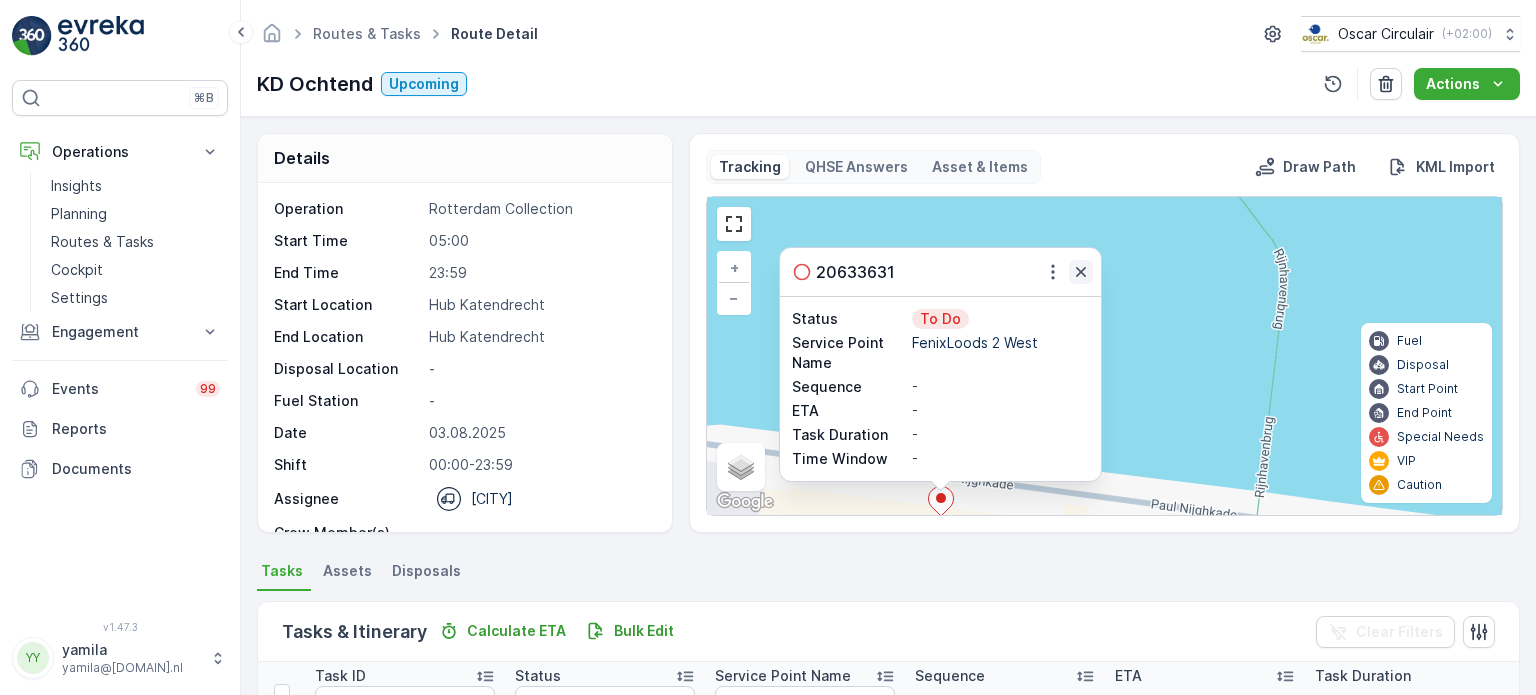 click 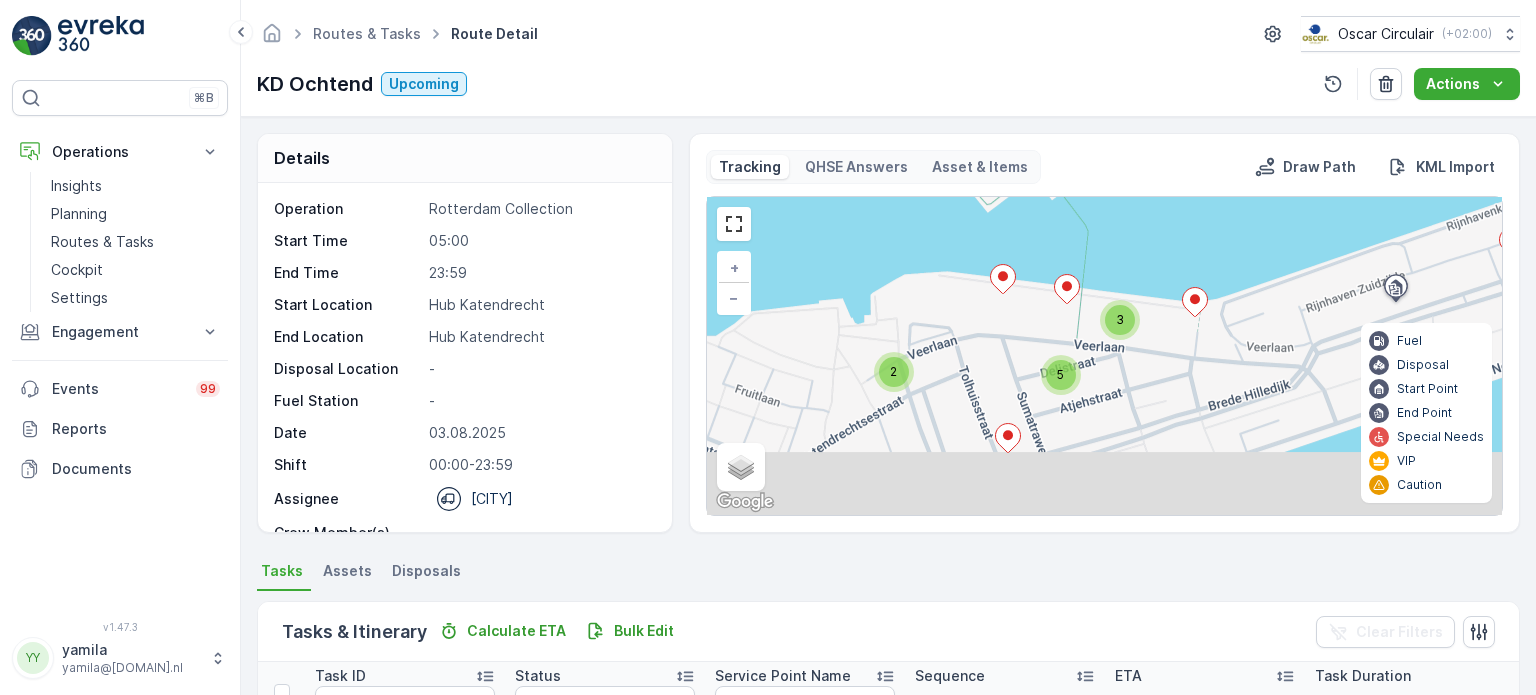 drag, startPoint x: 1053, startPoint y: 417, endPoint x: 1030, endPoint y: 279, distance: 139.90353 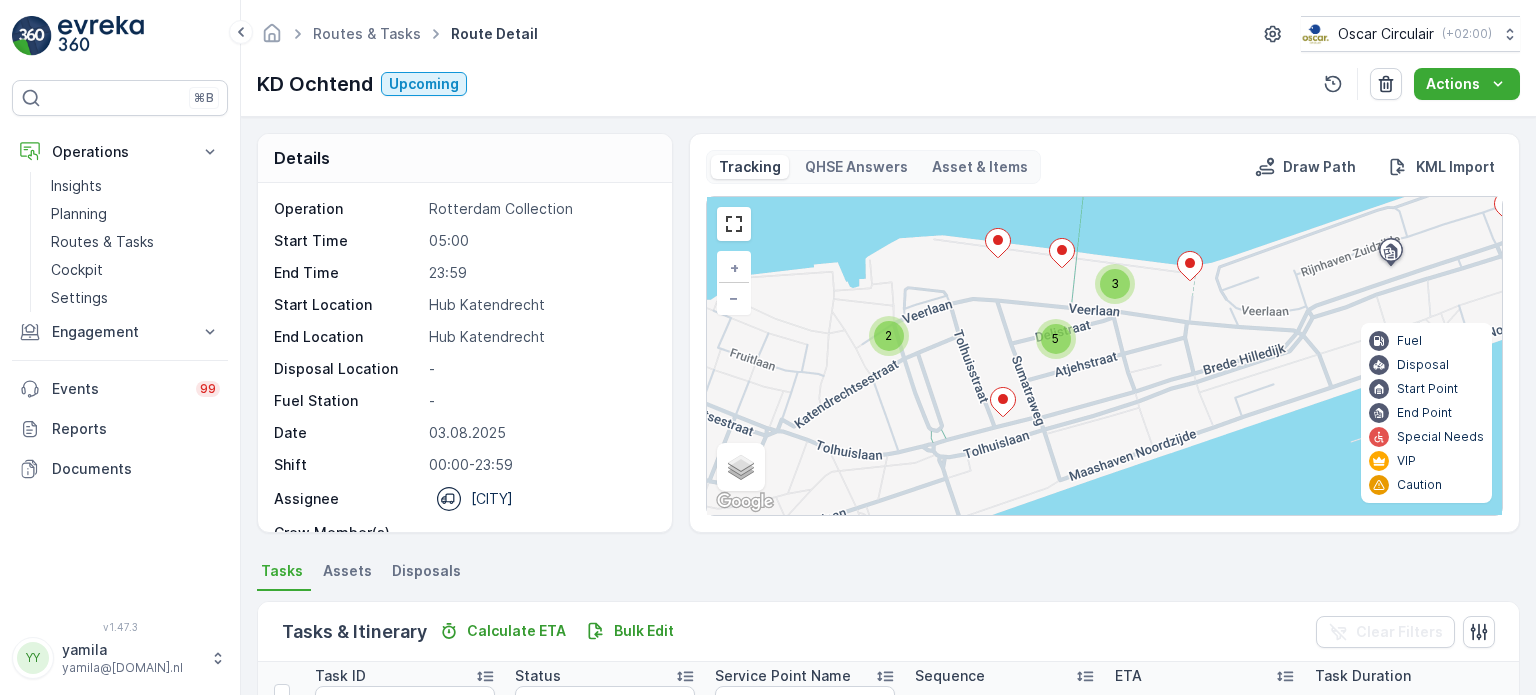 click on "2" at bounding box center [889, 336] 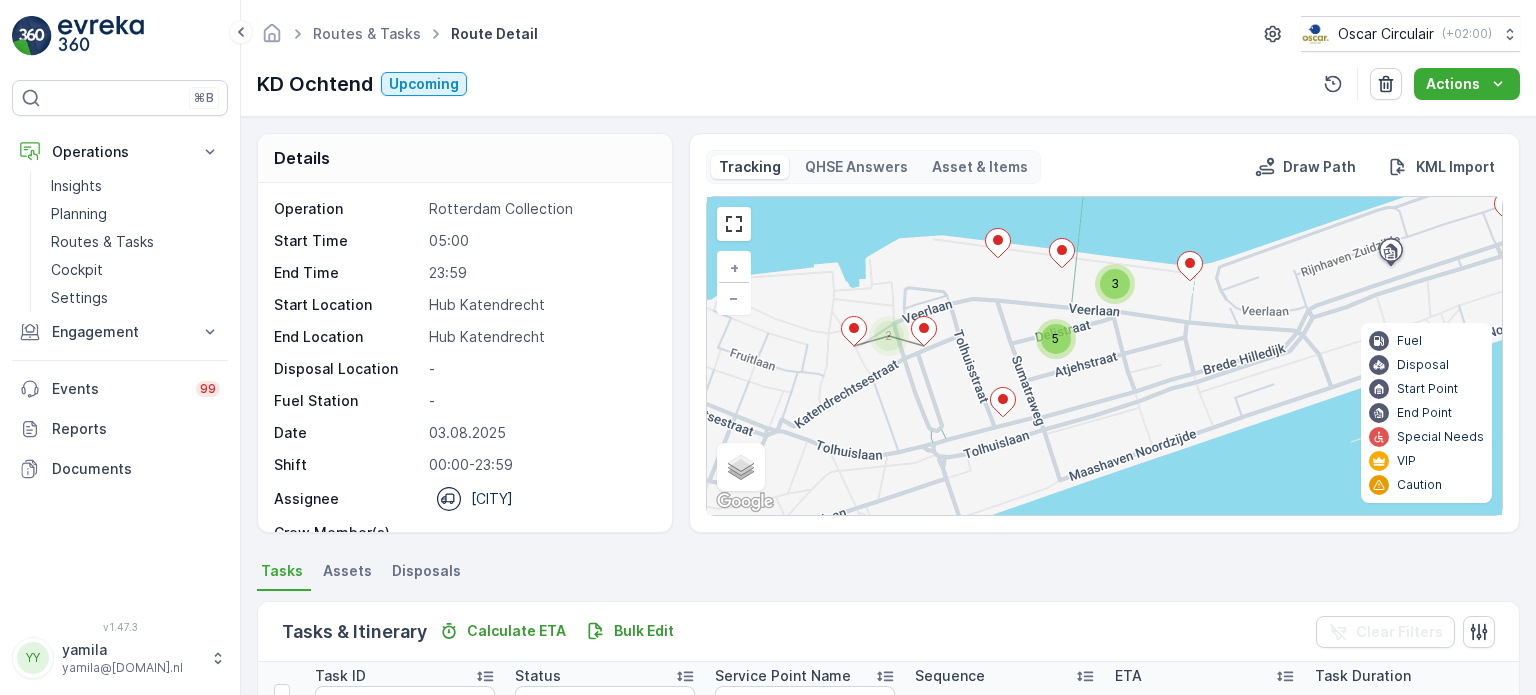 click 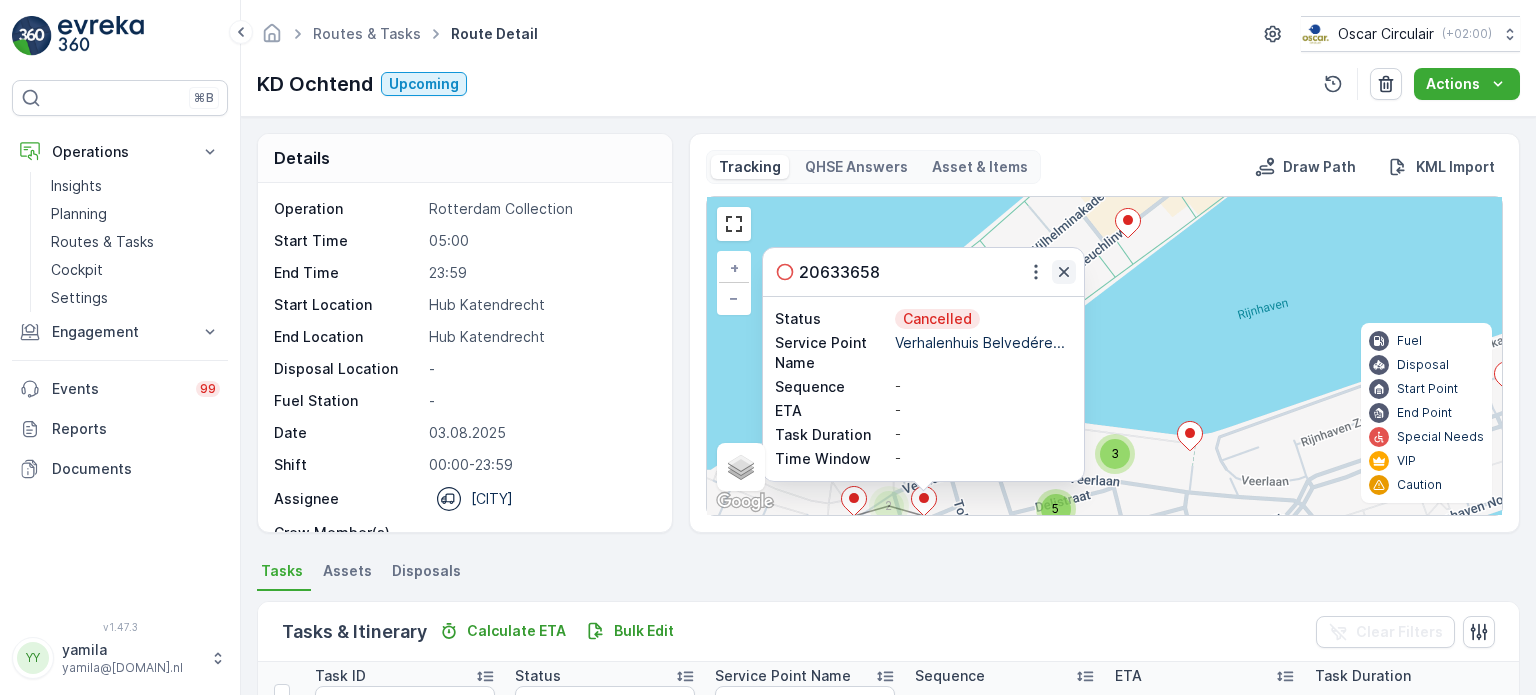 click 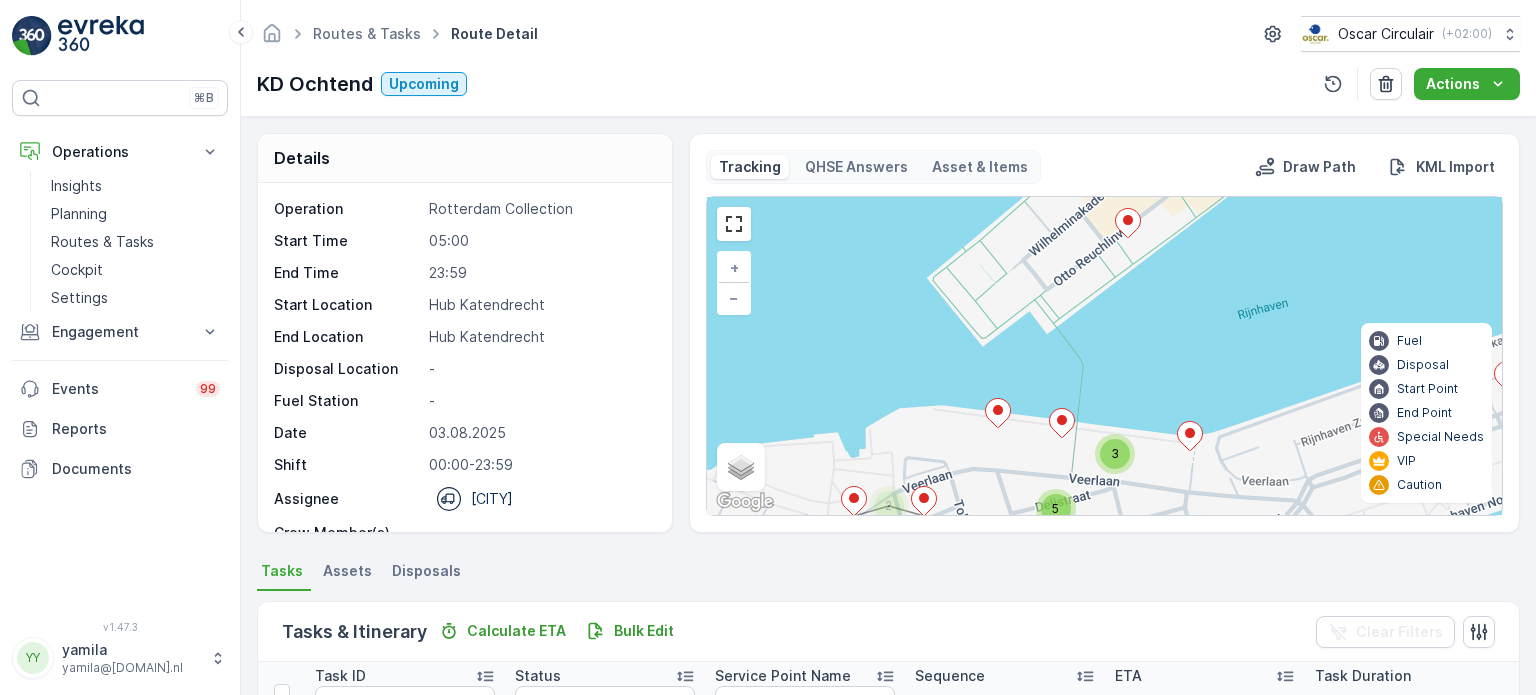 click 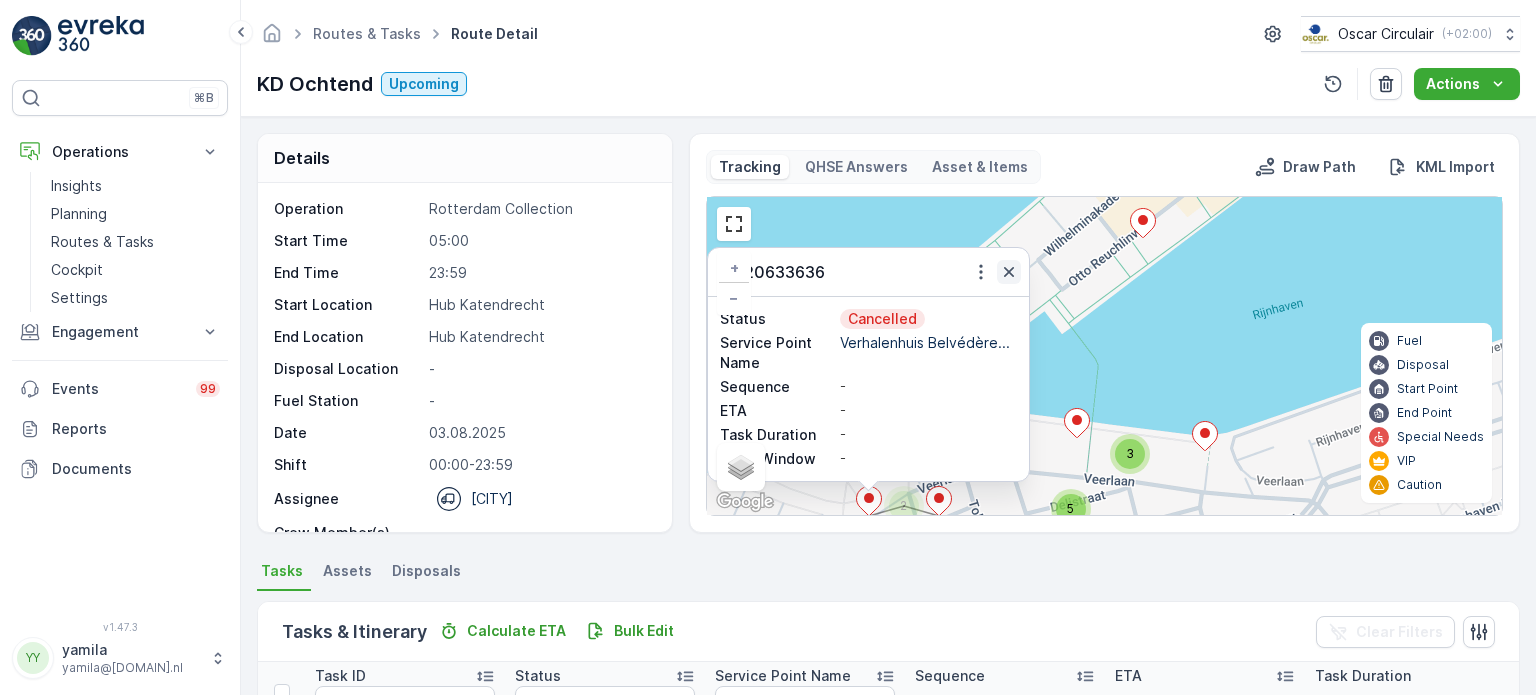 click 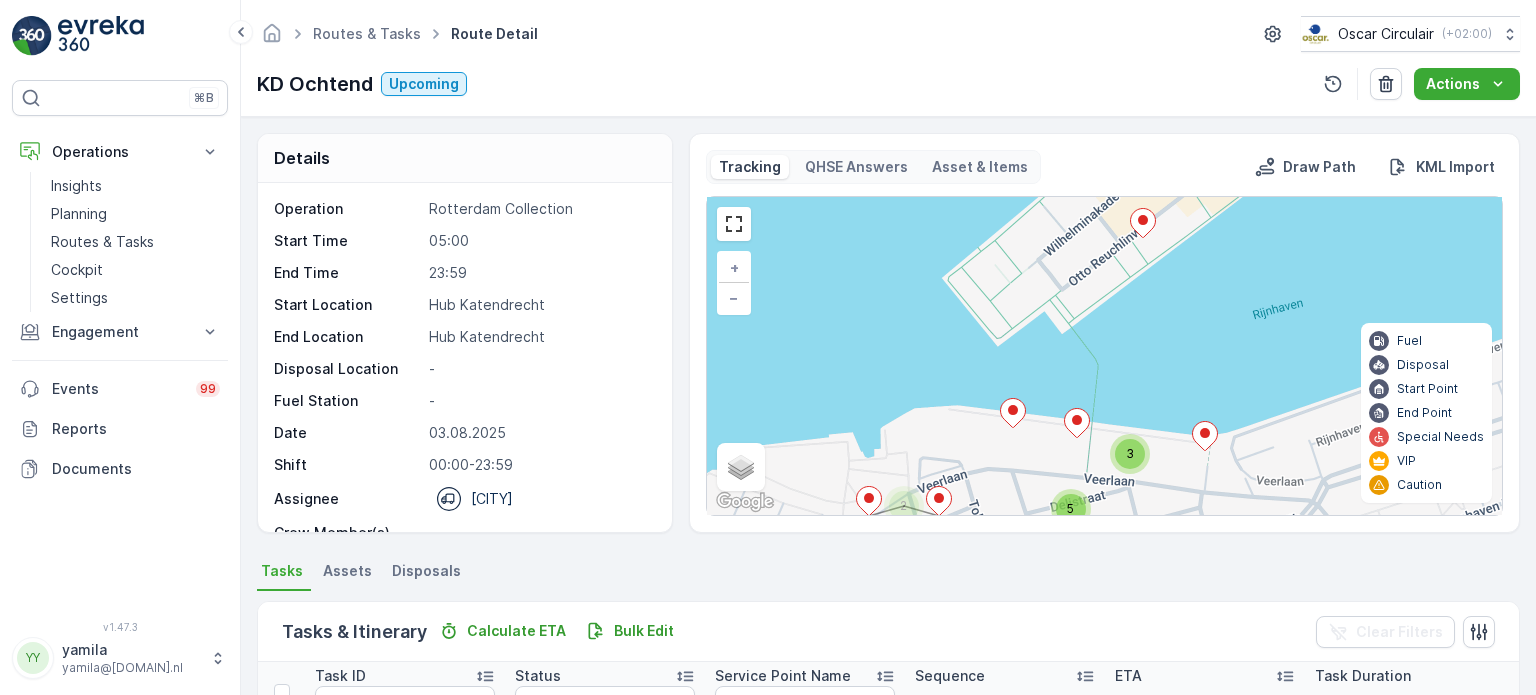 drag, startPoint x: 1004, startPoint y: 360, endPoint x: 1014, endPoint y: 228, distance: 132.37825 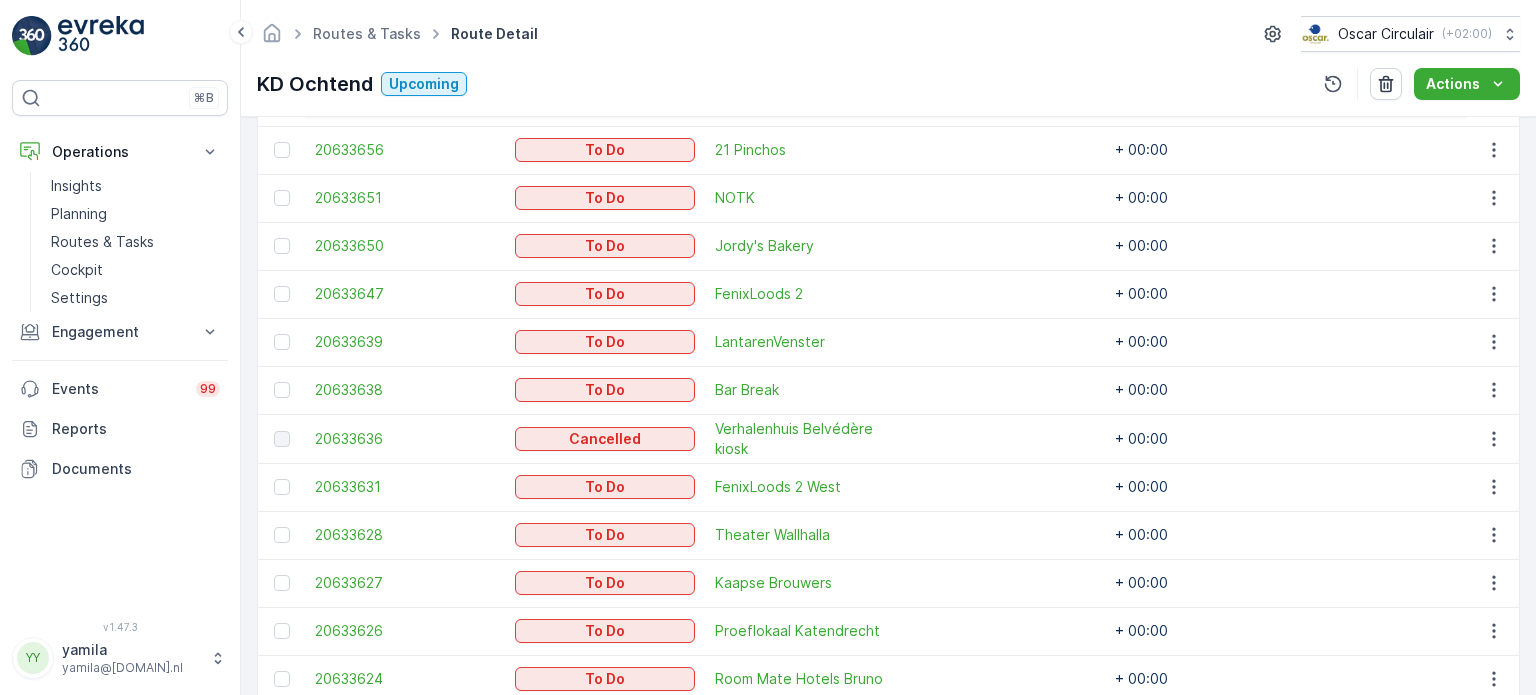 scroll, scrollTop: 936, scrollLeft: 0, axis: vertical 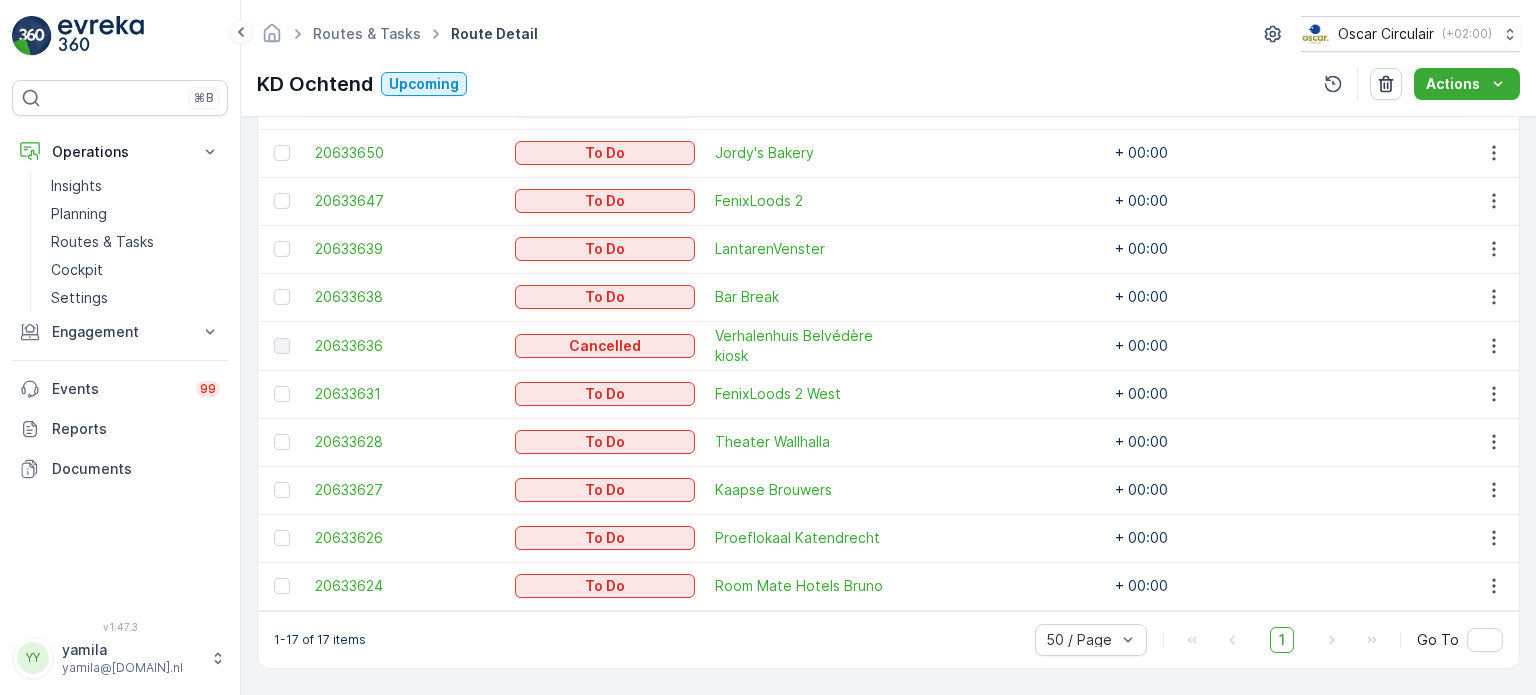 click on "Kaapse Brouwers" at bounding box center [805, 490] 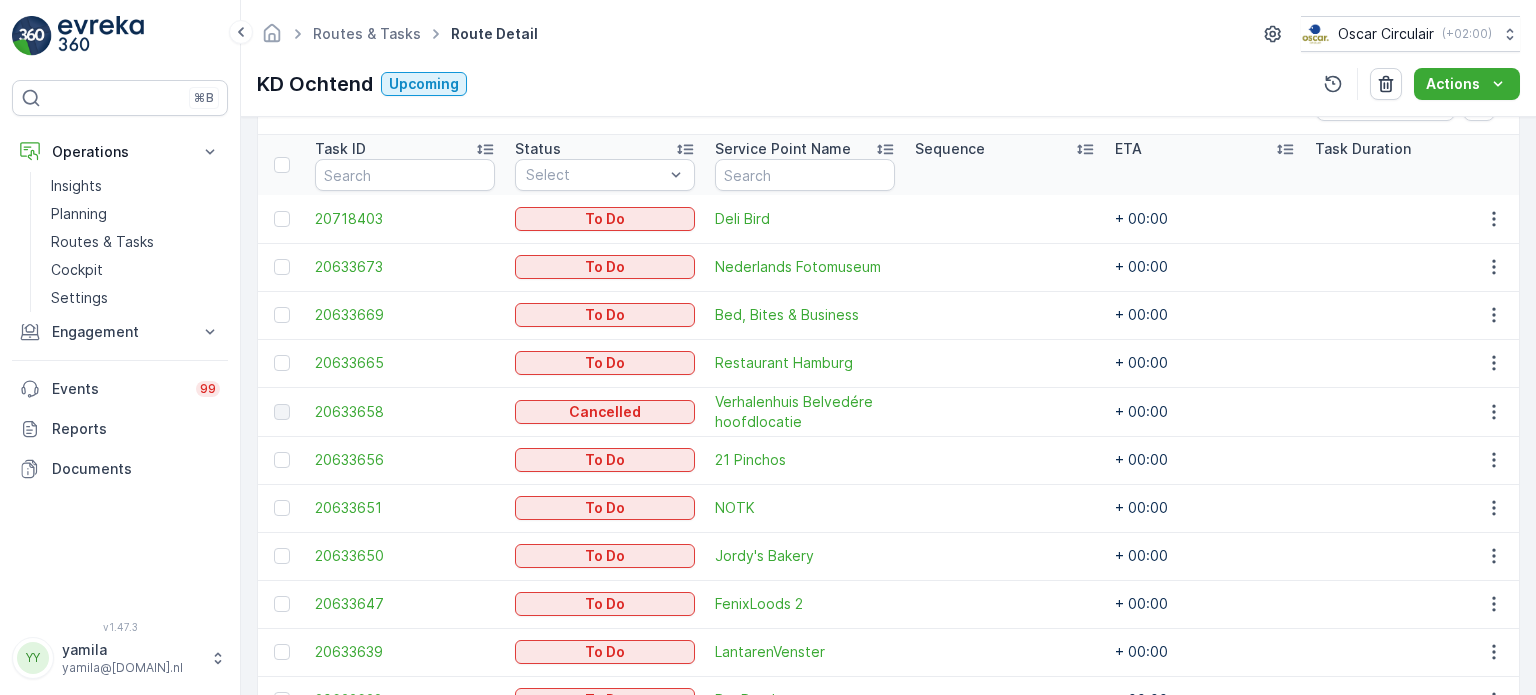 scroll, scrollTop: 528, scrollLeft: 0, axis: vertical 